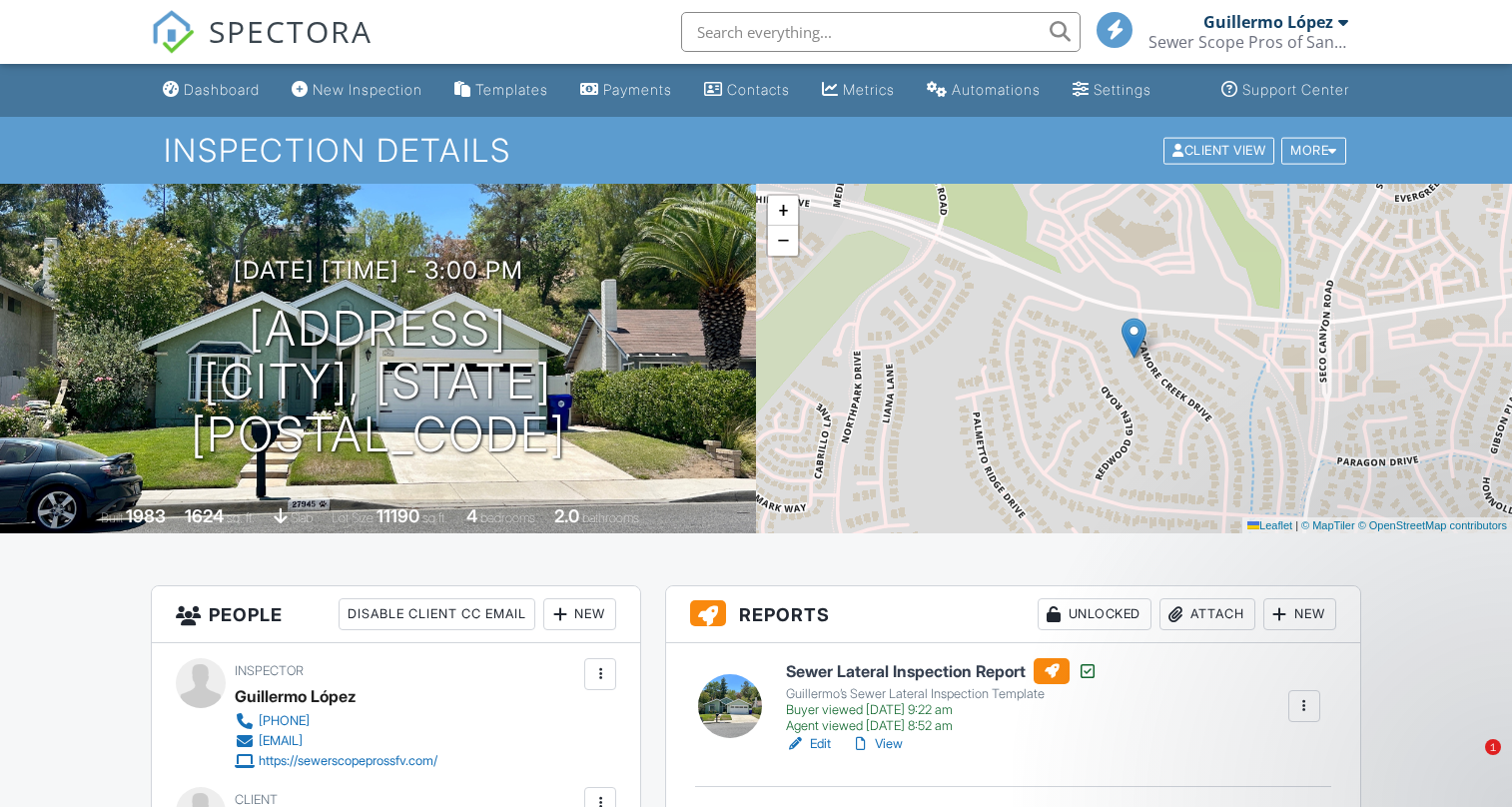scroll, scrollTop: 363, scrollLeft: 0, axis: vertical 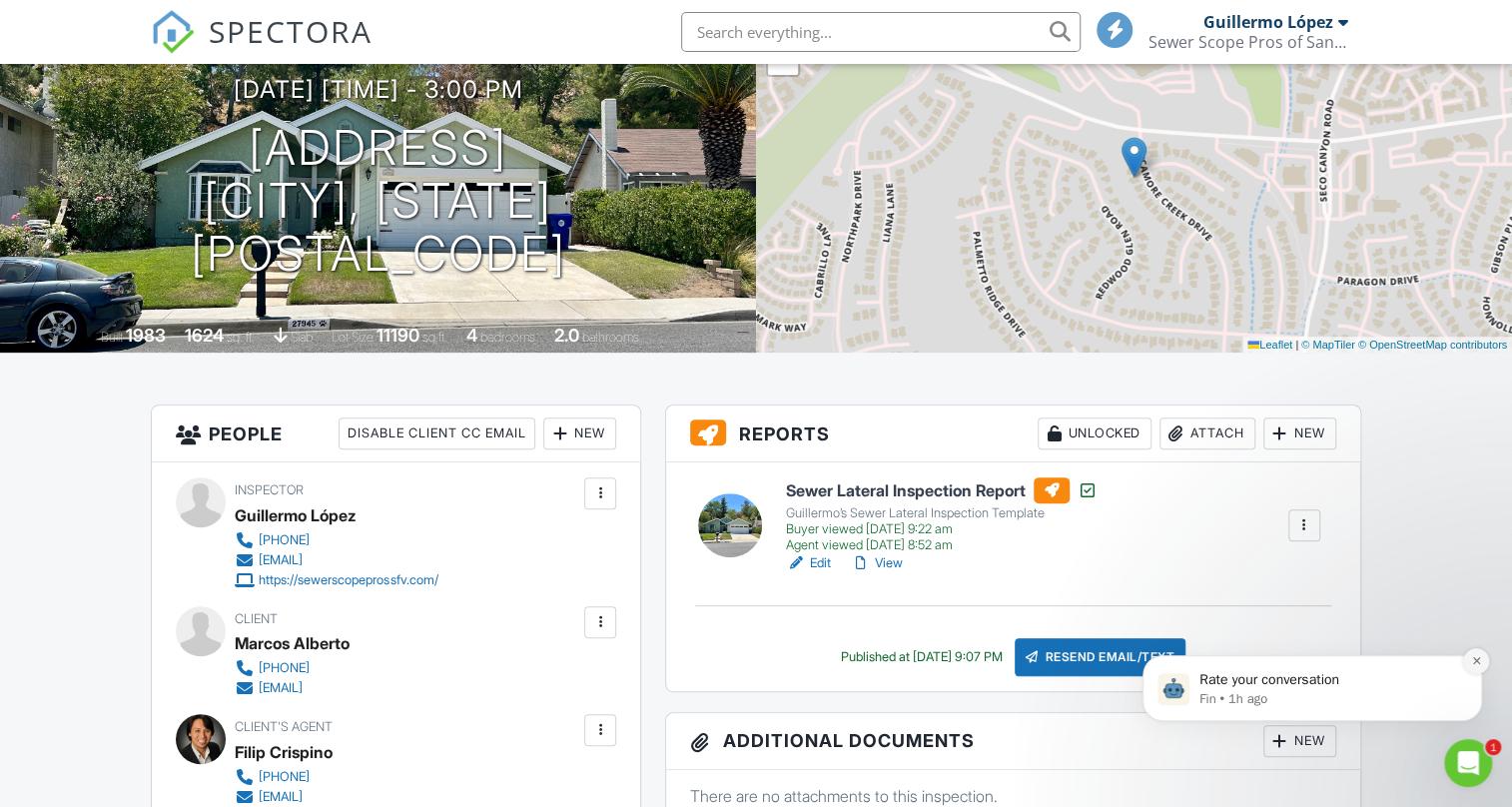 click 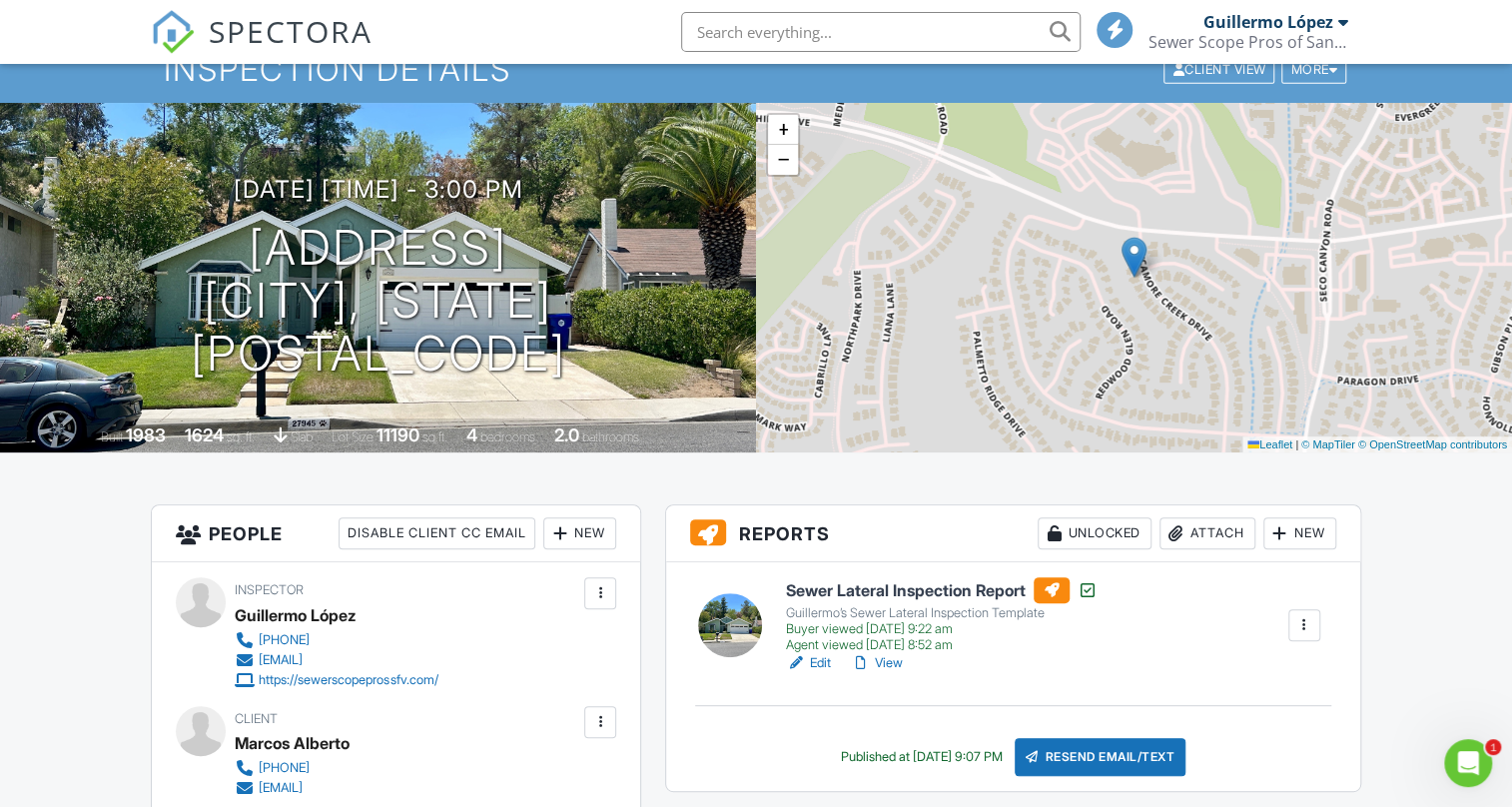scroll, scrollTop: 0, scrollLeft: 0, axis: both 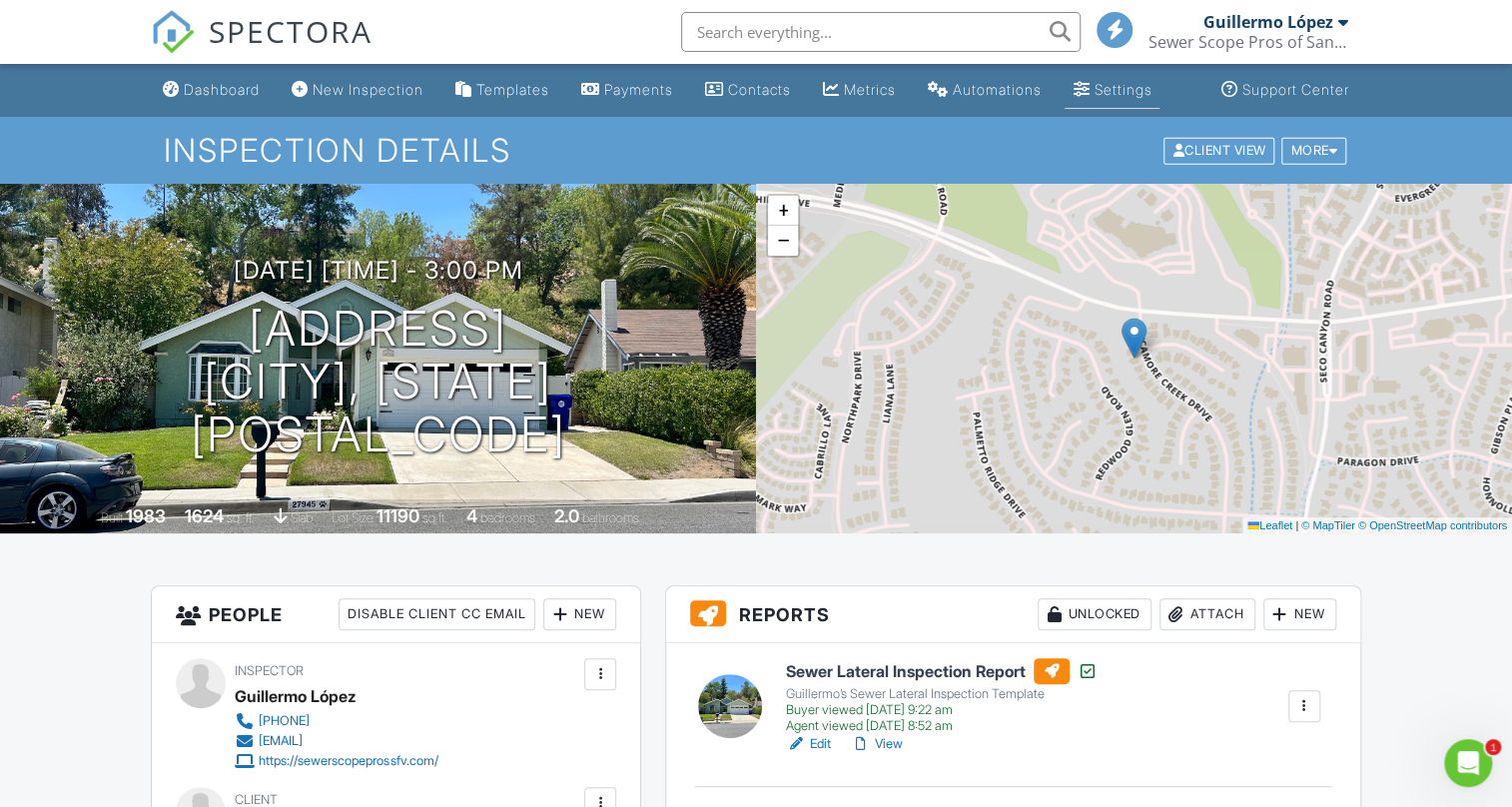 click on "Settings" at bounding box center [1112, 90] 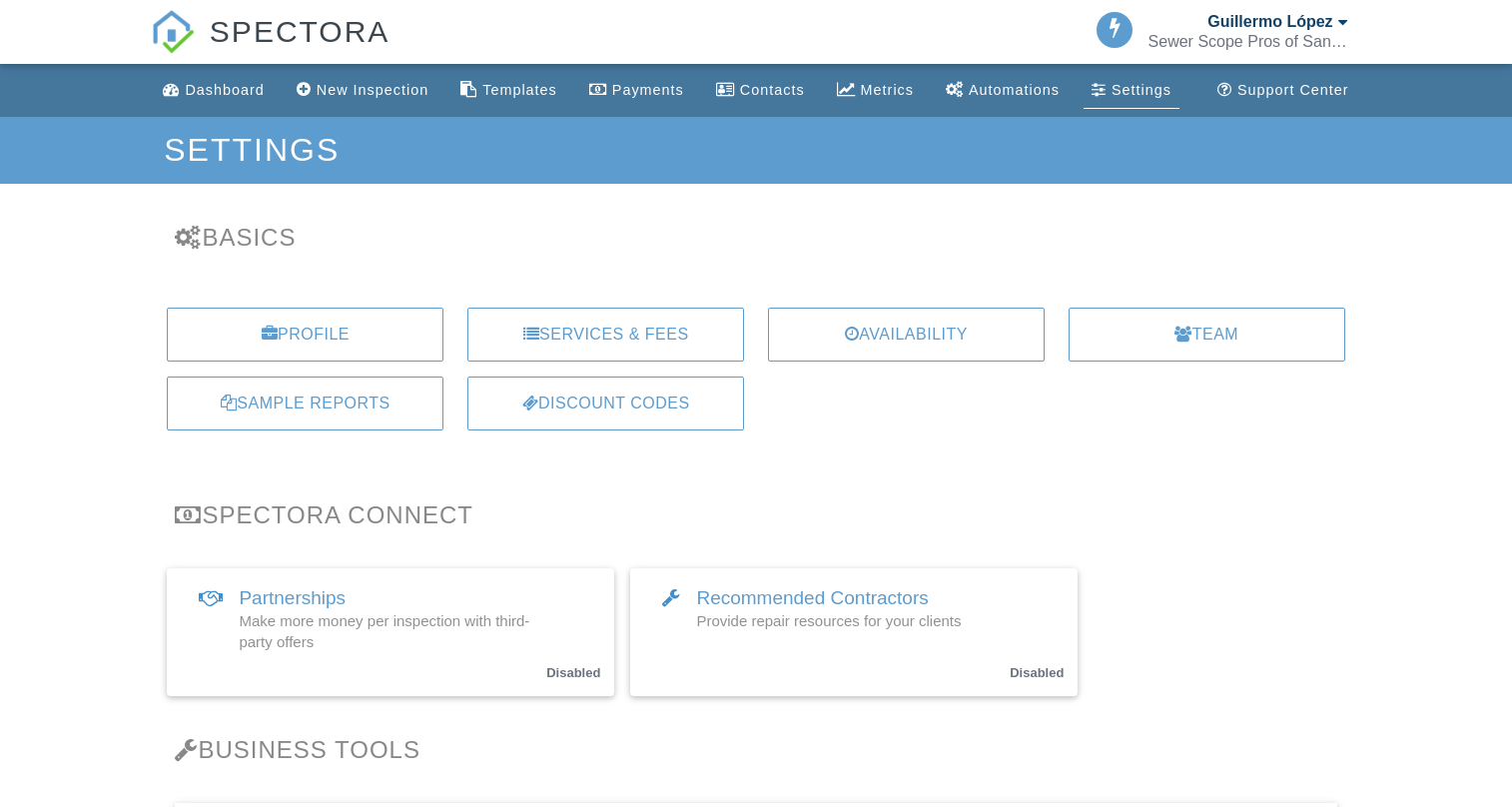 scroll, scrollTop: 0, scrollLeft: 0, axis: both 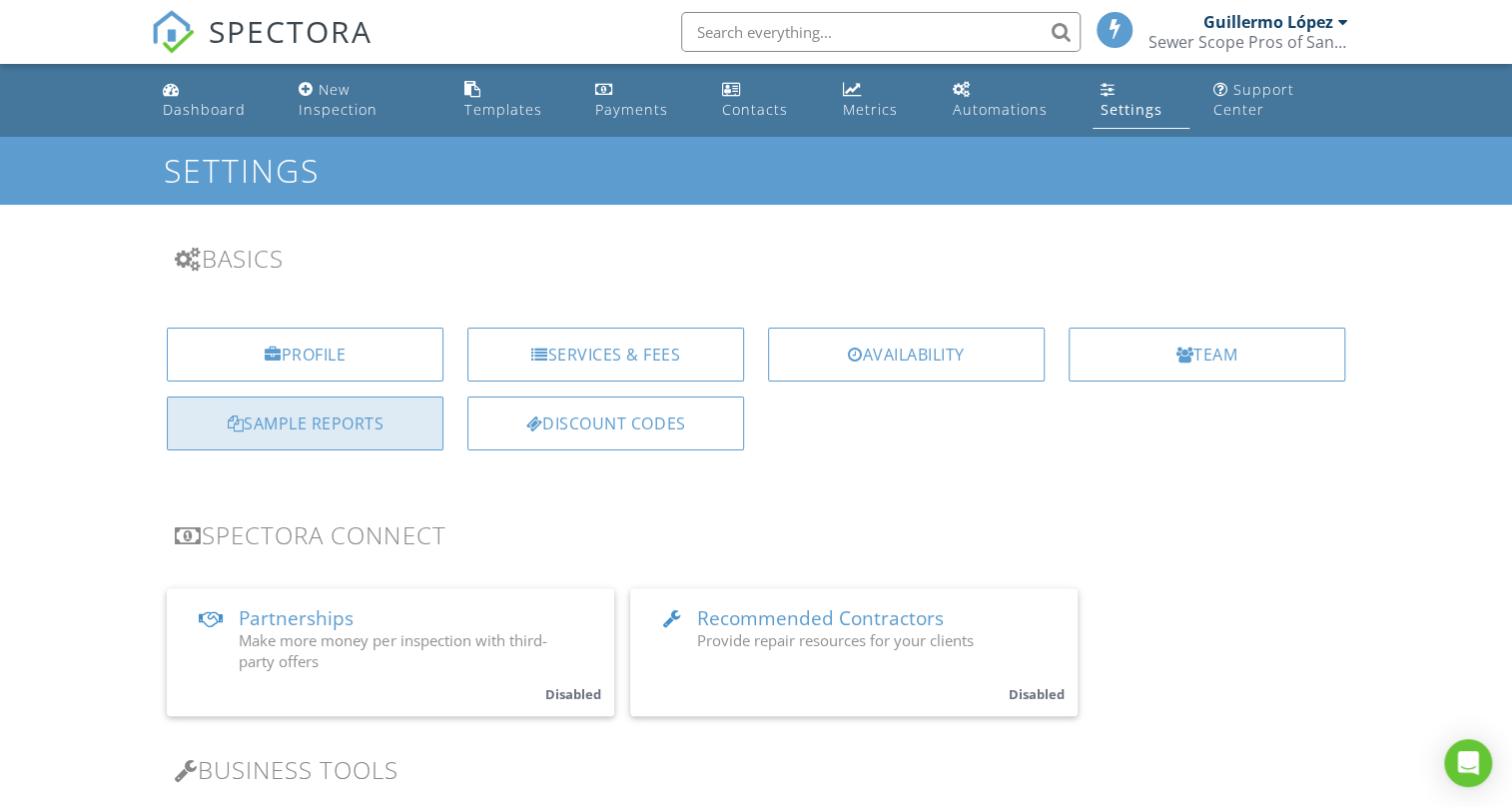 click on "Sample Reports" at bounding box center [305, 423] 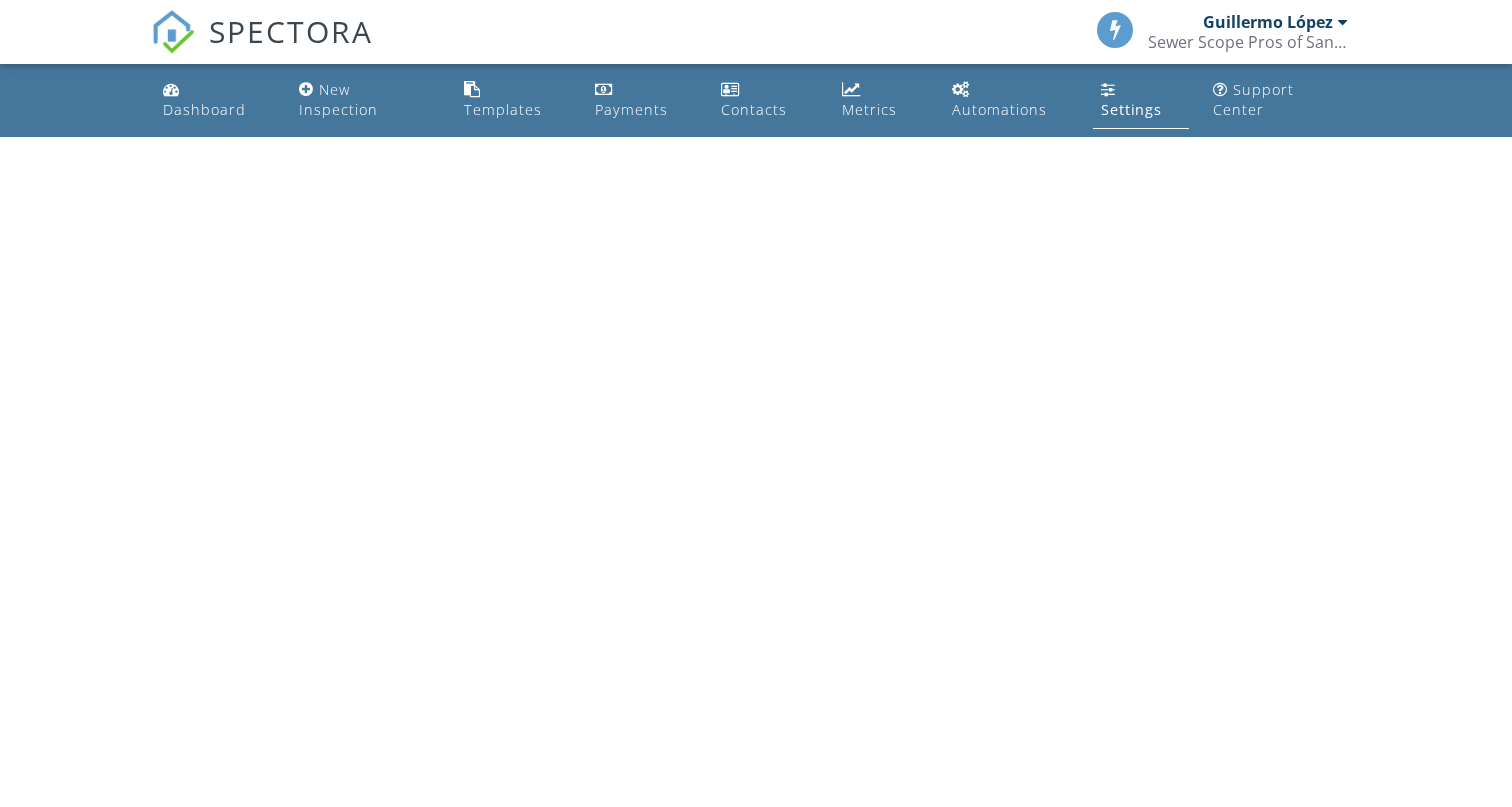 scroll, scrollTop: 0, scrollLeft: 0, axis: both 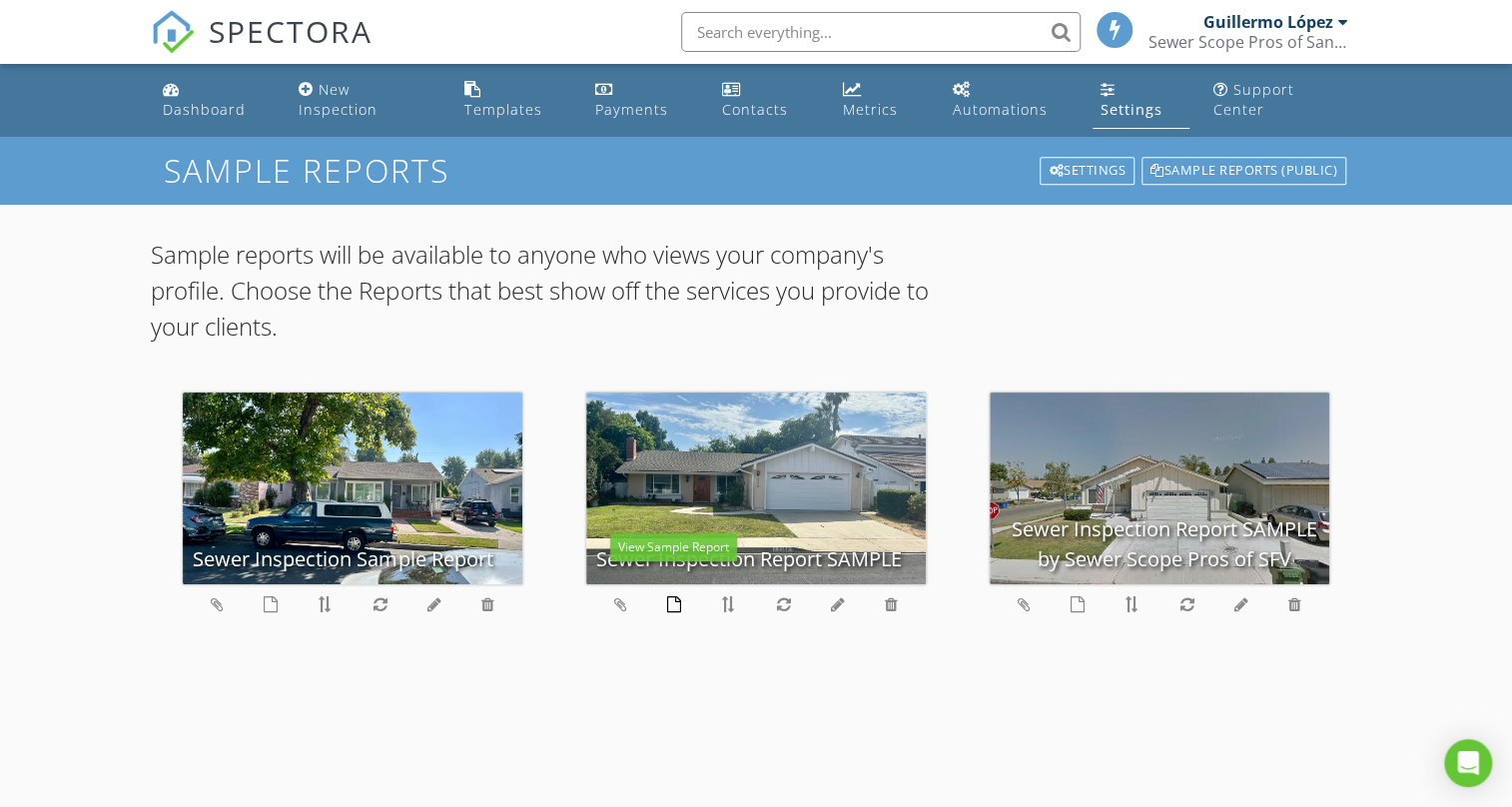 click at bounding box center [674, 604] 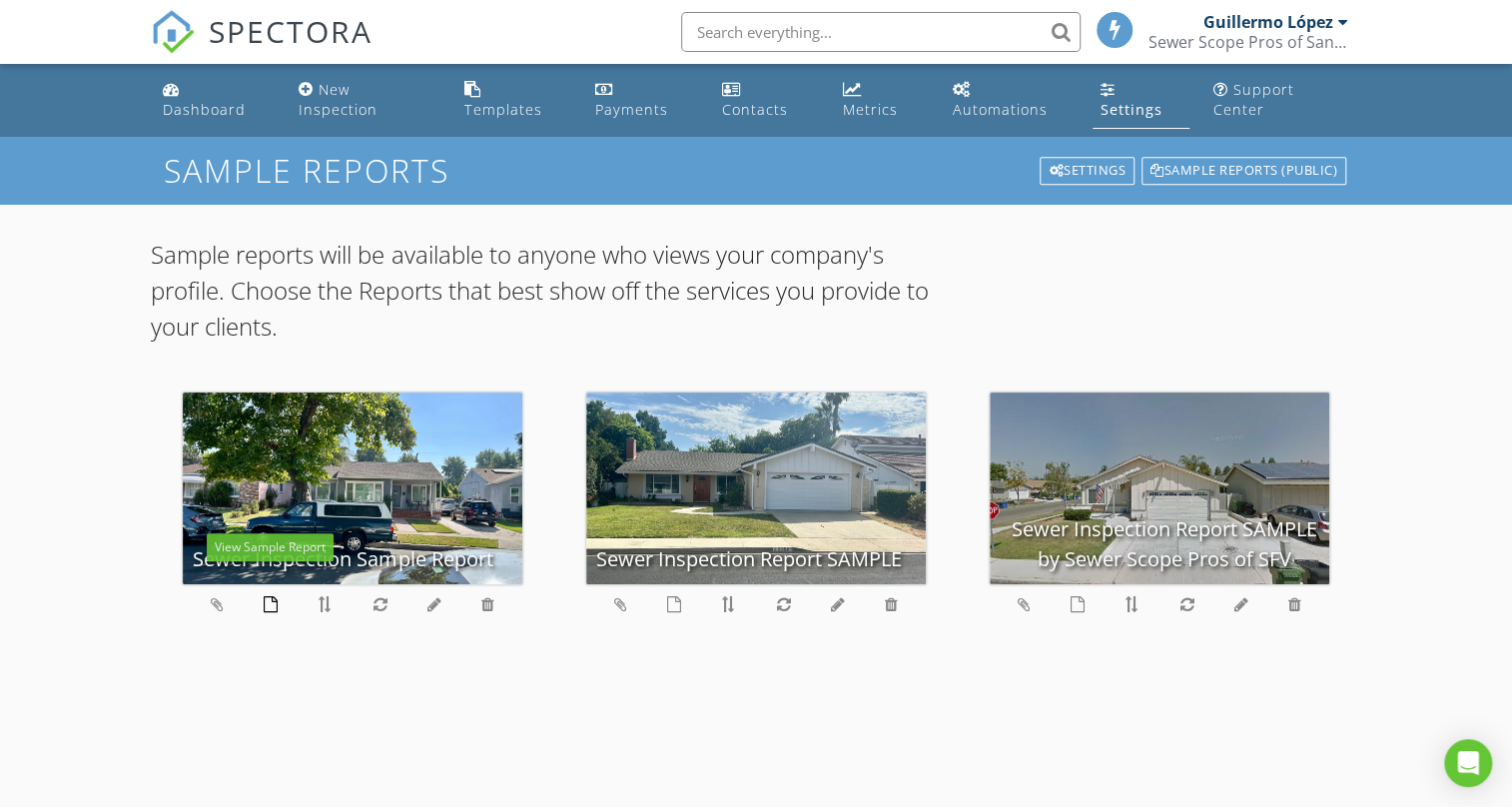 click at bounding box center [271, 604] 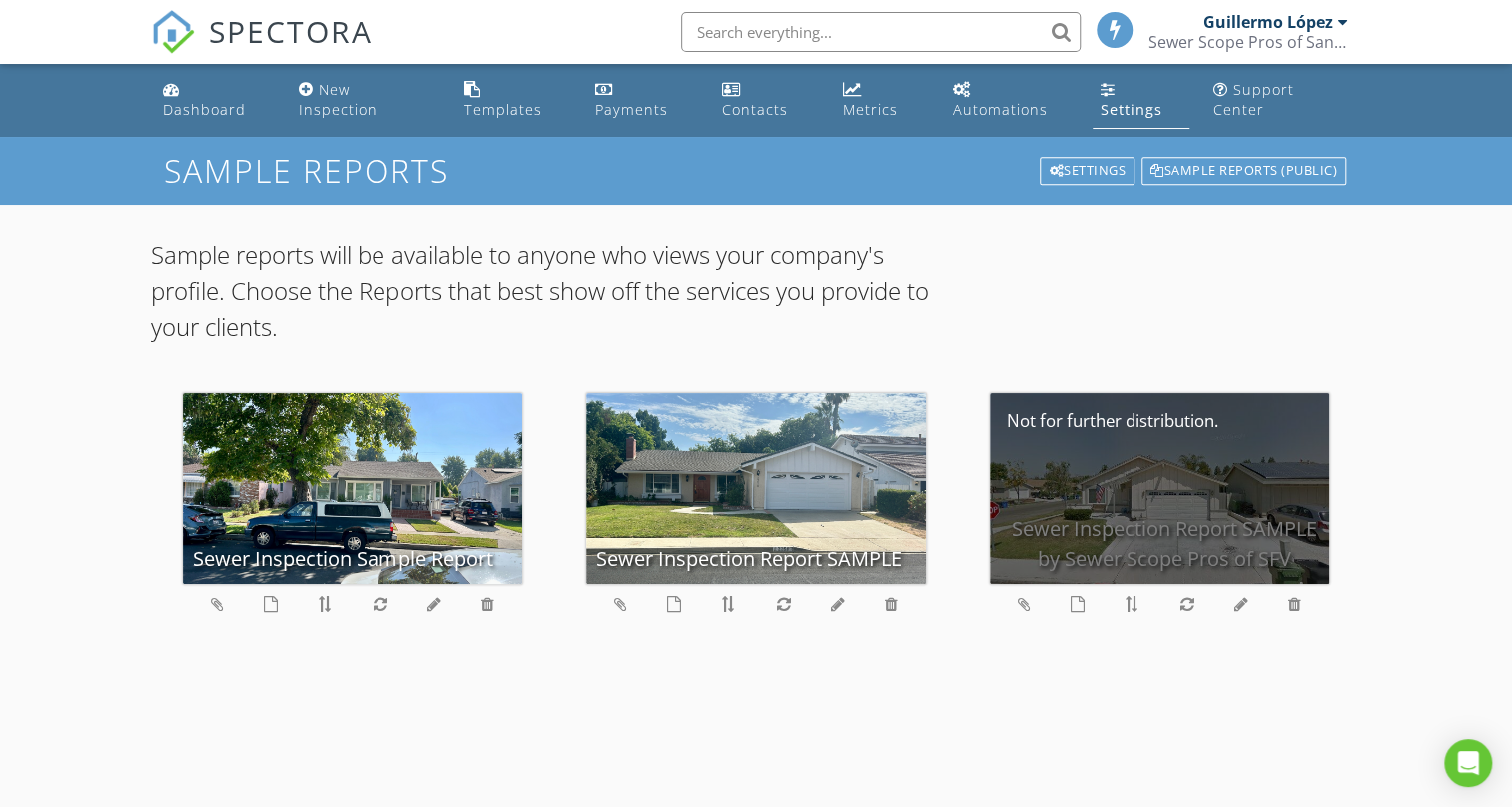 click on "Sewer Inspection Report SAMPLE by Sewer Scope Pros of SFV" at bounding box center (1159, 488) 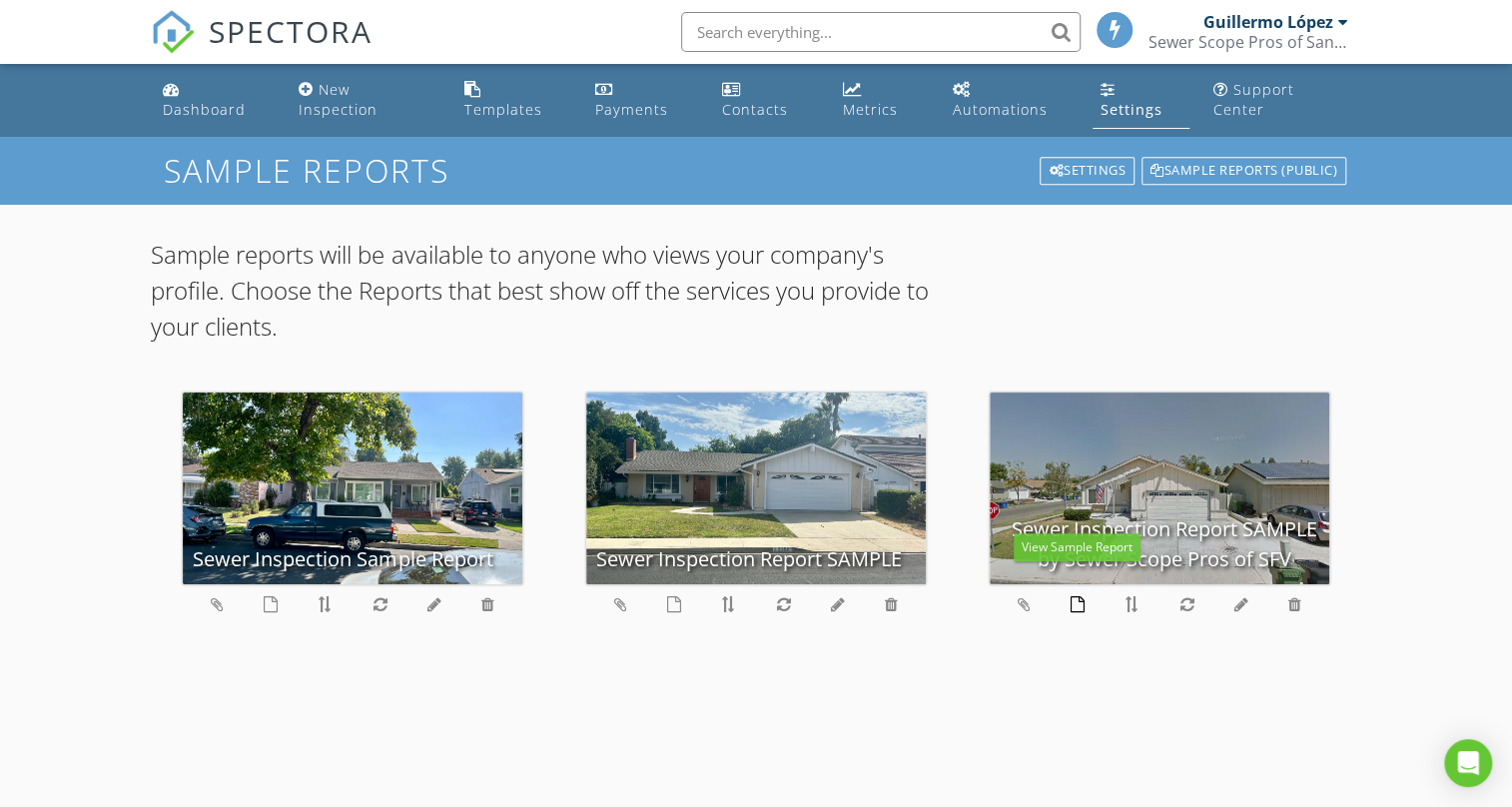 click at bounding box center (1078, 604) 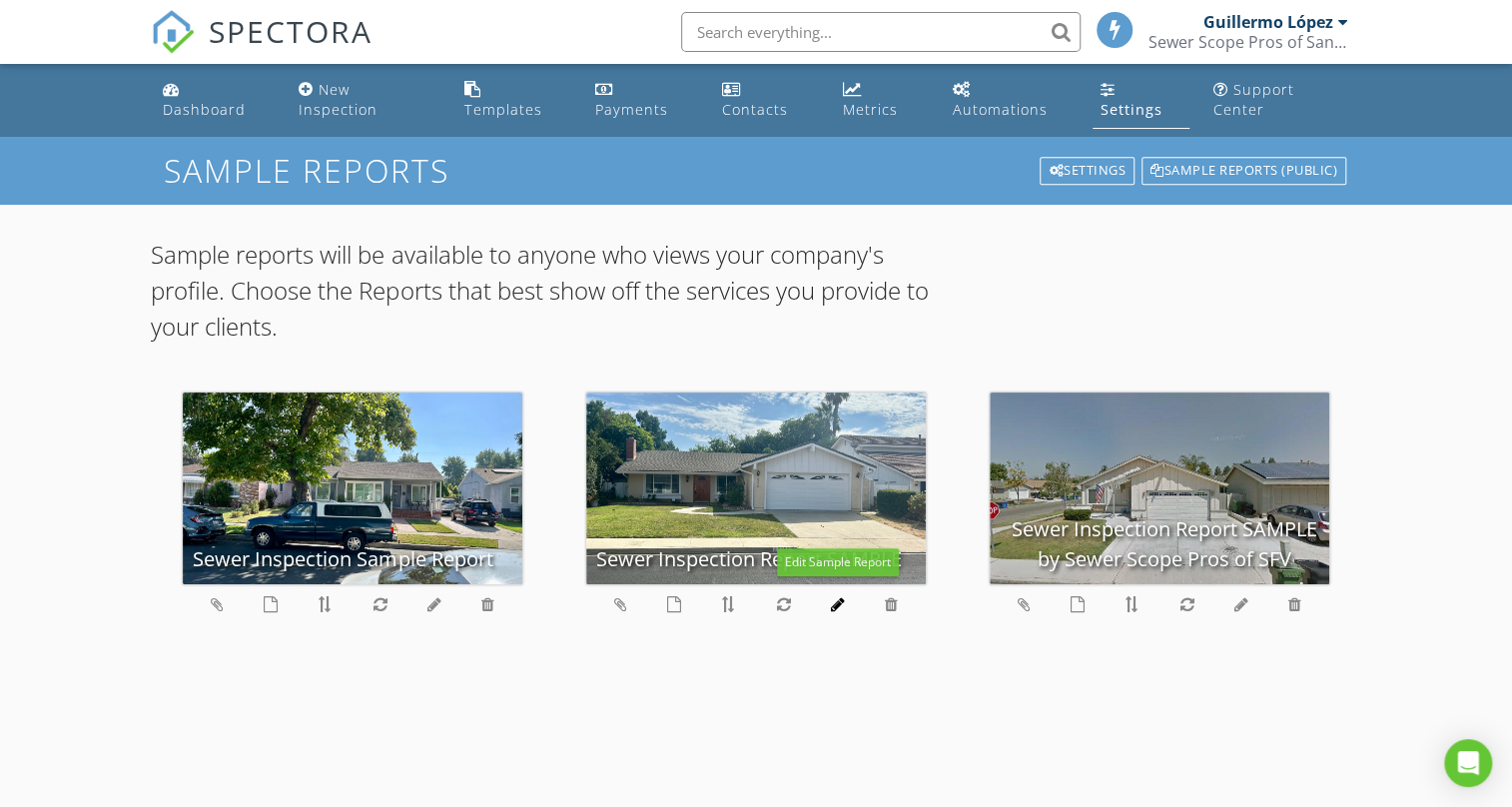 click at bounding box center (838, 604) 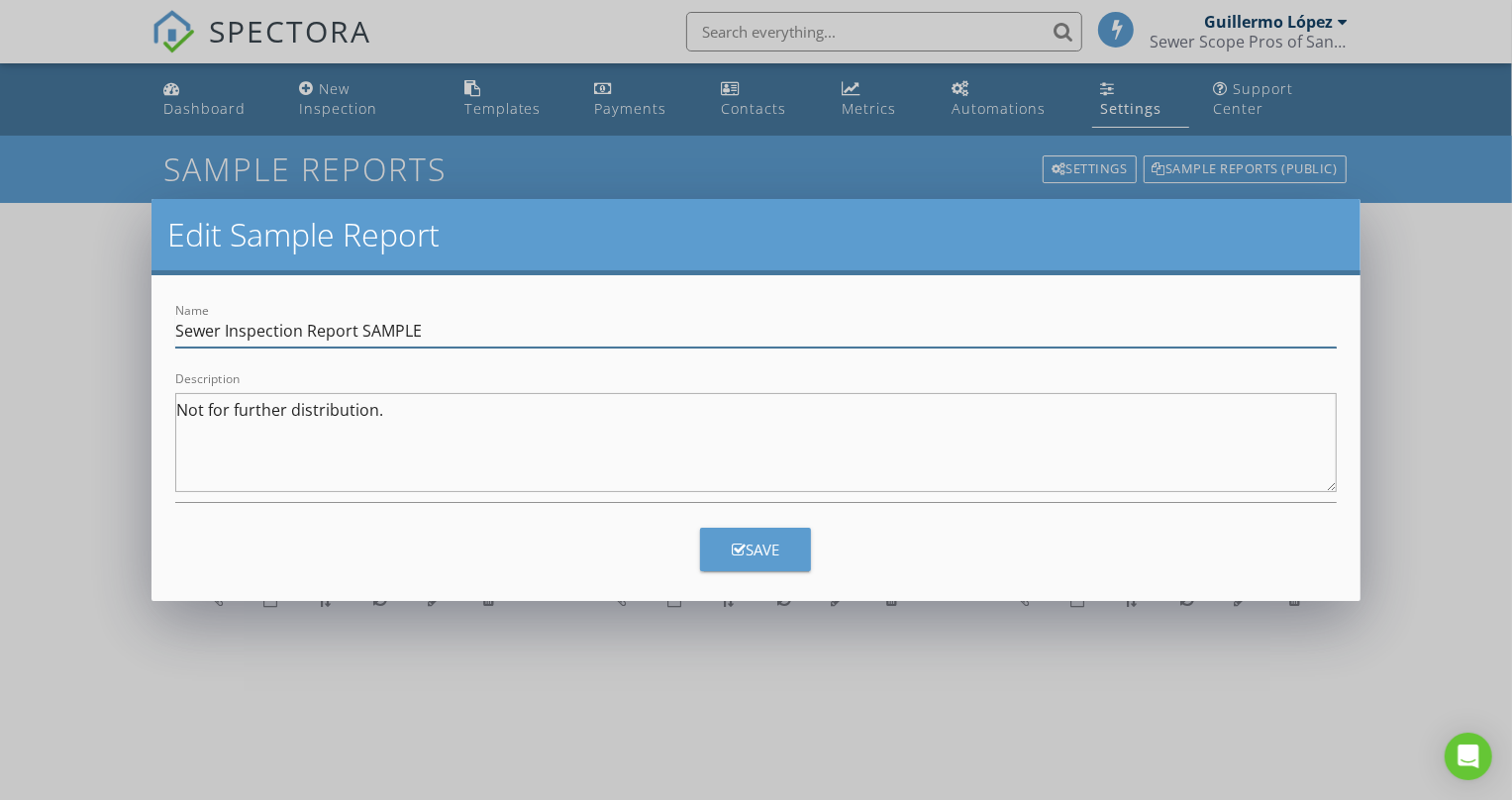 click on "Sewer Inspection Report SAMPLE" at bounding box center (756, 331) 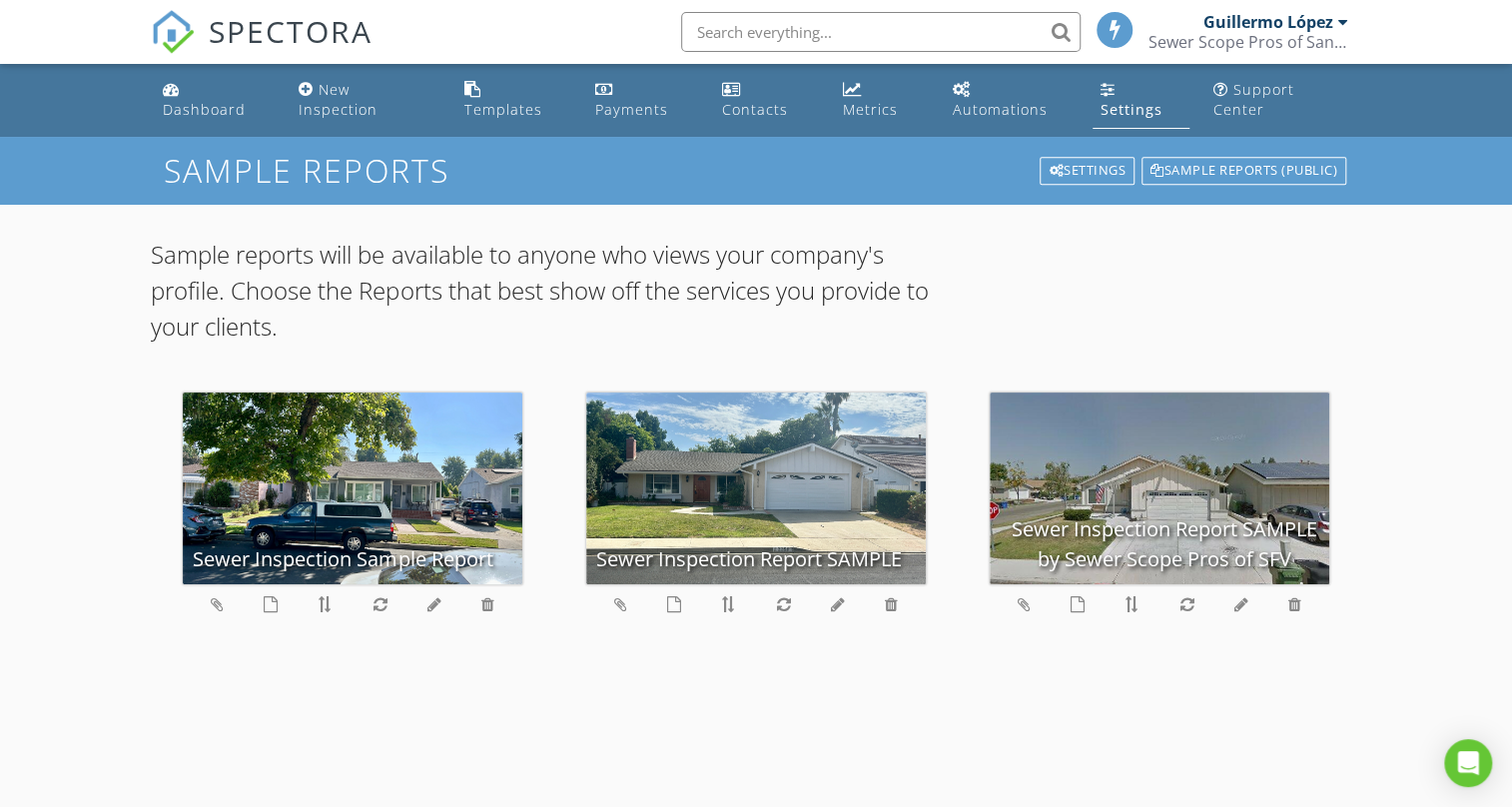 click on "Edit Sample Report   Name Sewer Inspection Report SAMPLE   Description Not for further distribution.
Save" at bounding box center [756, 404] 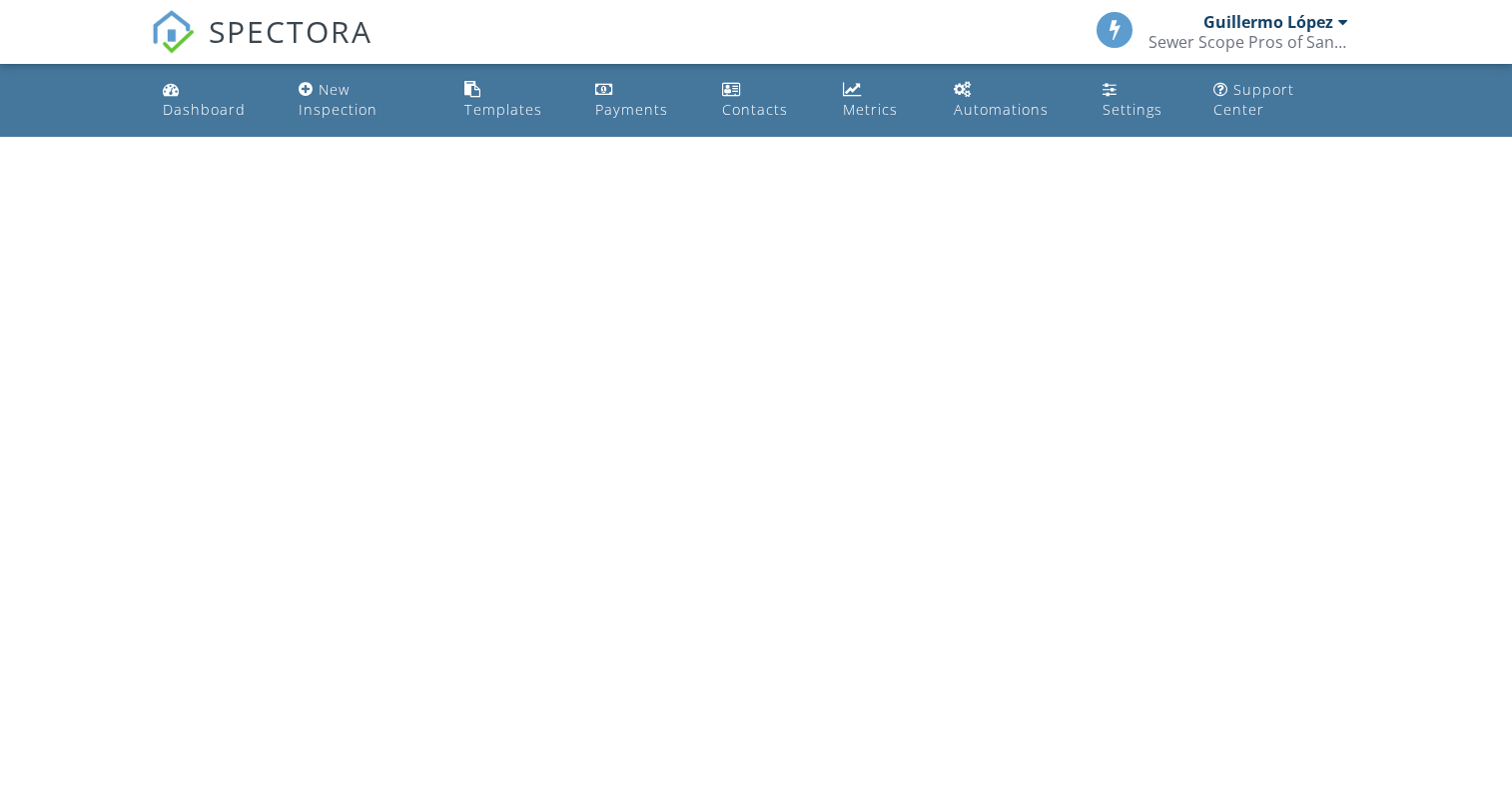 scroll, scrollTop: 0, scrollLeft: 0, axis: both 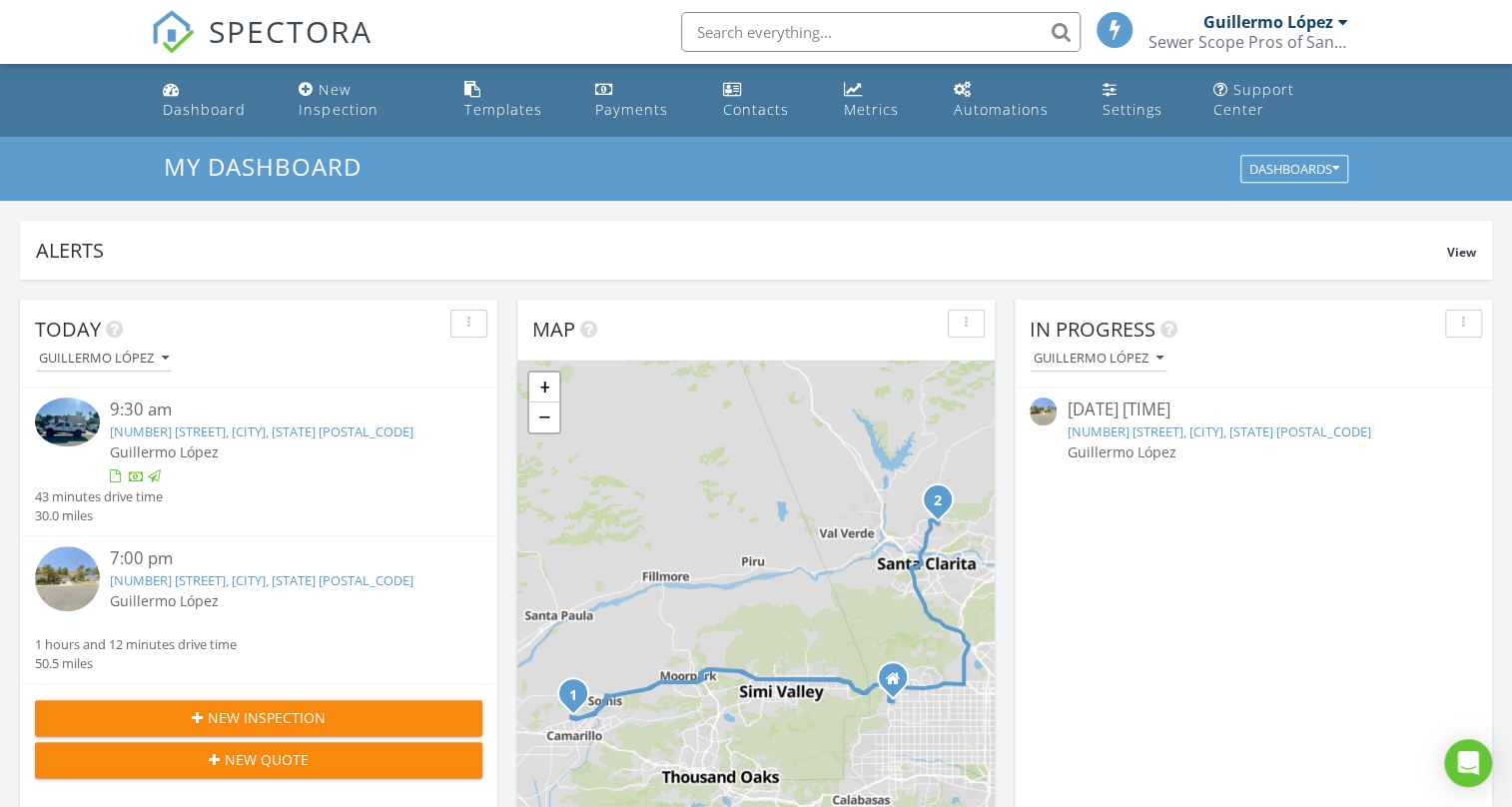 click on "[NUMBER] [STREET], [CITY], [STATE] [POSTAL_CODE]" at bounding box center (262, 580) 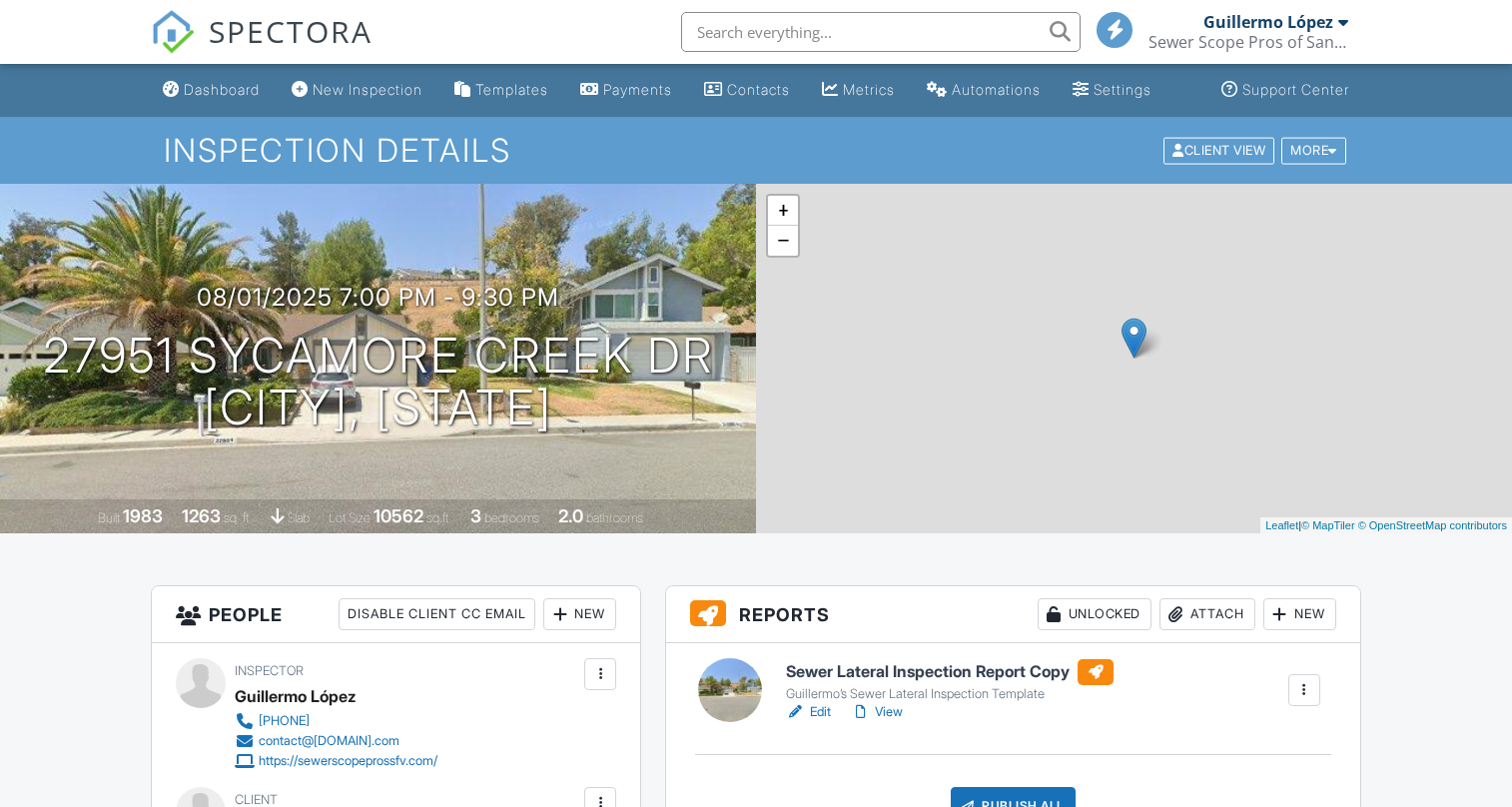 scroll, scrollTop: 0, scrollLeft: 0, axis: both 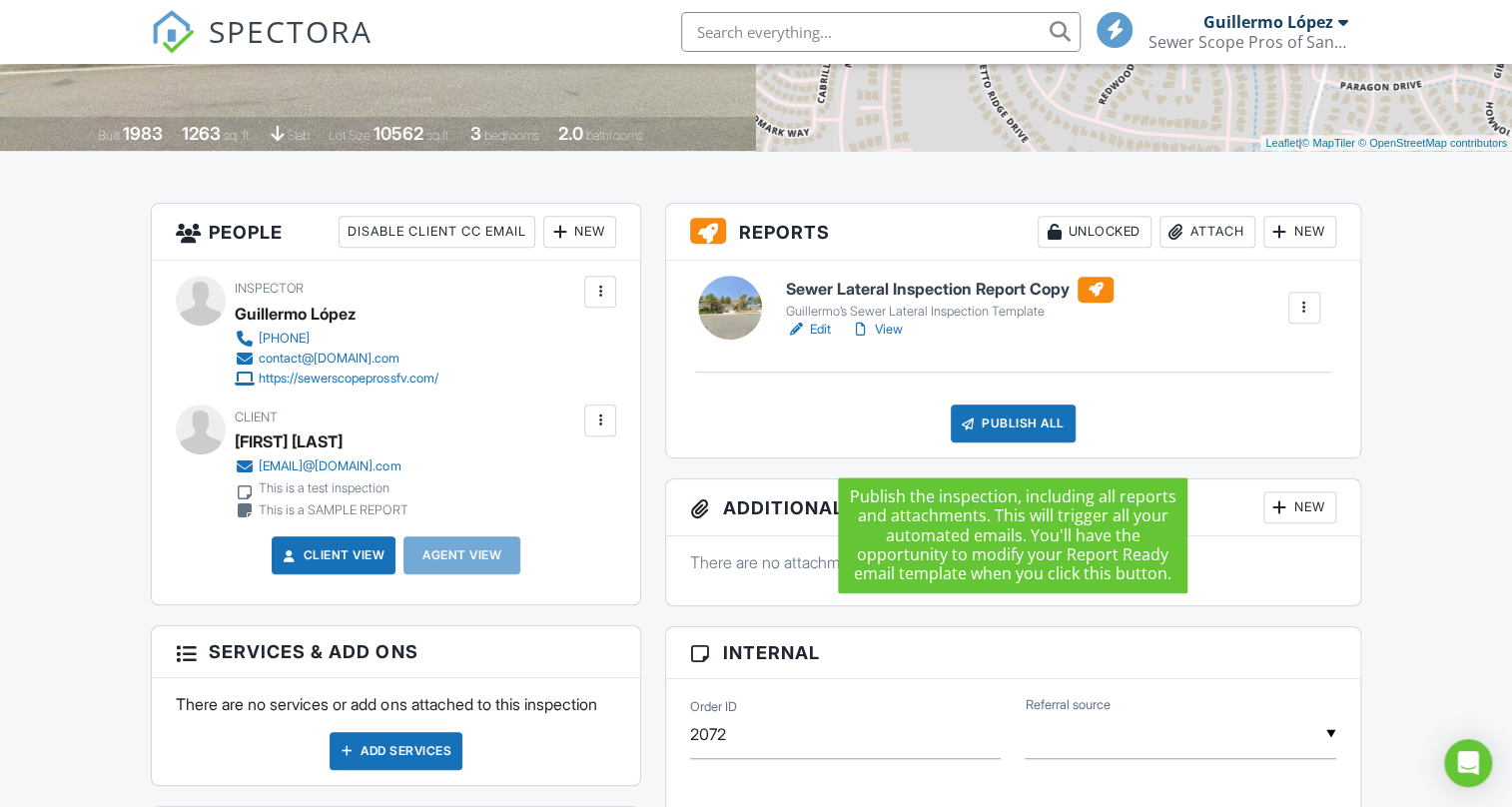click on "Publish All" at bounding box center [1013, 423] 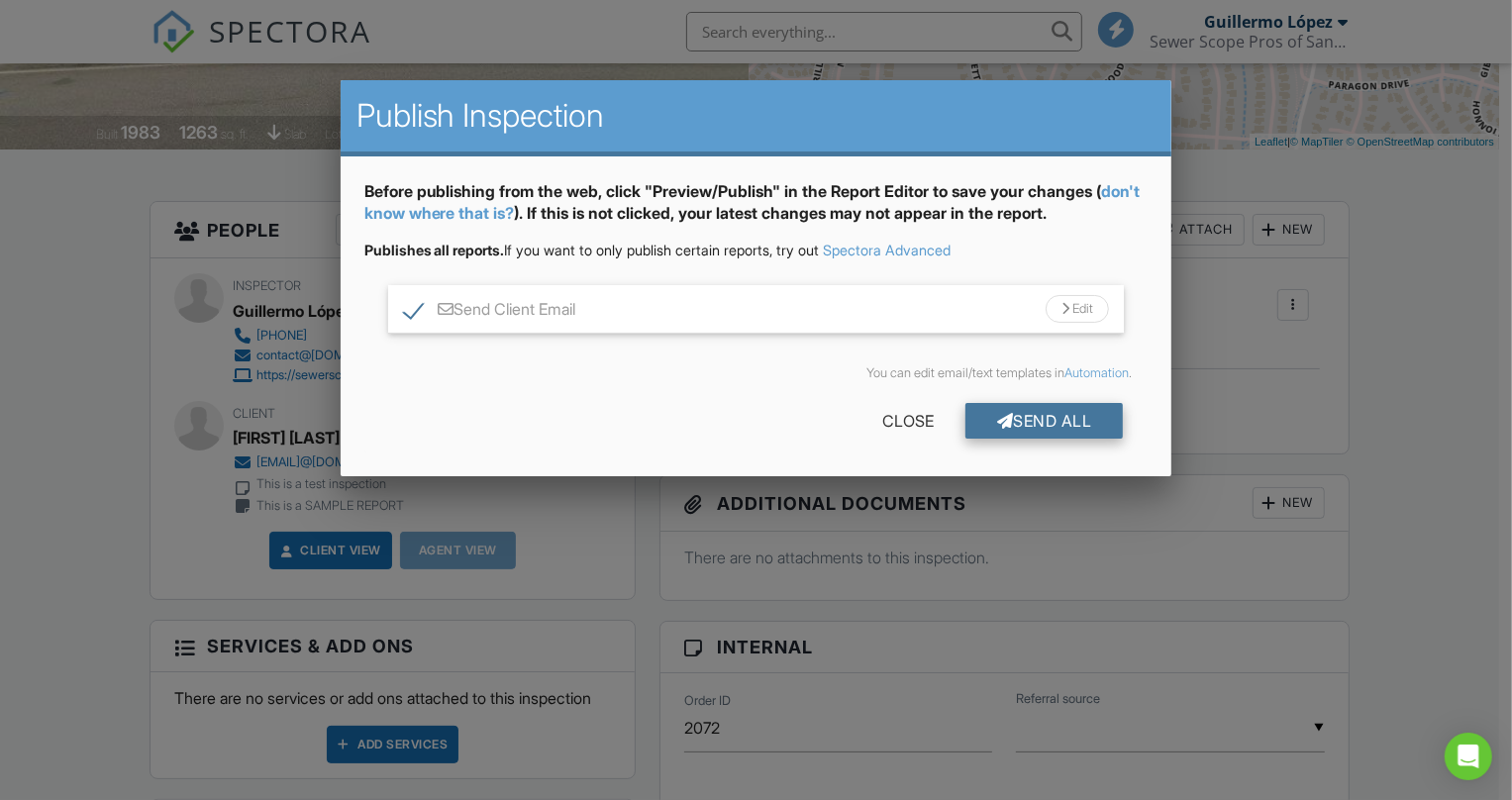 click on "Send All" at bounding box center [1045, 421] 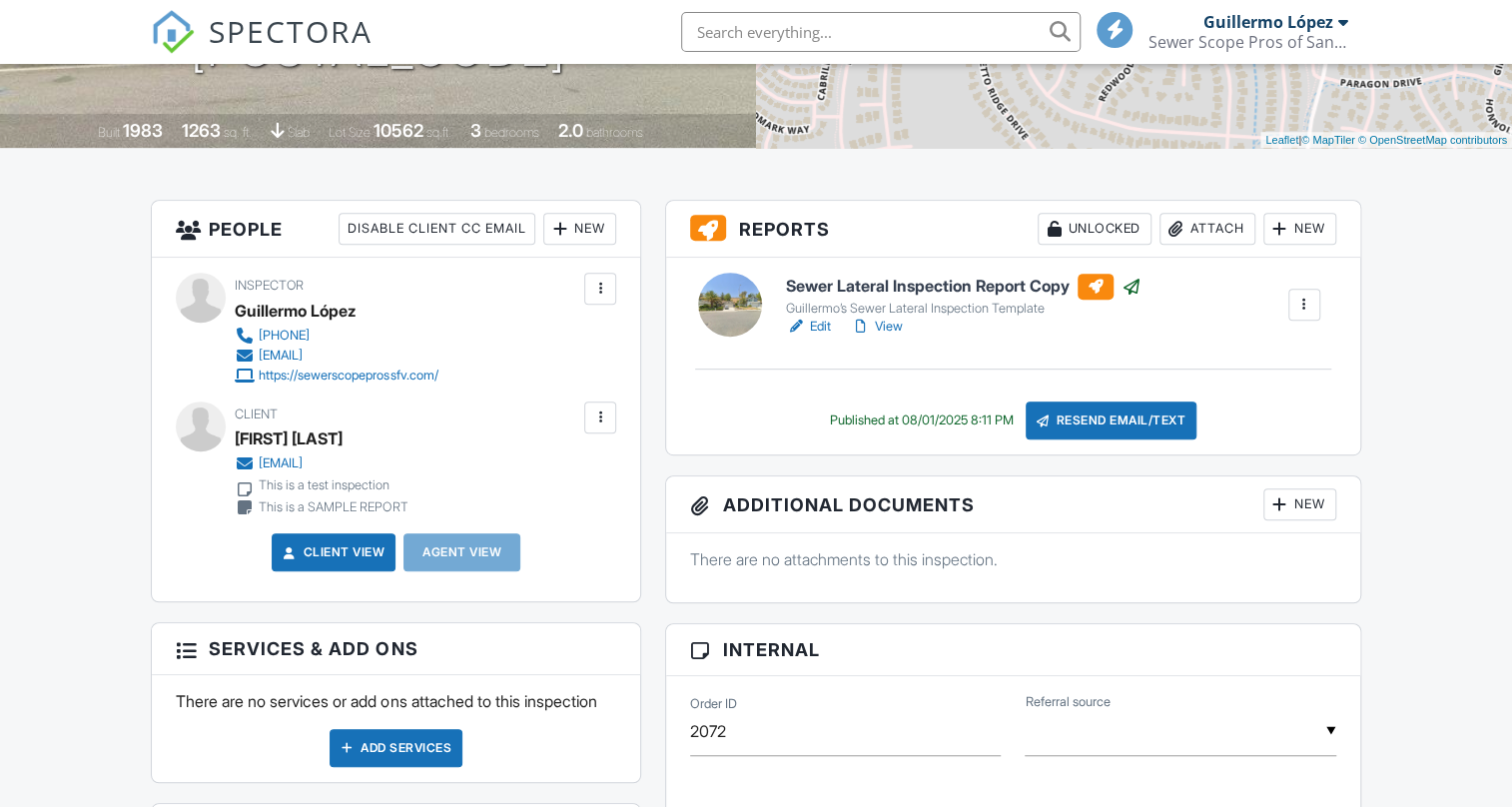 scroll, scrollTop: 0, scrollLeft: 0, axis: both 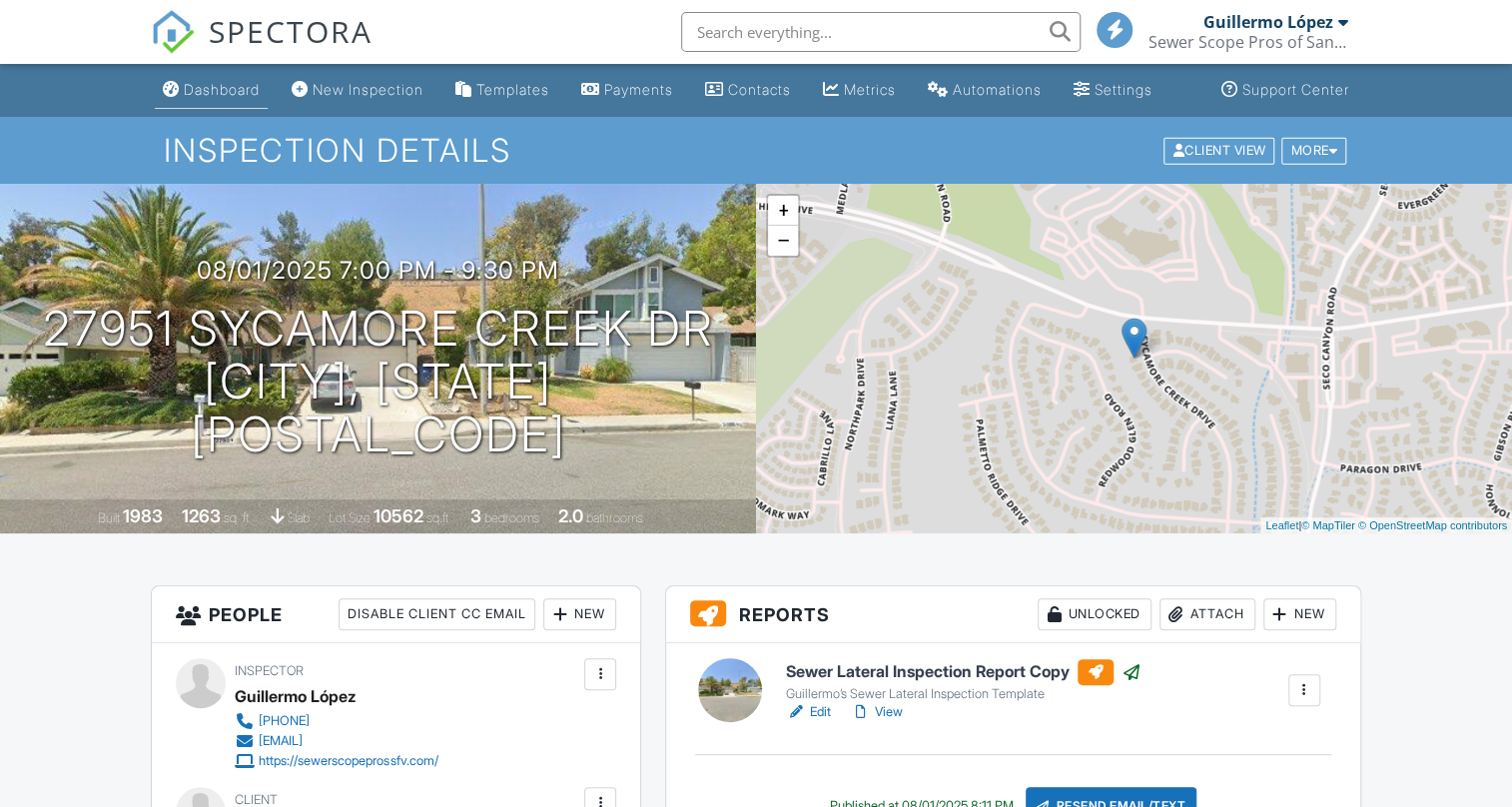 click on "Dashboard" at bounding box center (222, 89) 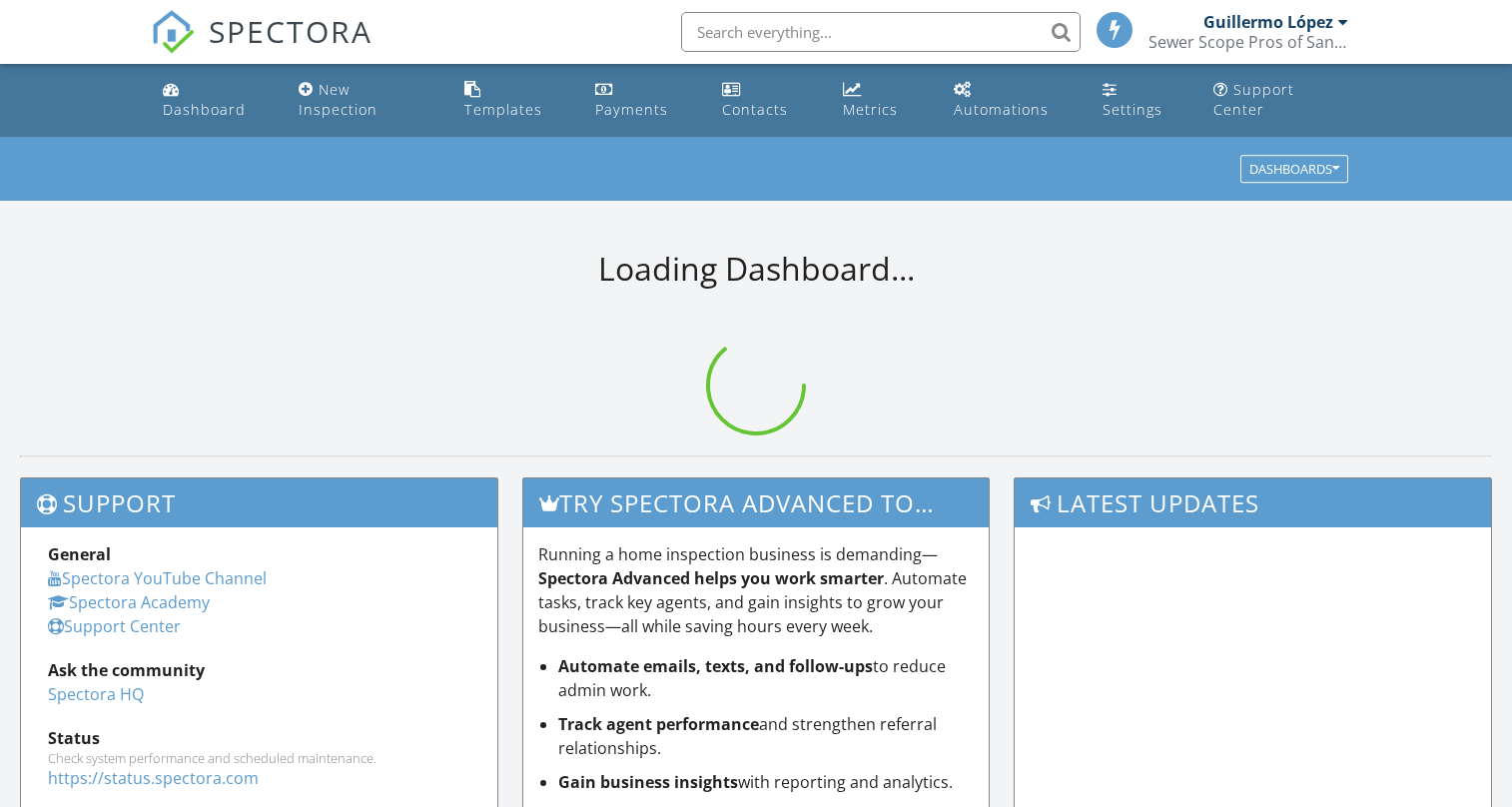 scroll, scrollTop: 0, scrollLeft: 0, axis: both 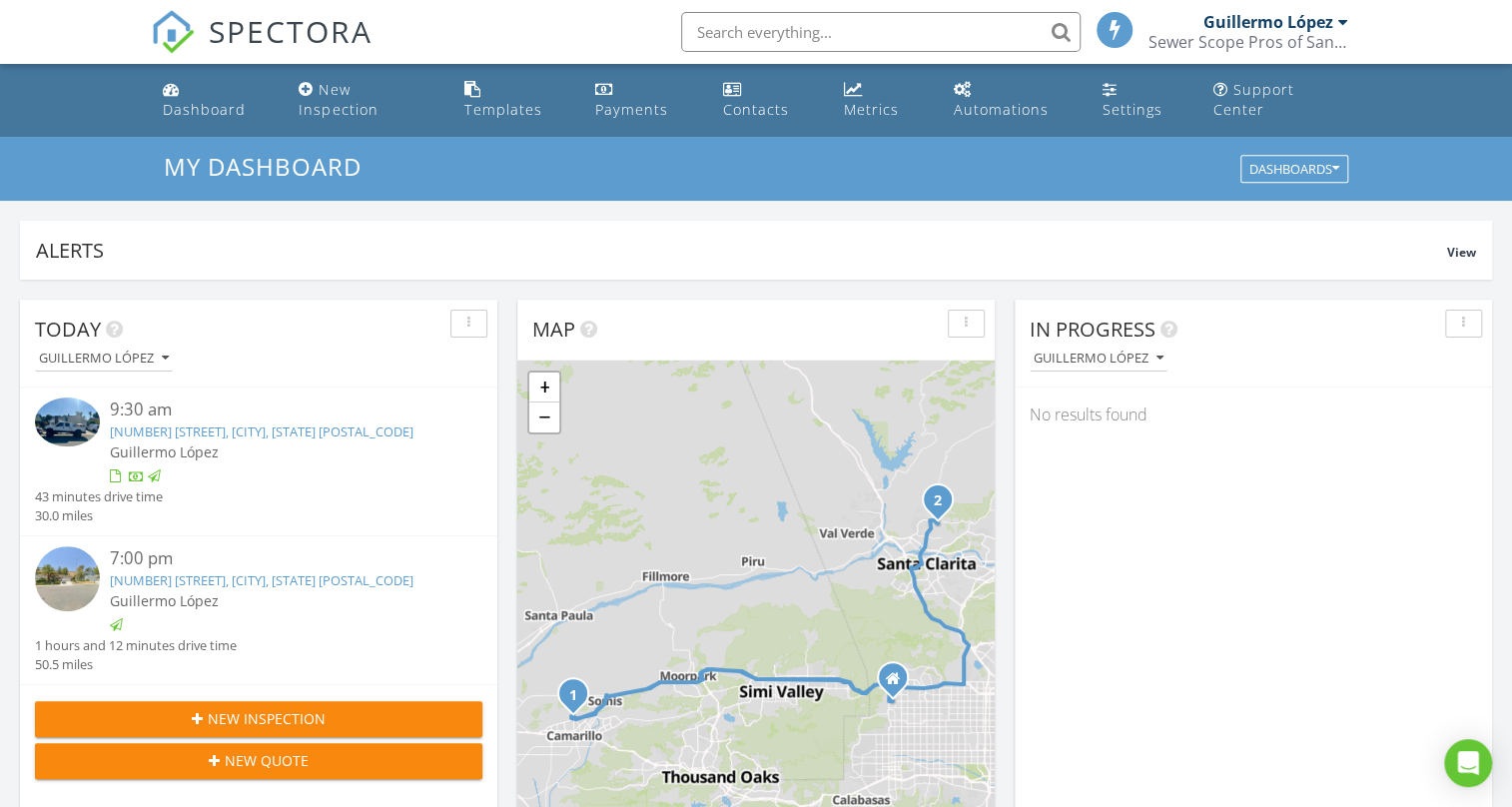 click on "[NUMBER] [STREET], [CITY], [STATE] [POSTAL_CODE]" at bounding box center (262, 580) 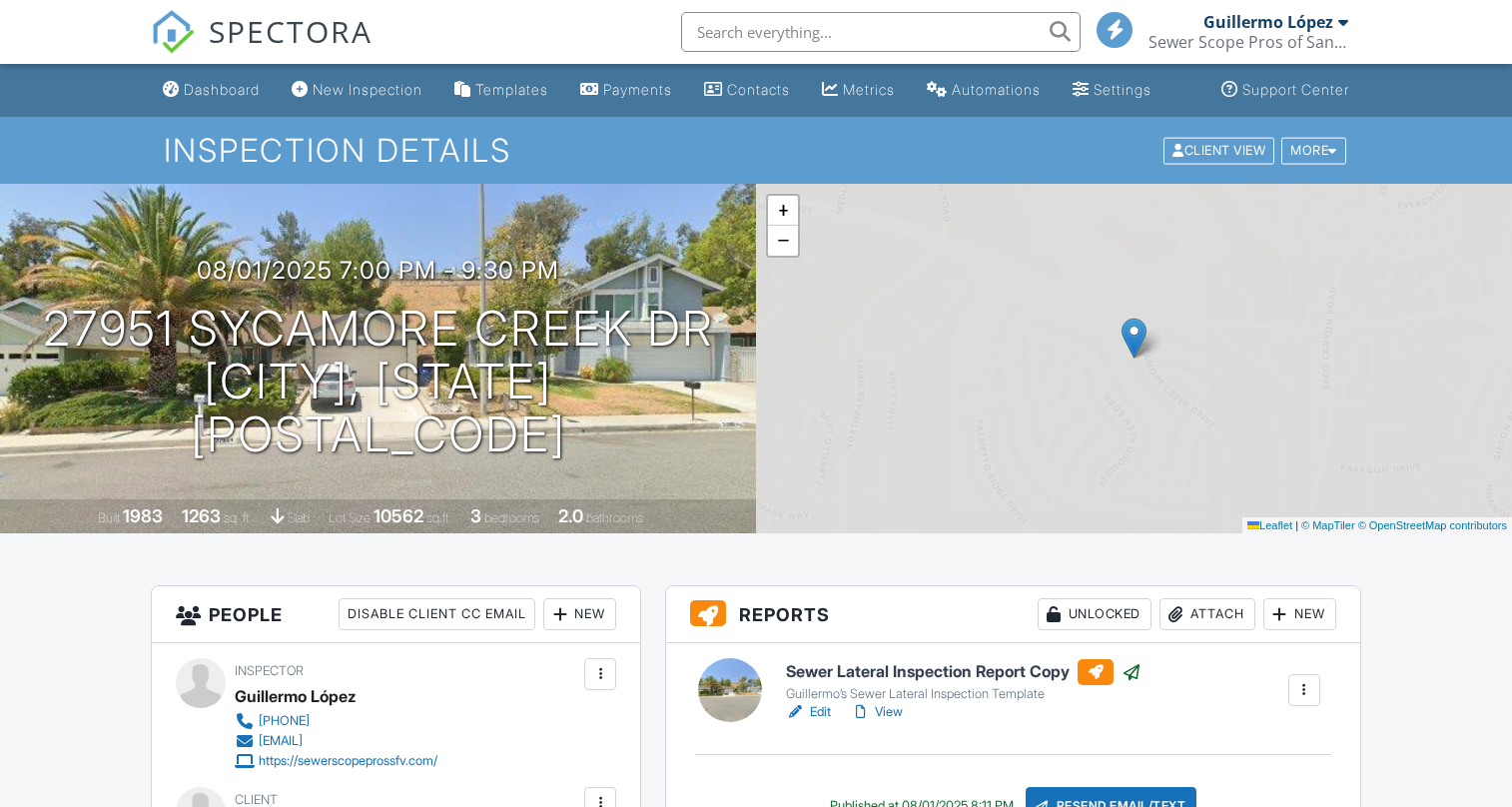 scroll, scrollTop: 0, scrollLeft: 0, axis: both 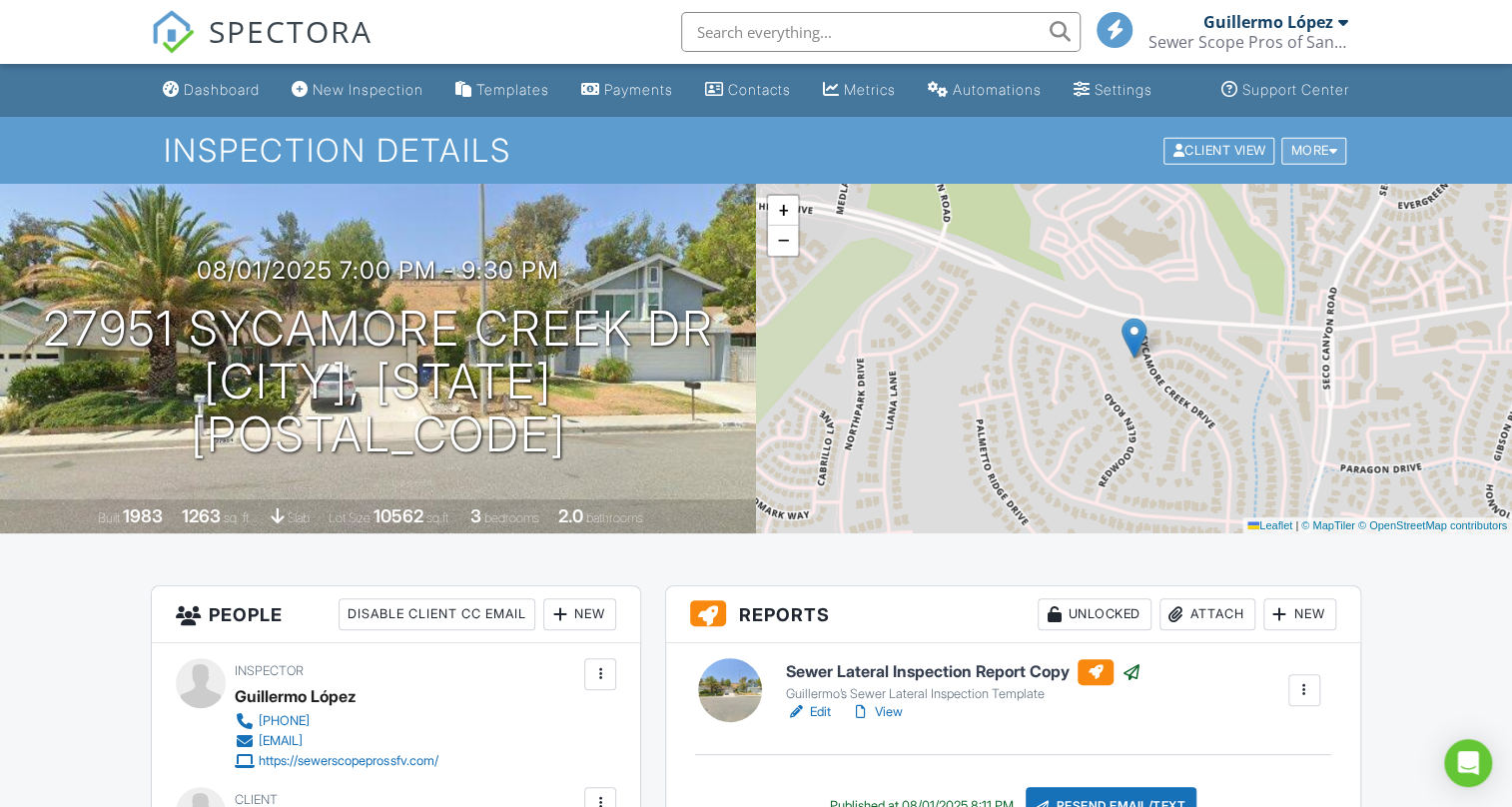 click at bounding box center [1332, 150] 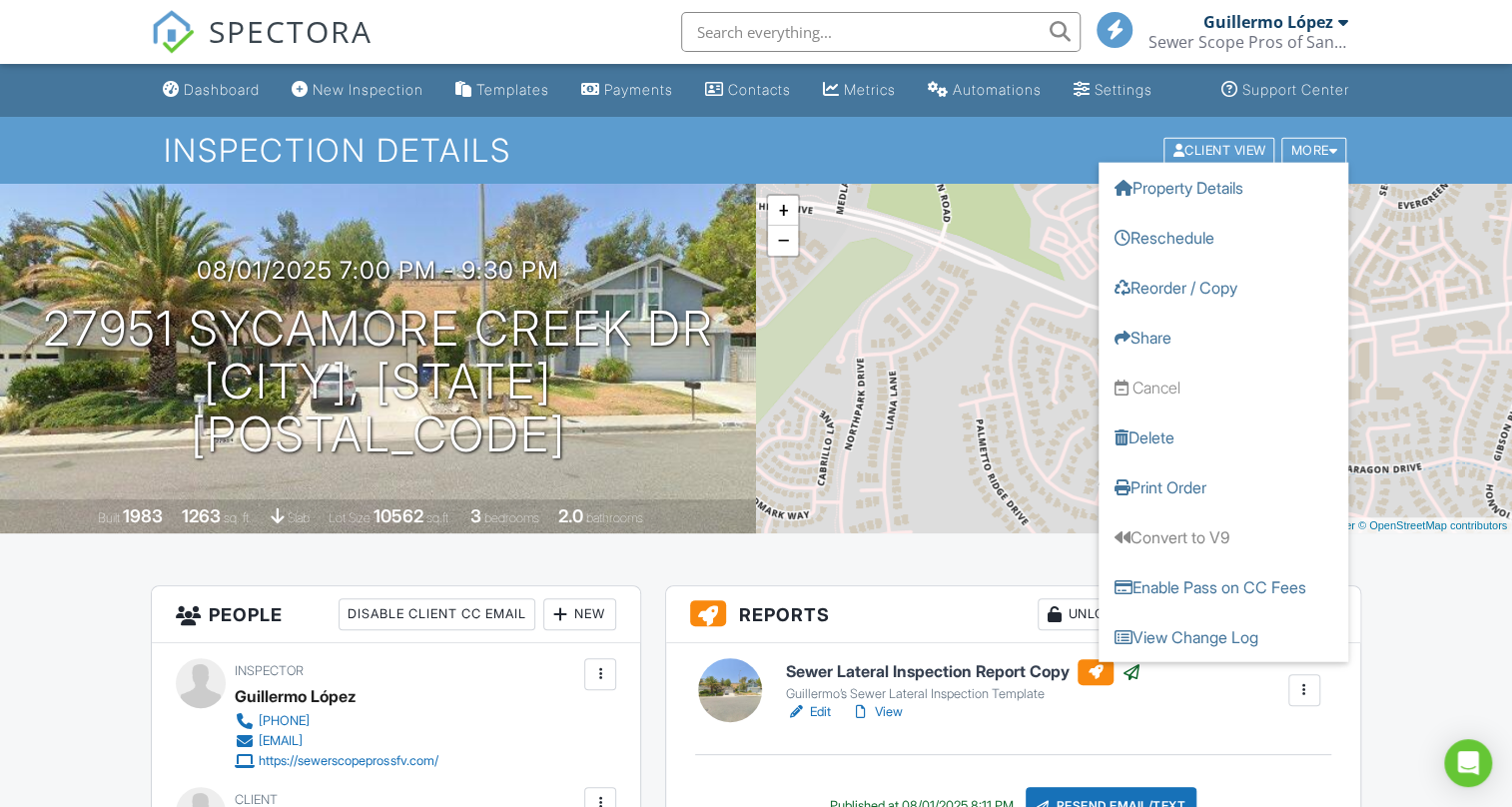 click on "Inspection Details
Client View
More
Property Details
Reschedule
Reorder / Copy
Share
Cancel
Delete
Print Order
Convert to V9
Enable Pass on CC Fees
View Change Log" at bounding box center [756, 150] 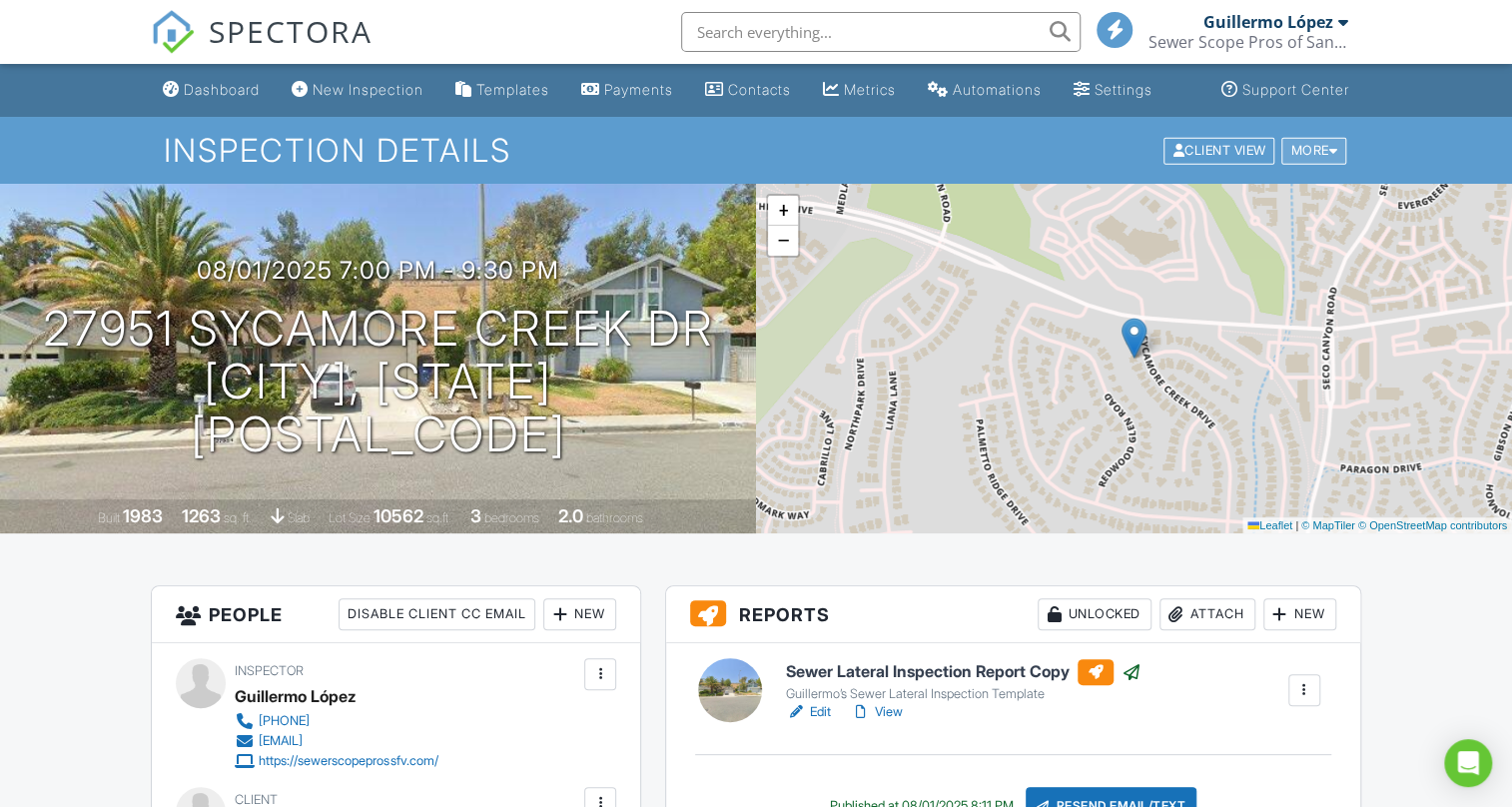 click on "More" at bounding box center [1313, 150] 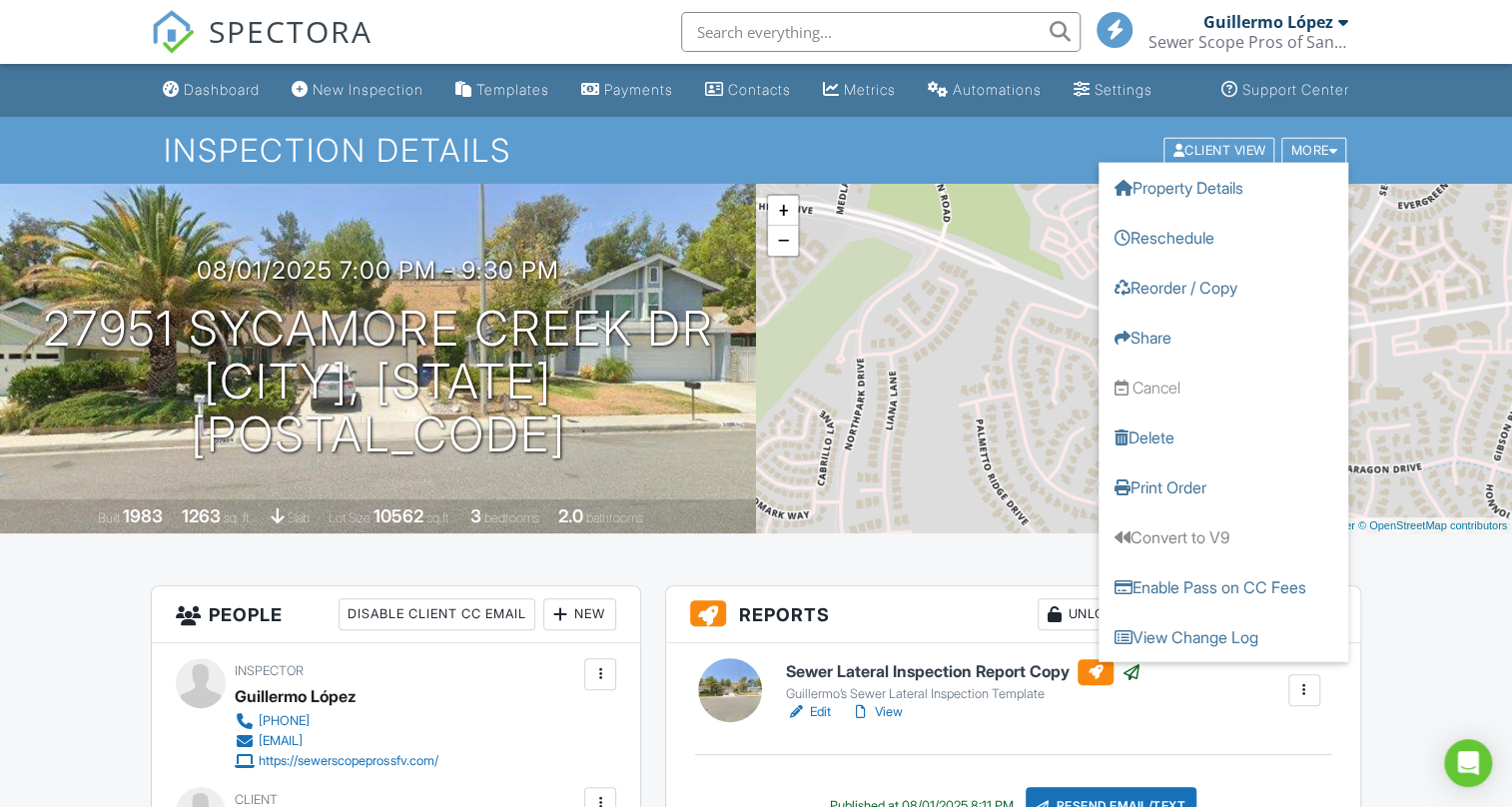 click on "Inspection Details
Client View
More
Property Details
Reschedule
Reorder / Copy
Share
Cancel
Delete
Print Order
Convert to V9
Enable Pass on CC Fees
View Change Log" at bounding box center [756, 150] 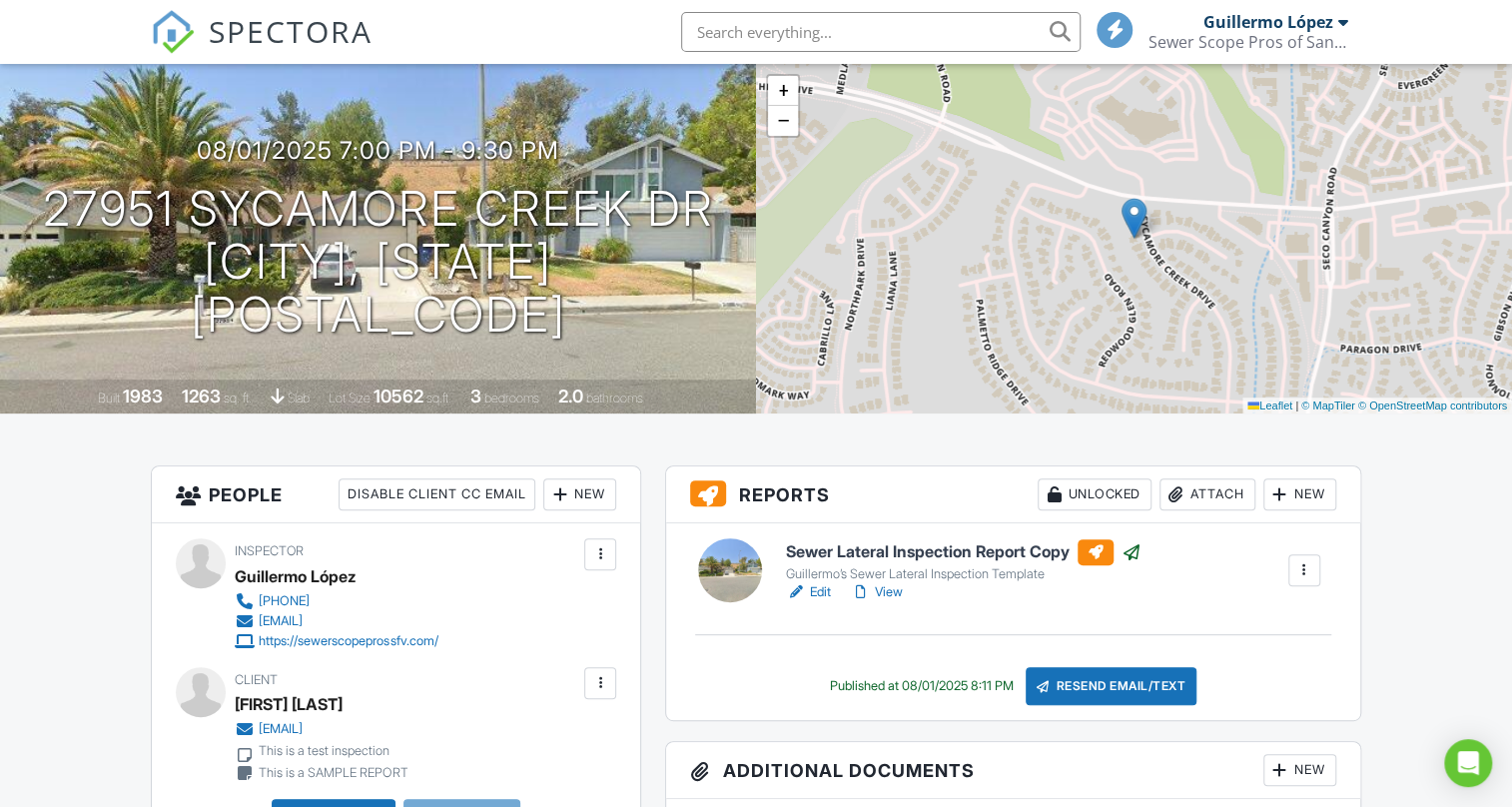 scroll, scrollTop: 0, scrollLeft: 0, axis: both 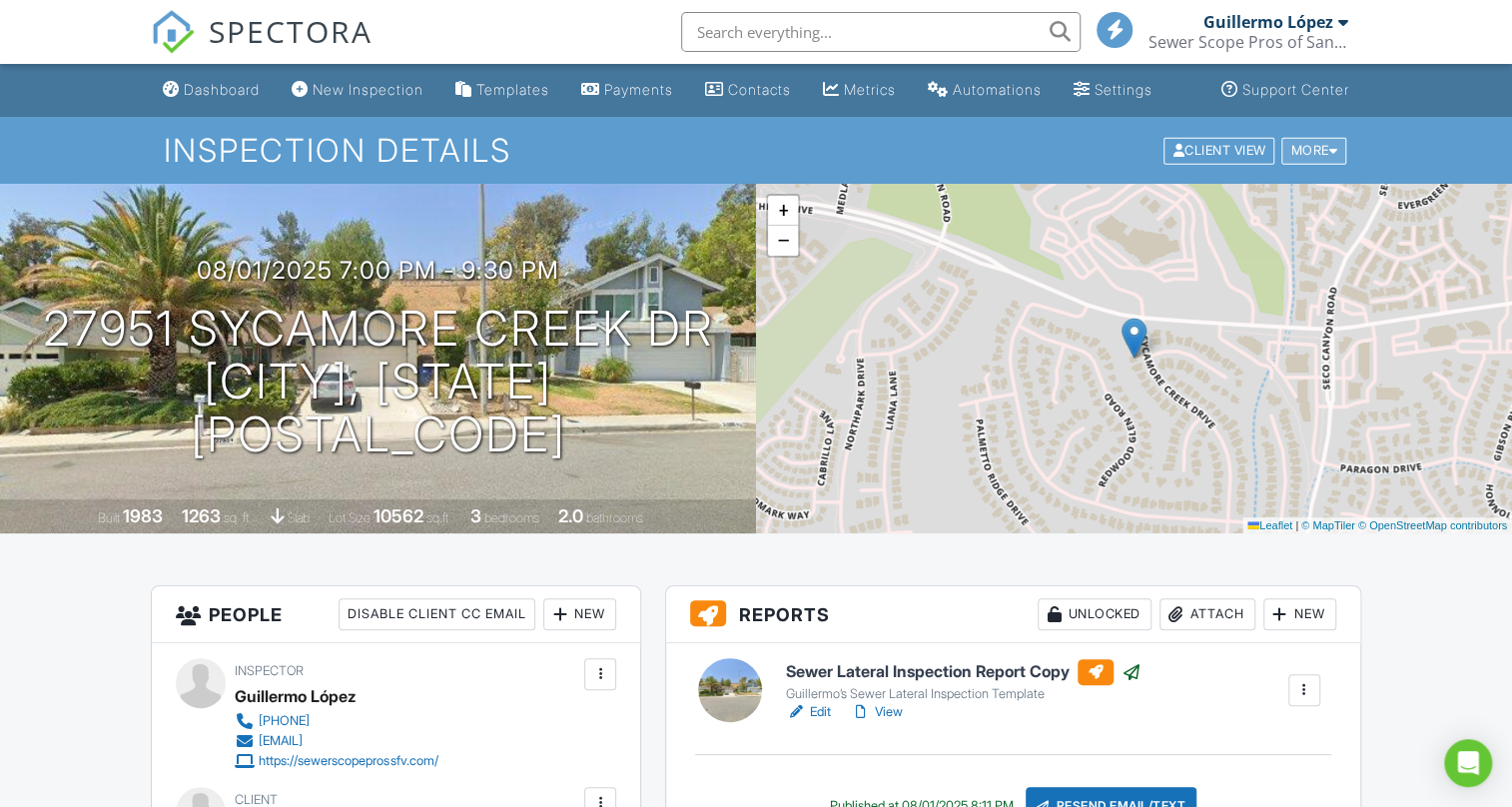 click on "More" at bounding box center (1313, 150) 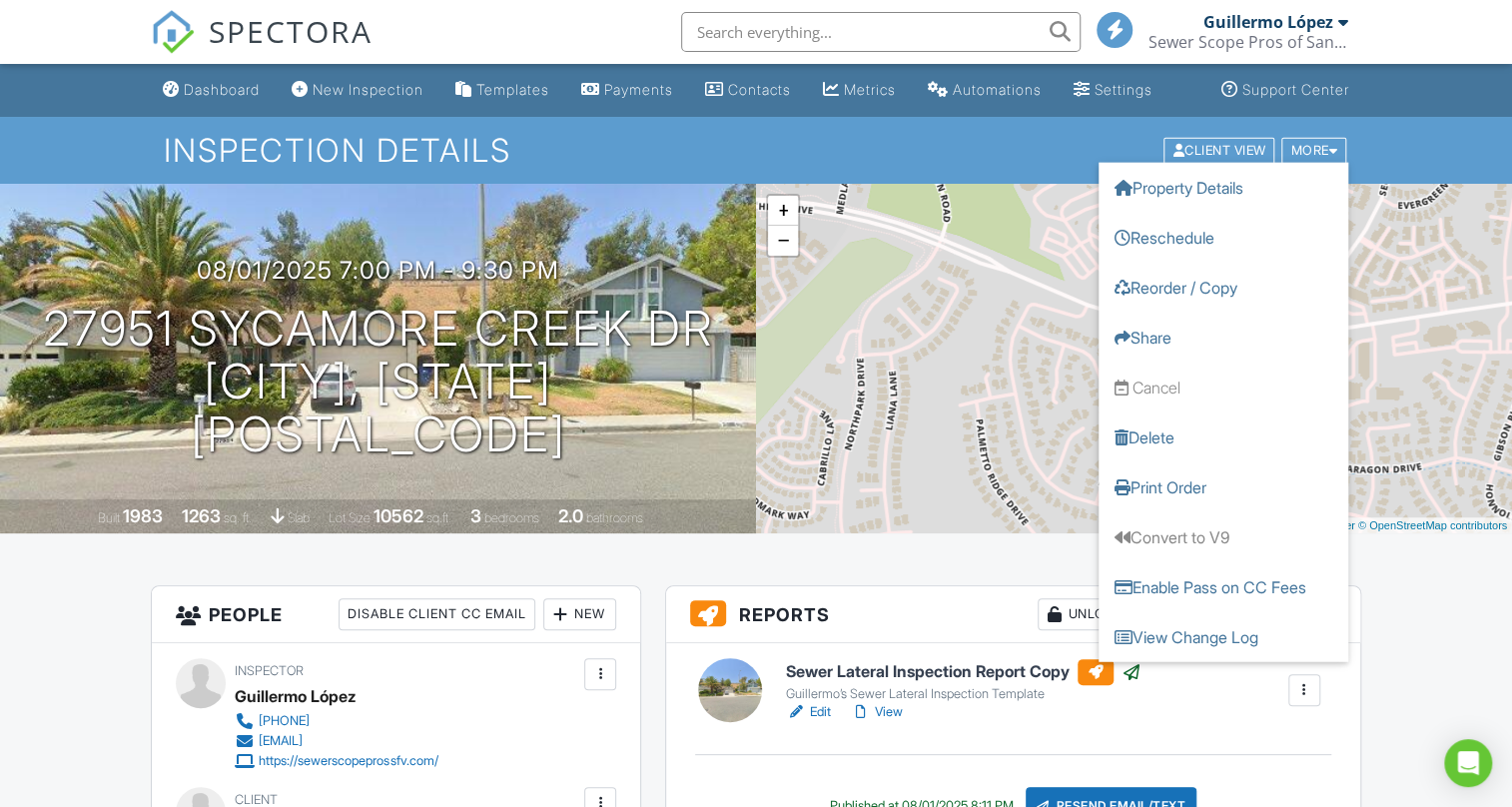 click on "Dashboard
New Inspection
Templates
Payments
Contacts
Metrics
Automations
Settings
Support Center" at bounding box center [756, 90] 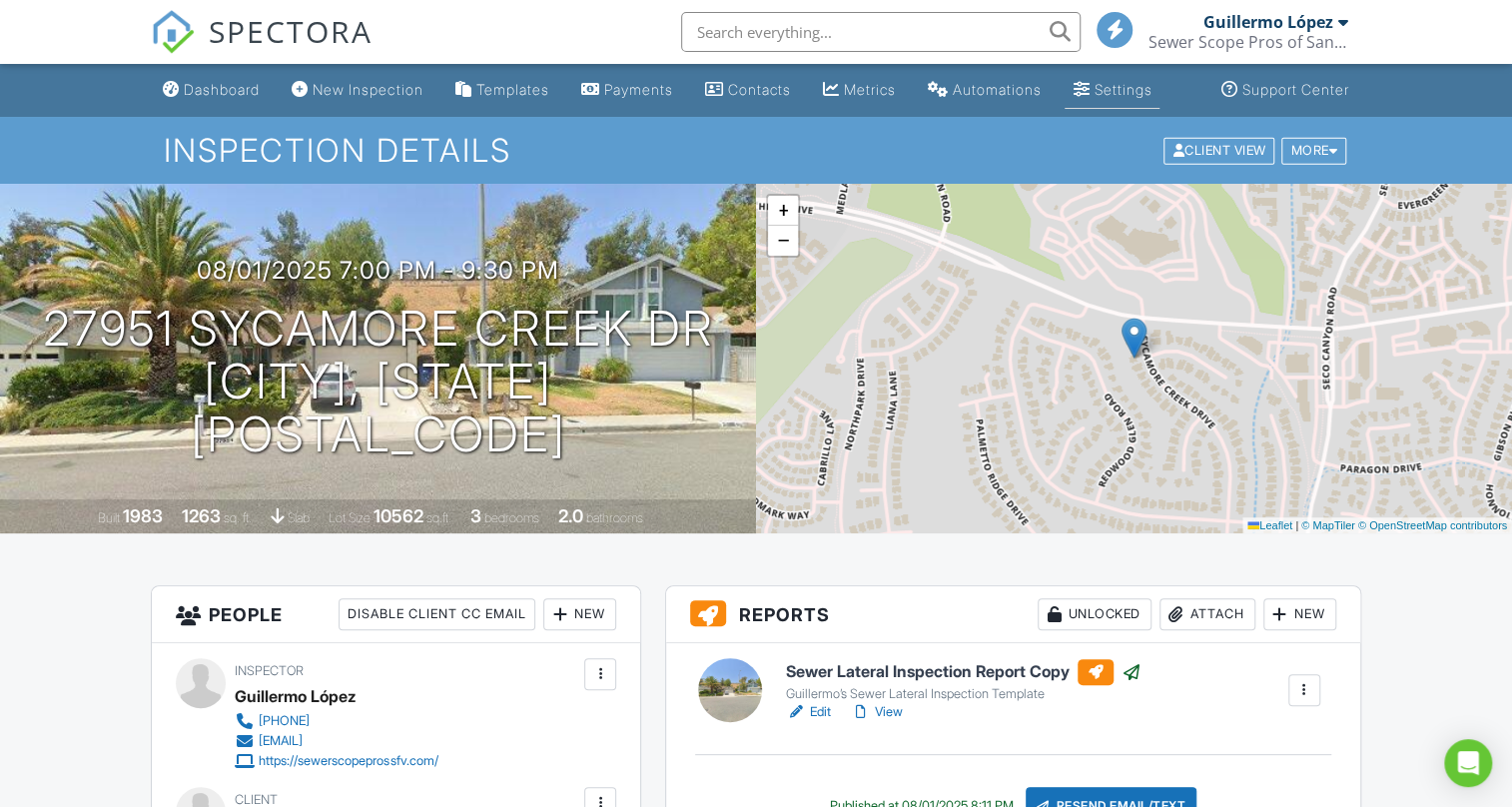 click on "Settings" at bounding box center (1123, 89) 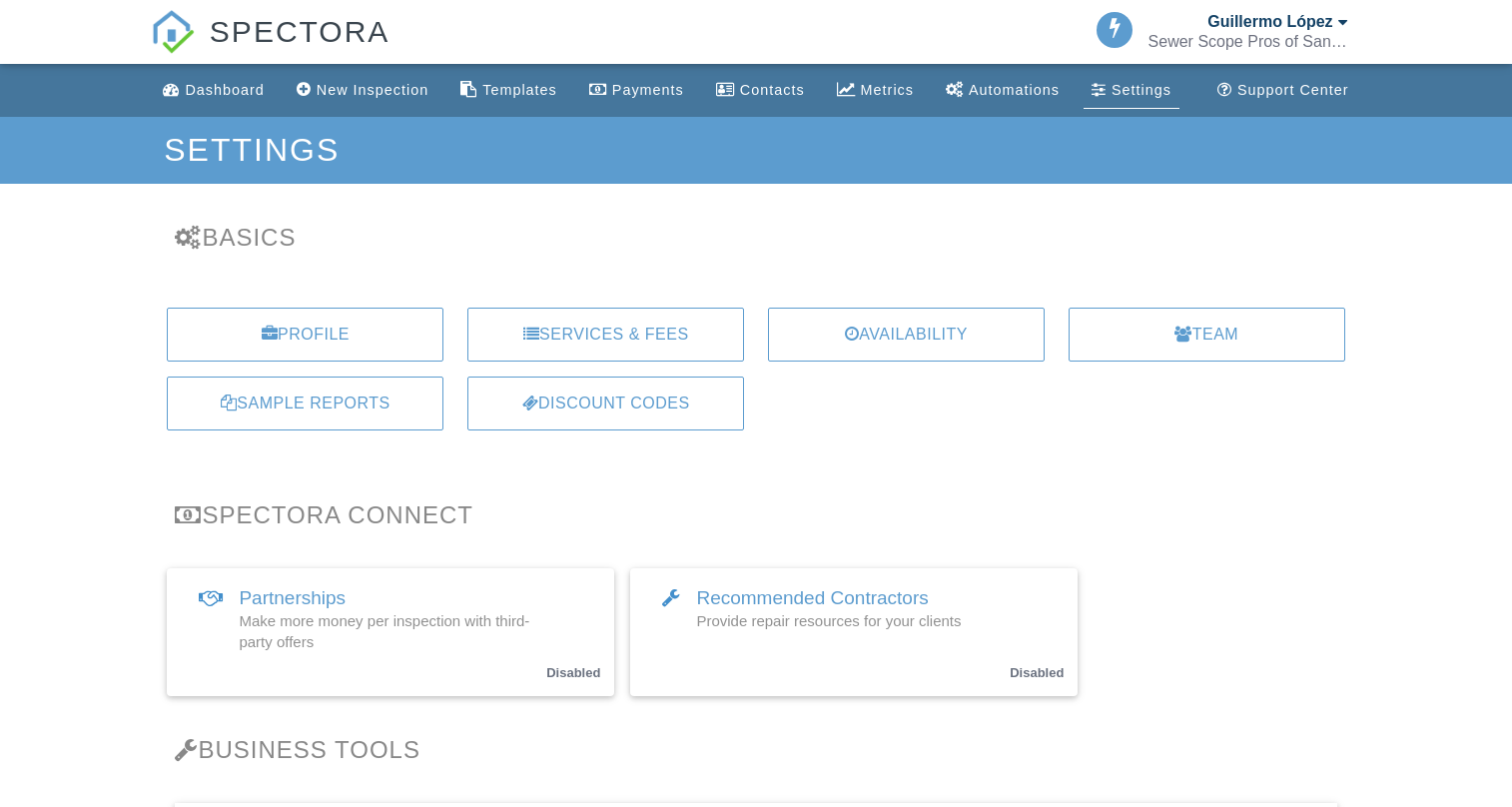 scroll, scrollTop: 0, scrollLeft: 0, axis: both 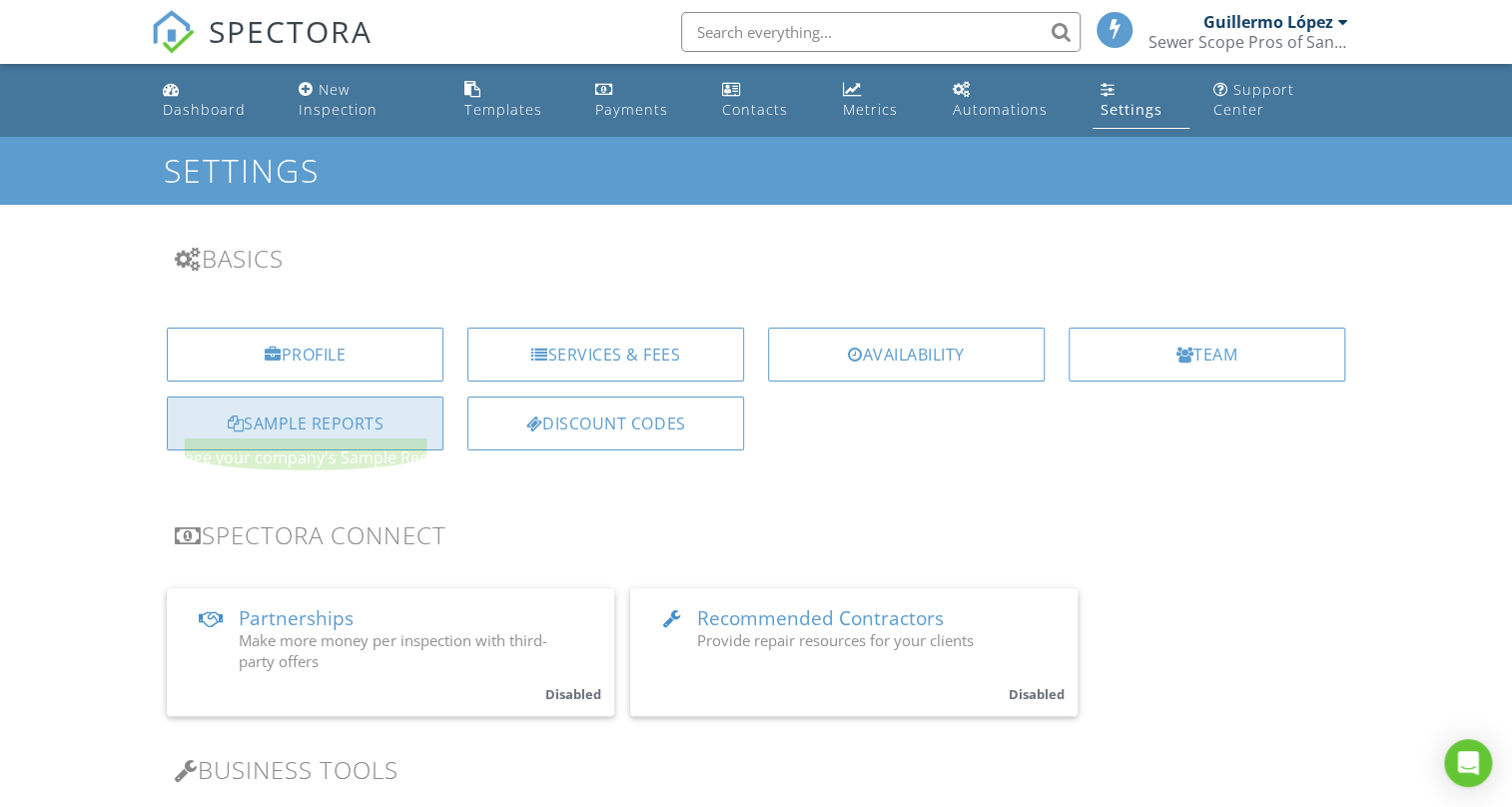 click on "Sample Reports" at bounding box center (305, 423) 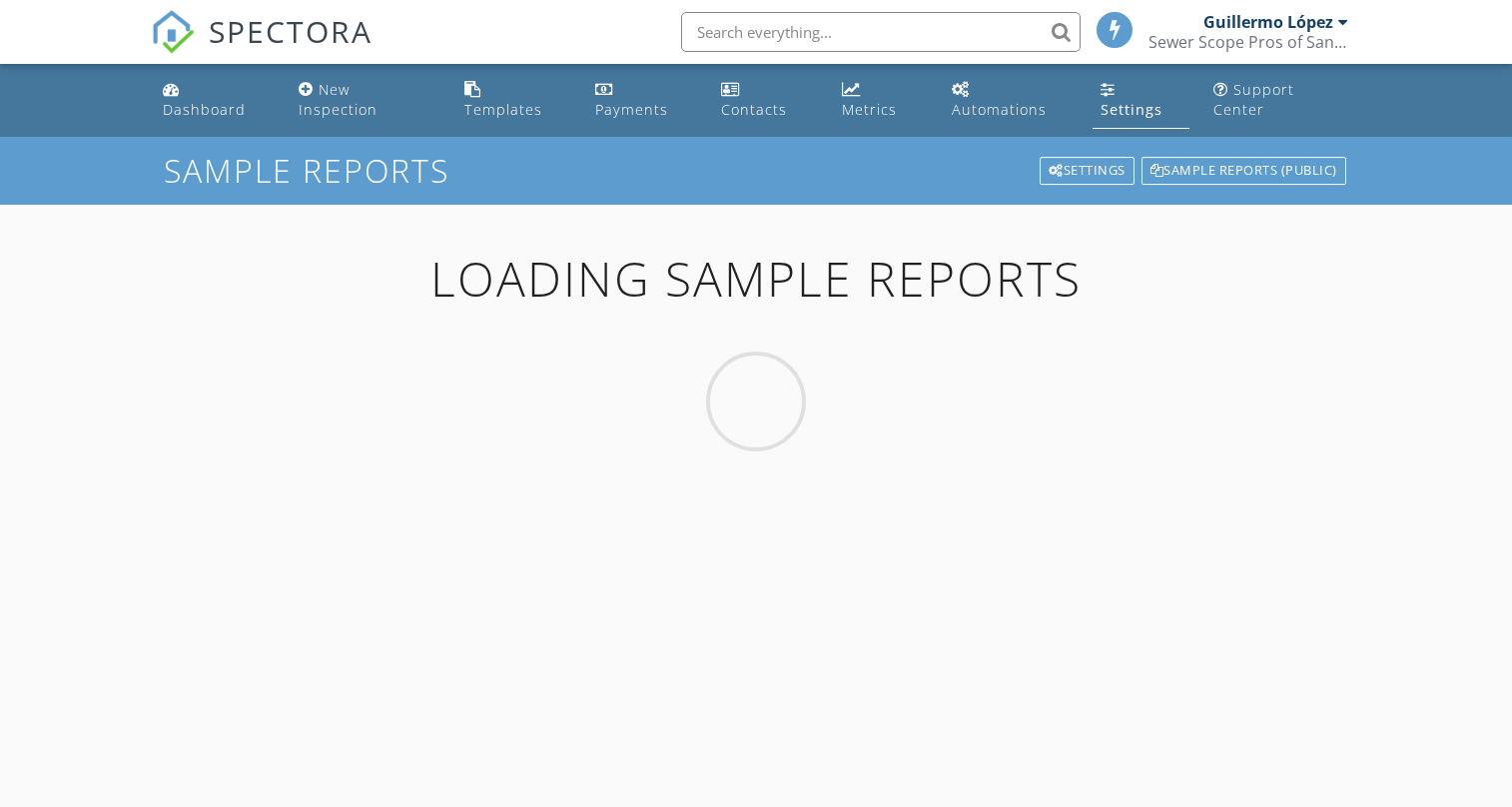 scroll, scrollTop: 0, scrollLeft: 0, axis: both 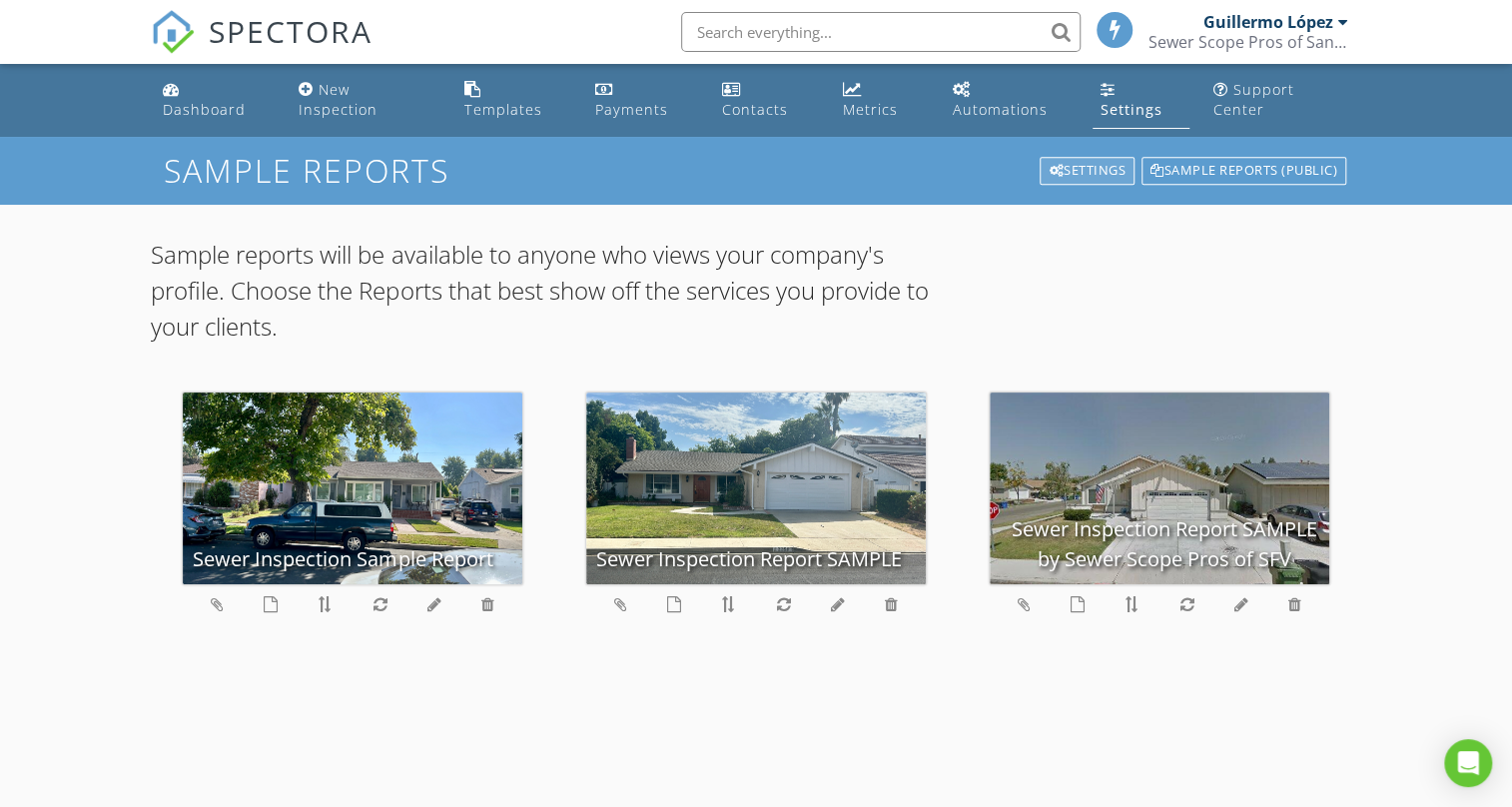 click on "Settings" at bounding box center [1087, 171] 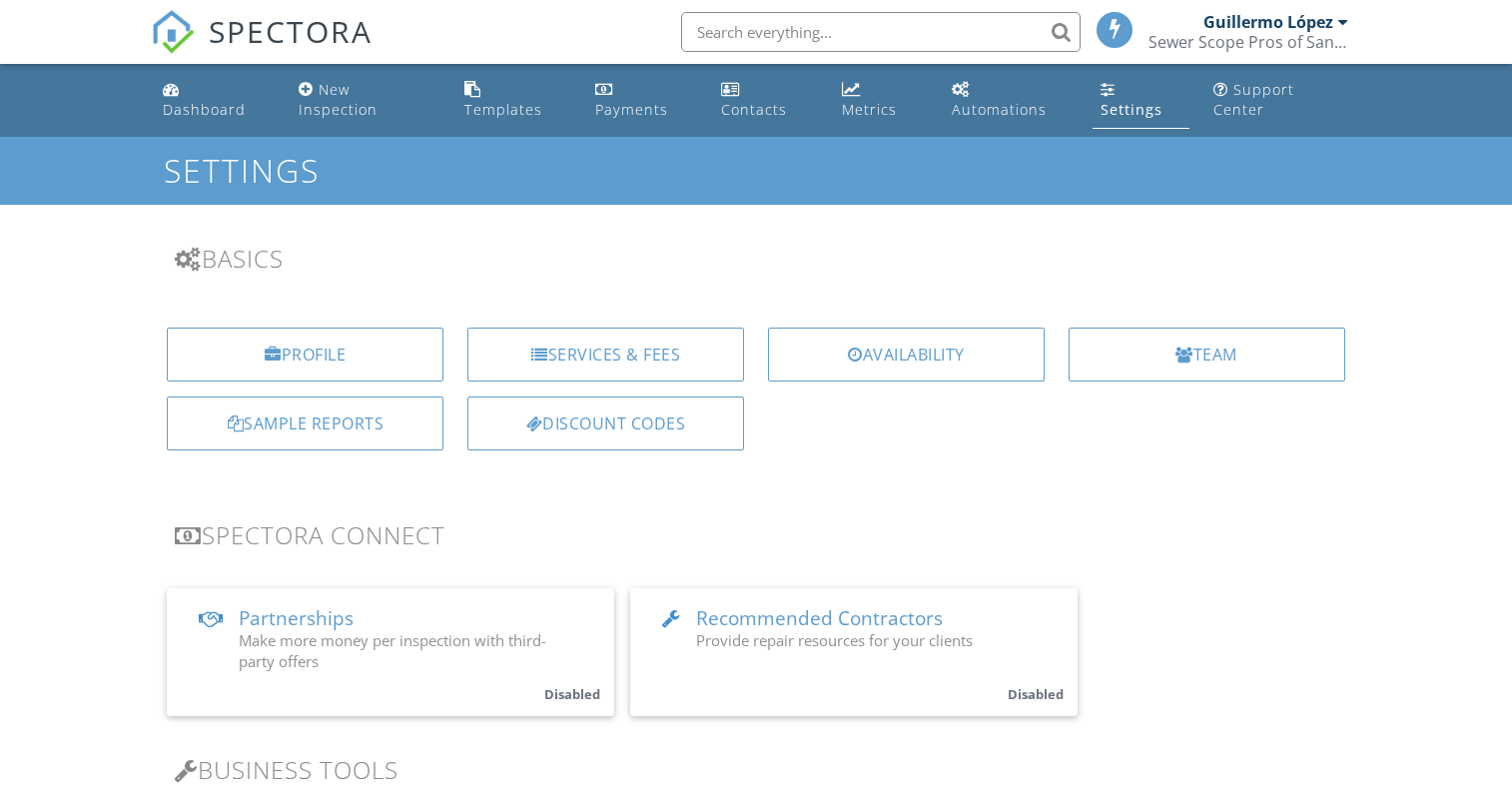 scroll, scrollTop: 0, scrollLeft: 0, axis: both 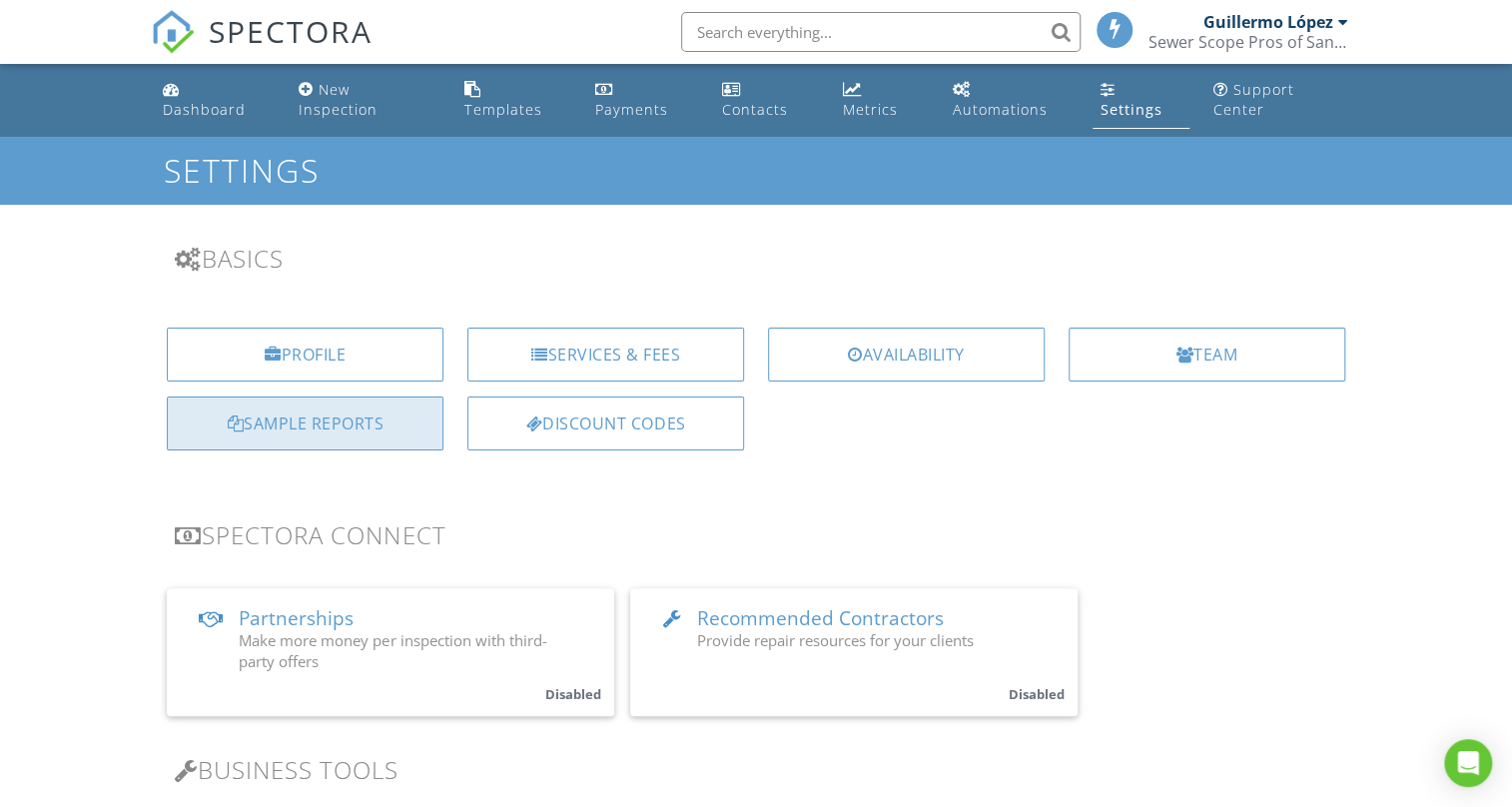 click on "Sample Reports" at bounding box center [305, 423] 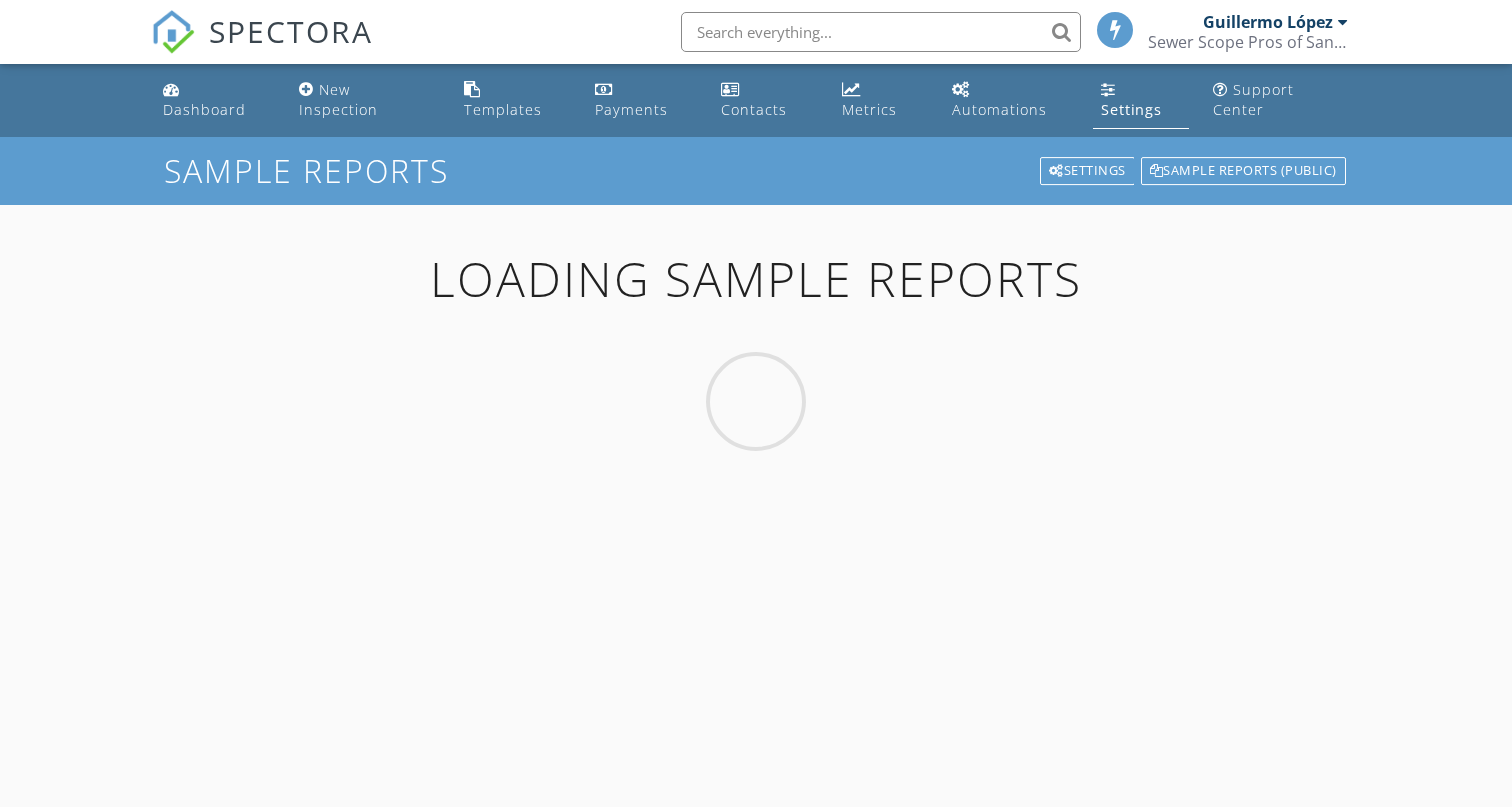 scroll, scrollTop: 0, scrollLeft: 0, axis: both 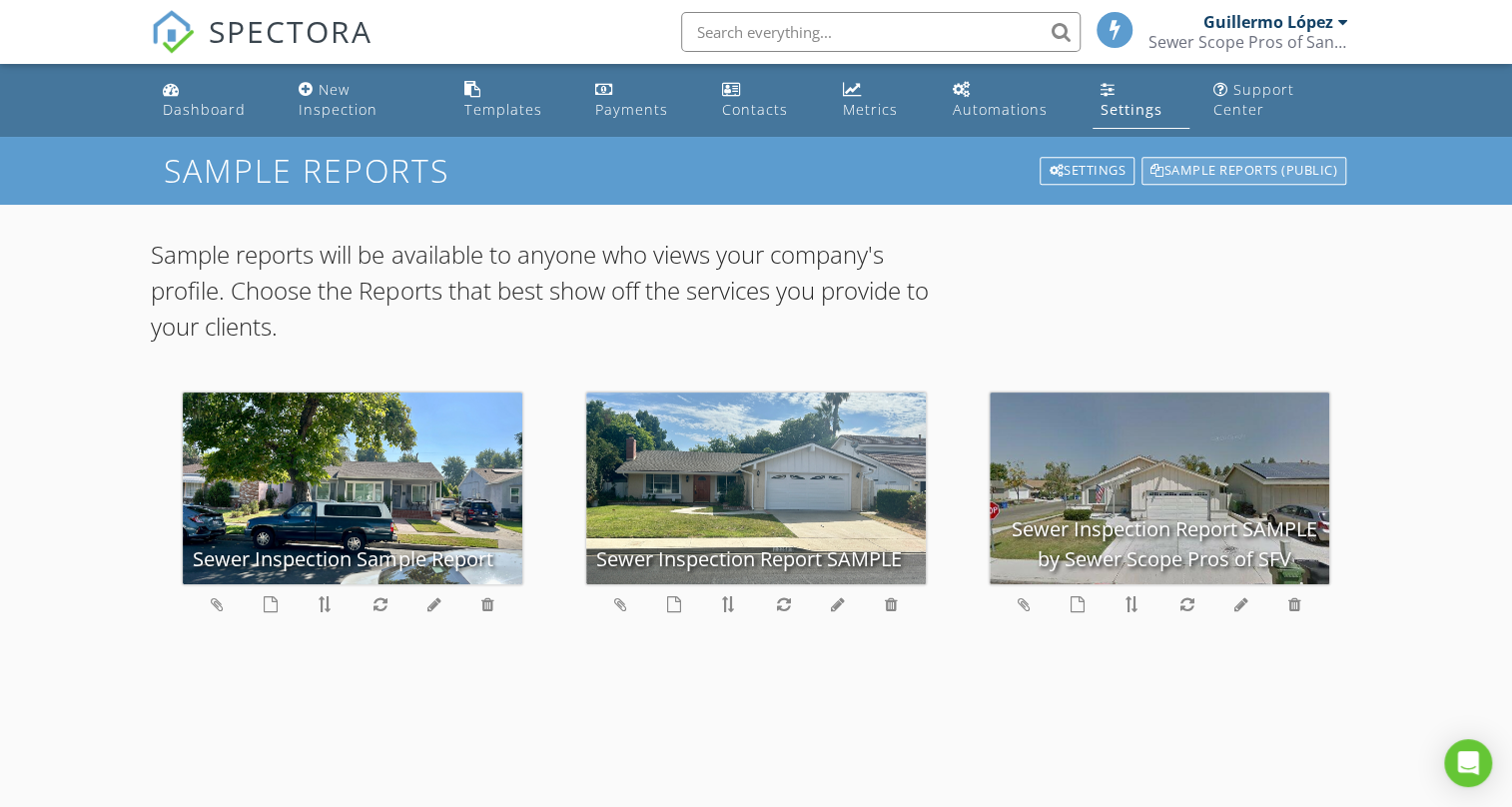 click on "Sample Reports (public)" at bounding box center (1243, 171) 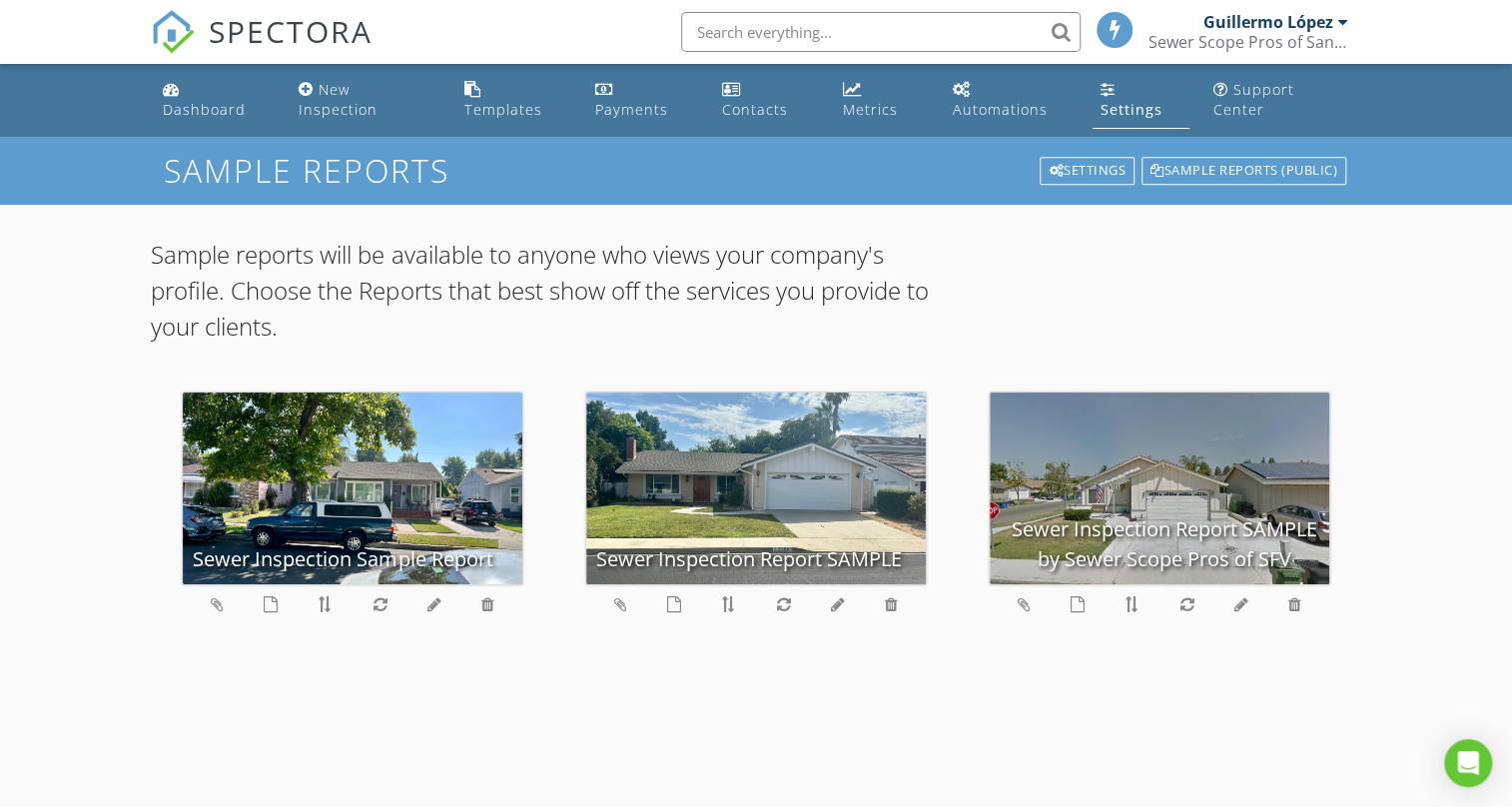 click at bounding box center (1159, 299) 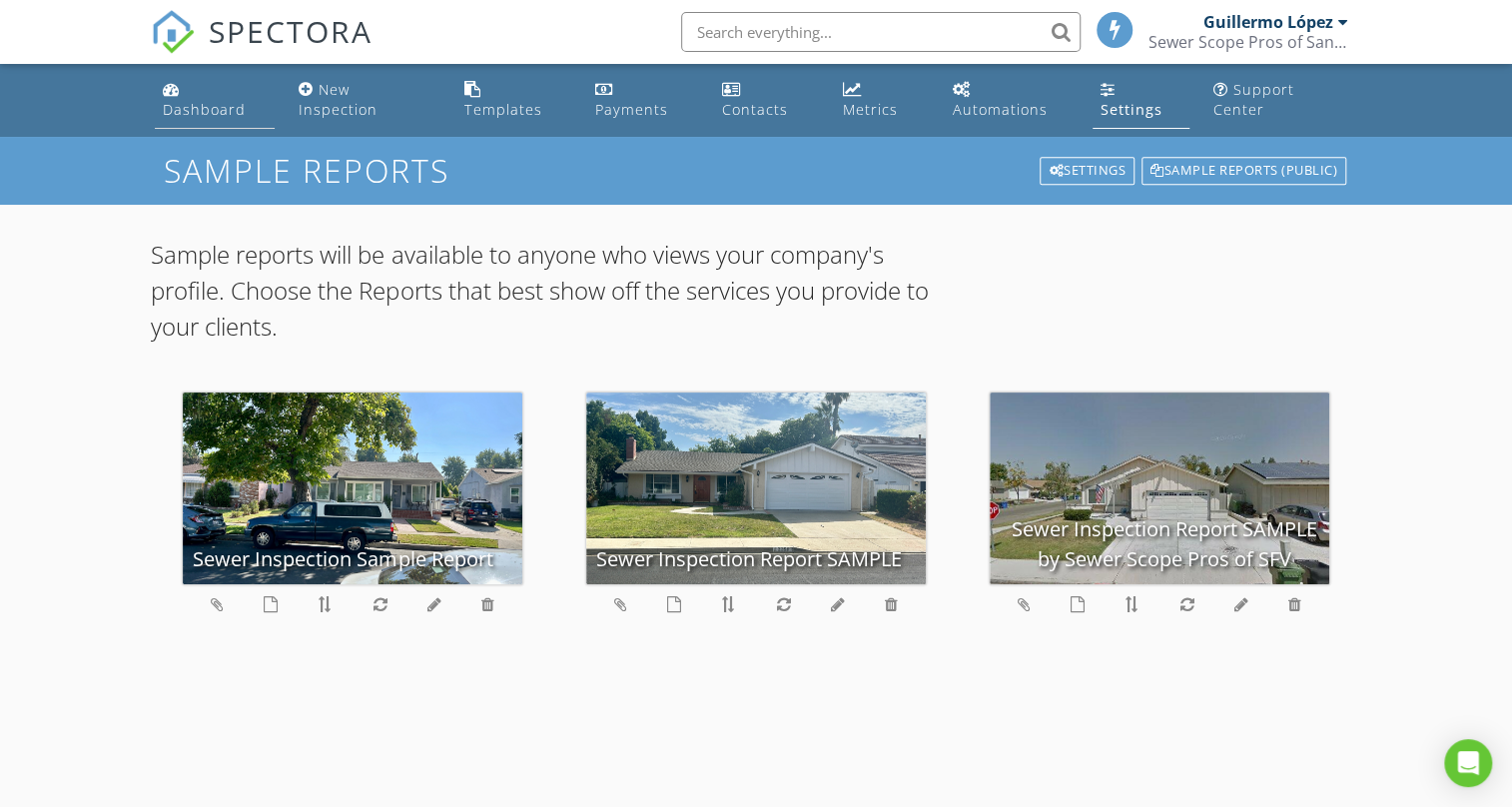 click on "Dashboard" at bounding box center (204, 109) 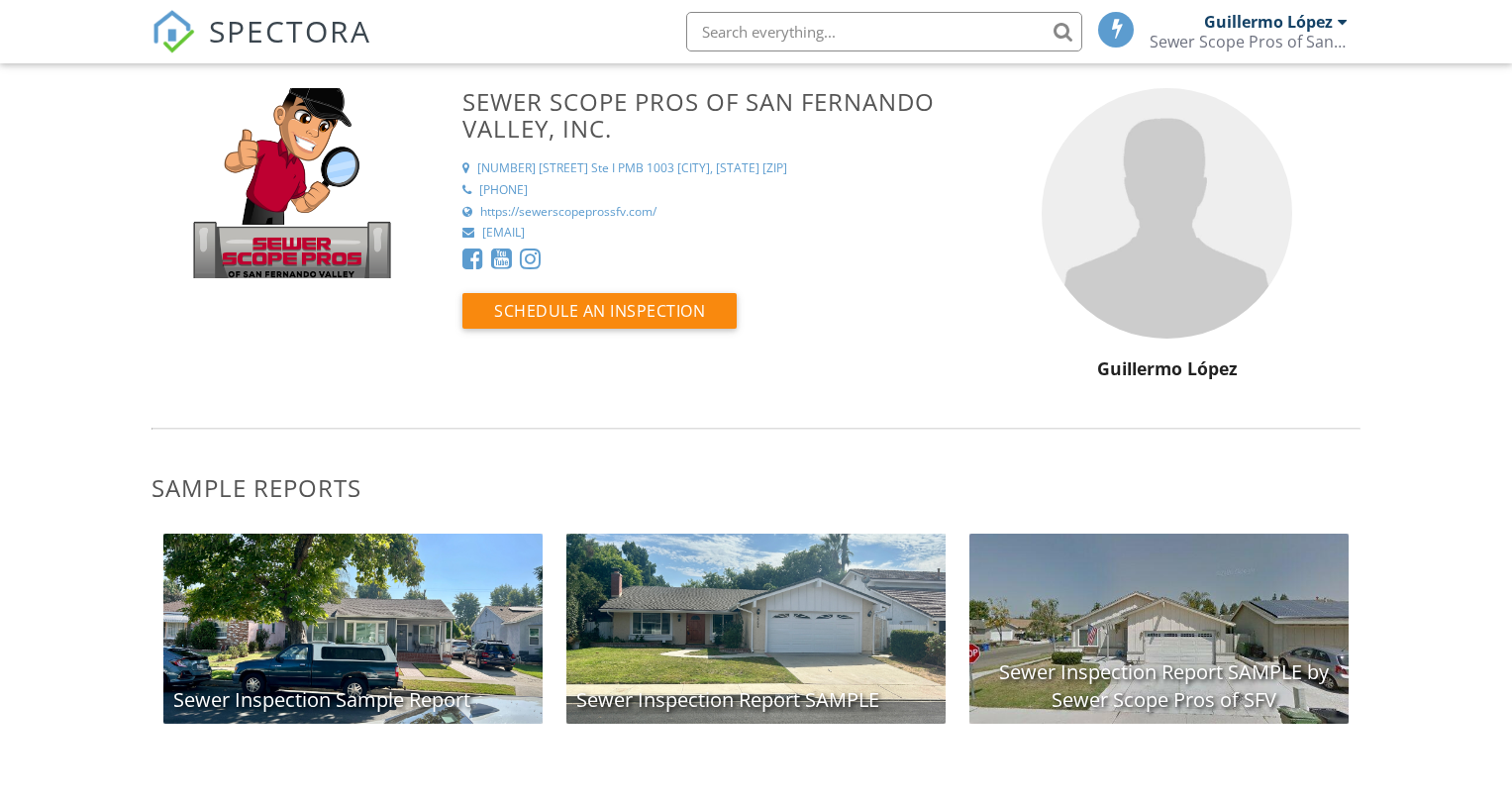 scroll, scrollTop: 0, scrollLeft: 0, axis: both 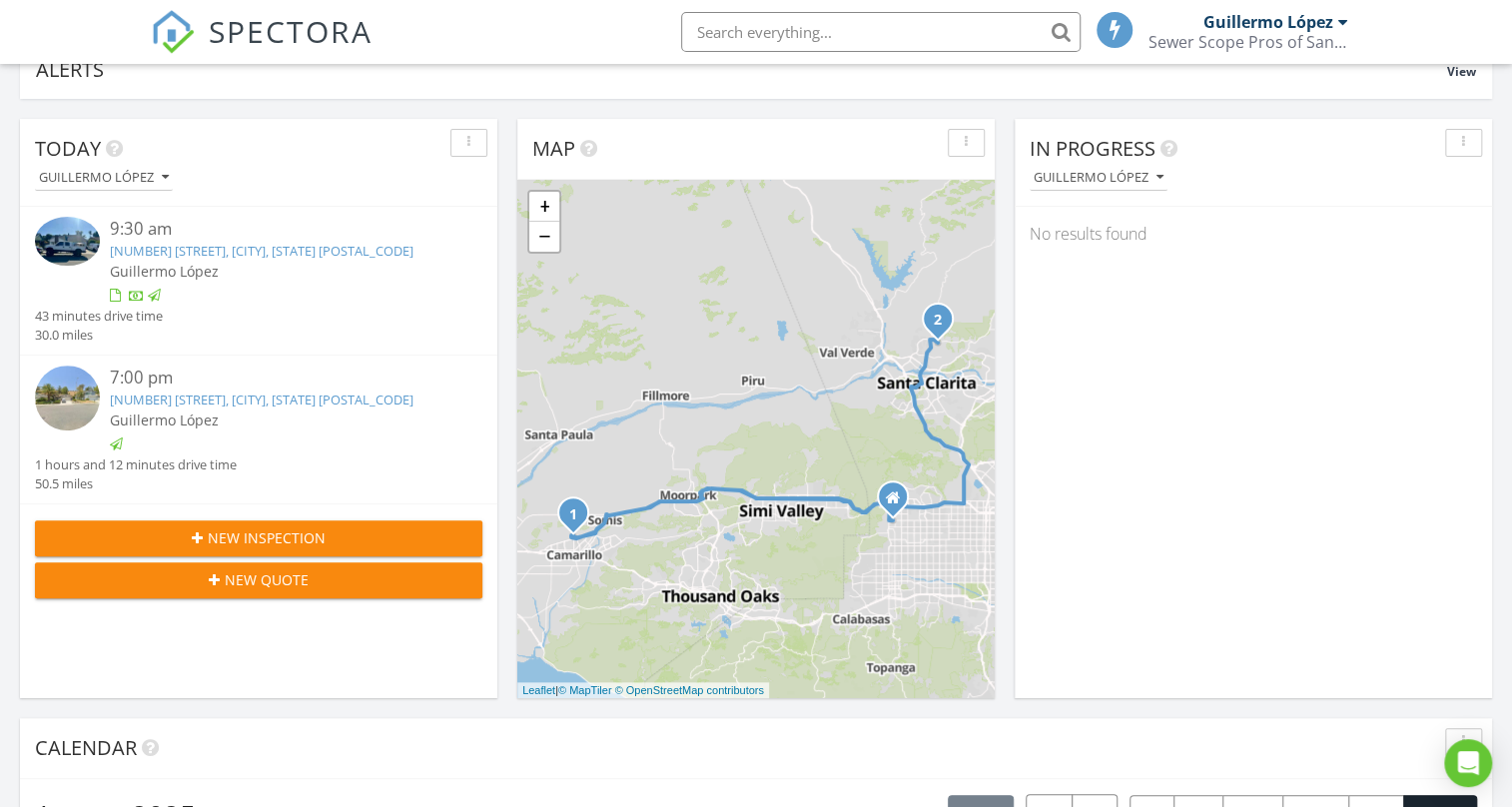 click on "[NUMBER] [STREET], [CITY], [STATE] [POSTAL_CODE]" at bounding box center [262, 400] 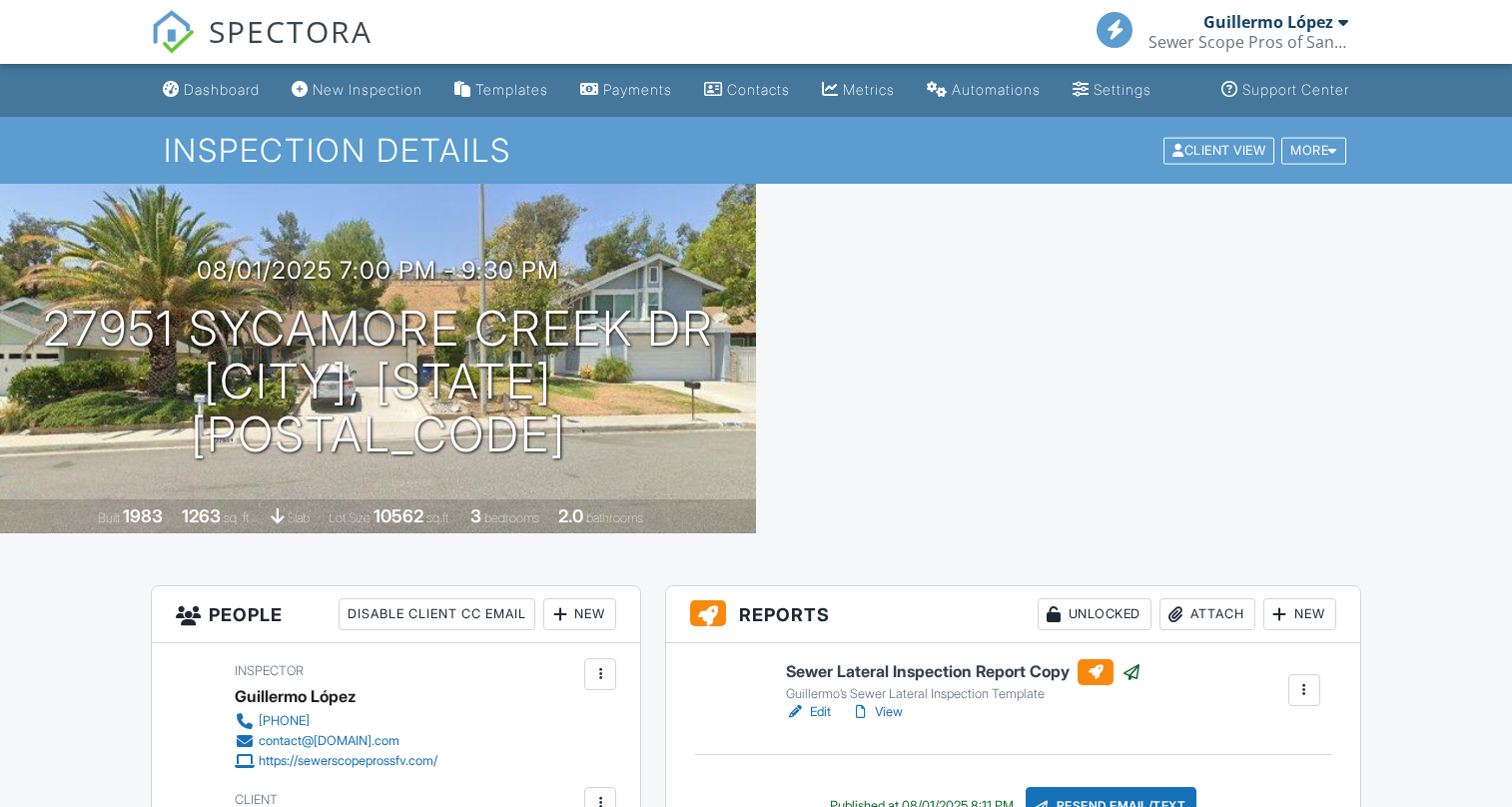 scroll, scrollTop: 0, scrollLeft: 0, axis: both 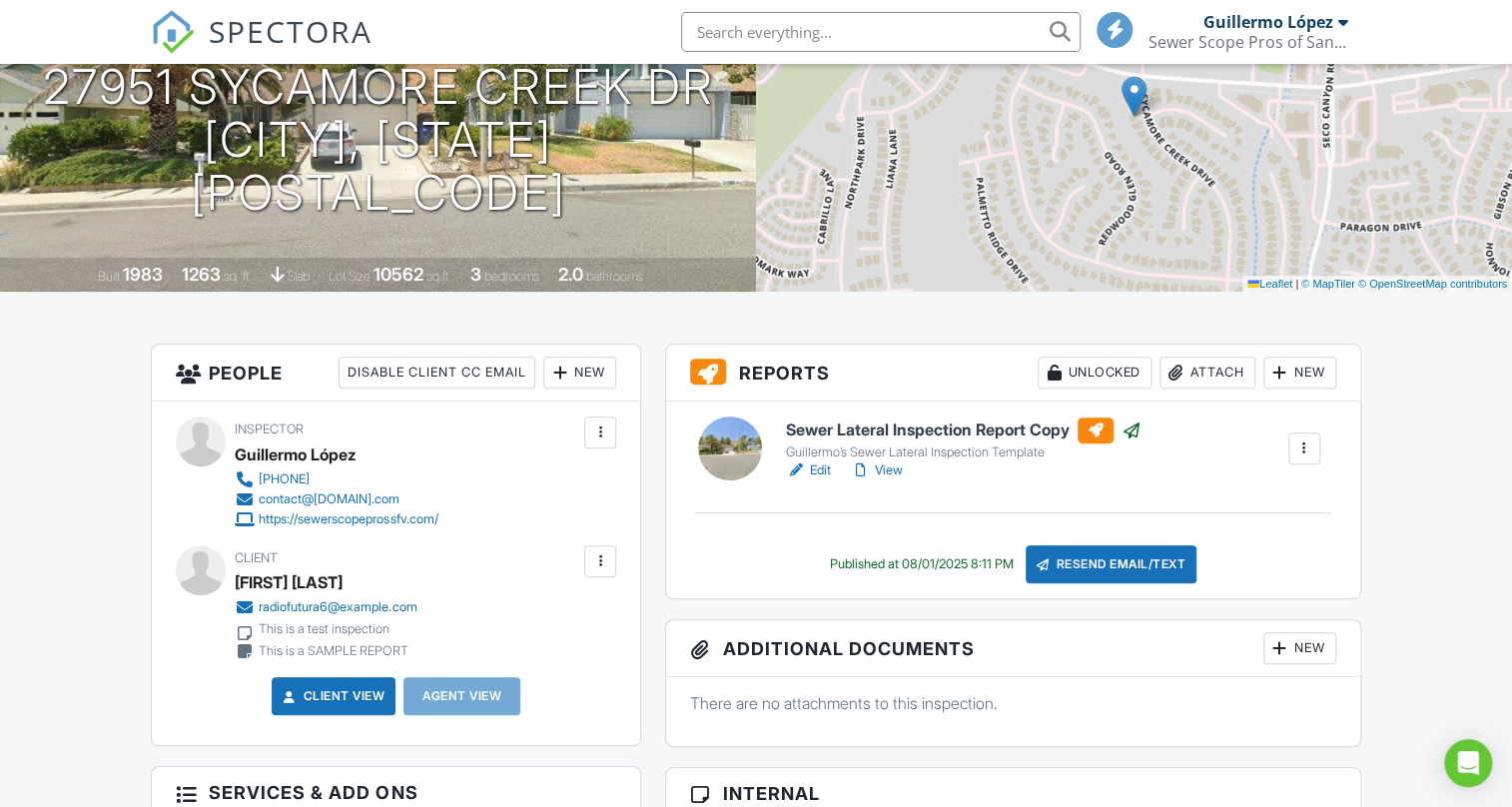 click on "New" at bounding box center (579, 373) 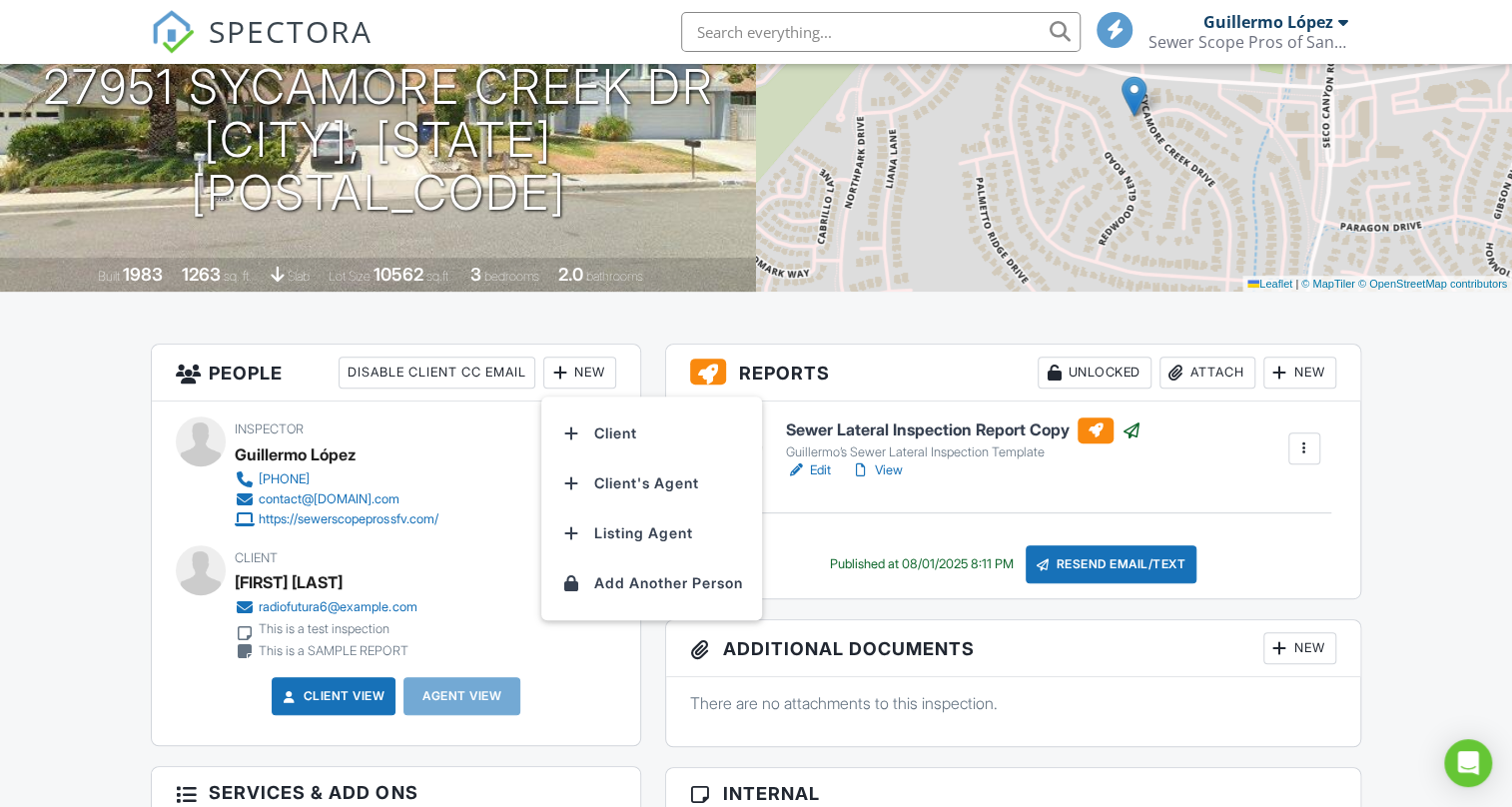 click on "Dashboard
New Inspection
Templates
Payments
Contacts
Metrics
Automations
Settings
Support Center
Inspection Details
Client View
More
Property Details
Reschedule
Reorder / Copy
Share
Cancel
Delete
Print Order
Convert to V9
Enable Pass on CC Fees
View Change Log
08/01/2025  7:00 pm
- 9:30 pm
27951 Sycamore Creek Dr
Santa Clarita, CA 91354
Built
1983
1263
sq. ft.
slab
Lot Size
10562
sq.ft.
3
bedrooms
2.0
bathrooms
+ −  Leaflet   |   © MapTiler   © OpenStreetMap contributors
All emails and texts are disabled for this inspection!
Turn on emails and texts
Turn on and Requeue Notifications
Reports
Unlocked
Attach
New" at bounding box center (756, 1182) 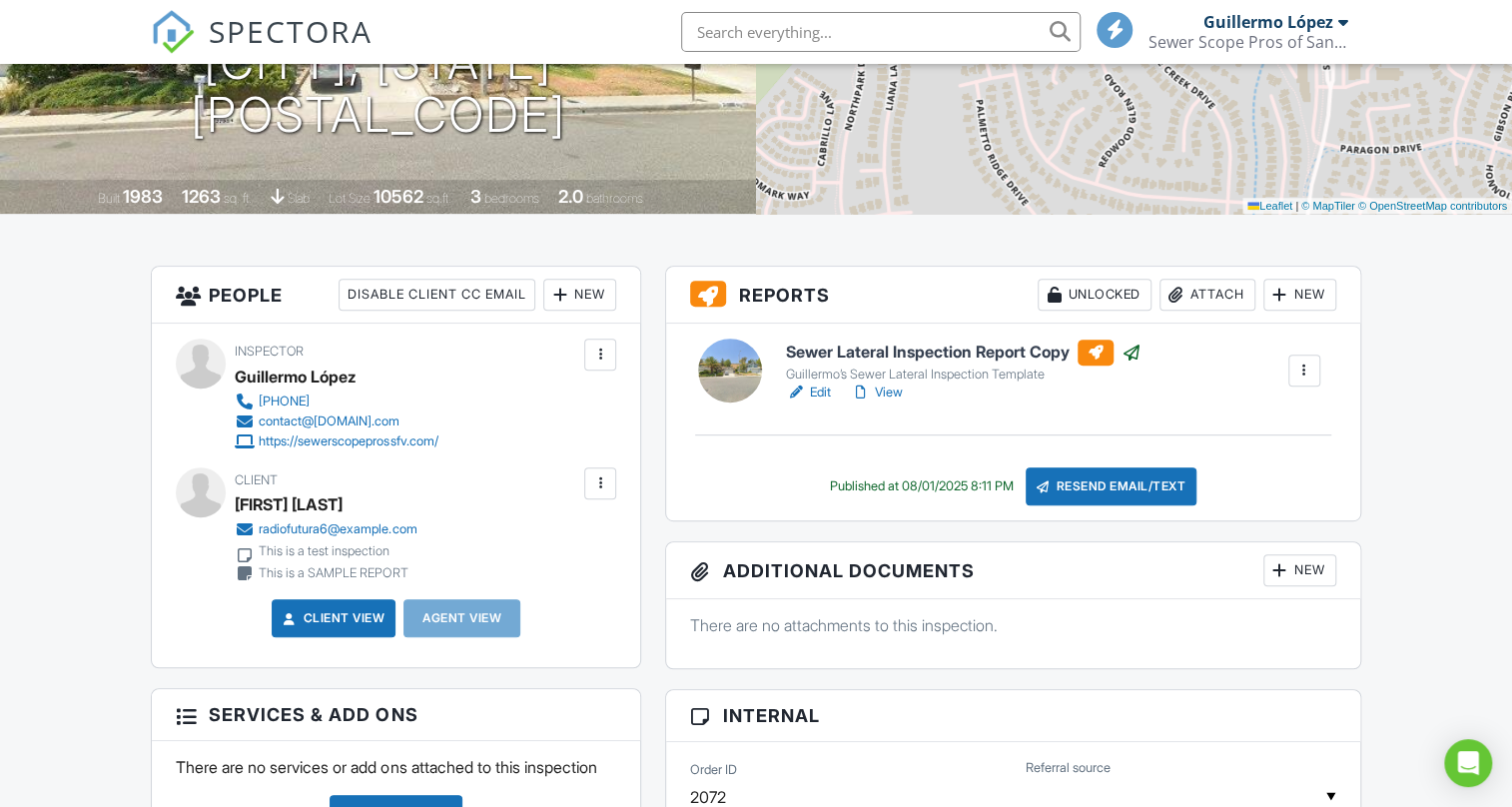 scroll, scrollTop: 17, scrollLeft: 0, axis: vertical 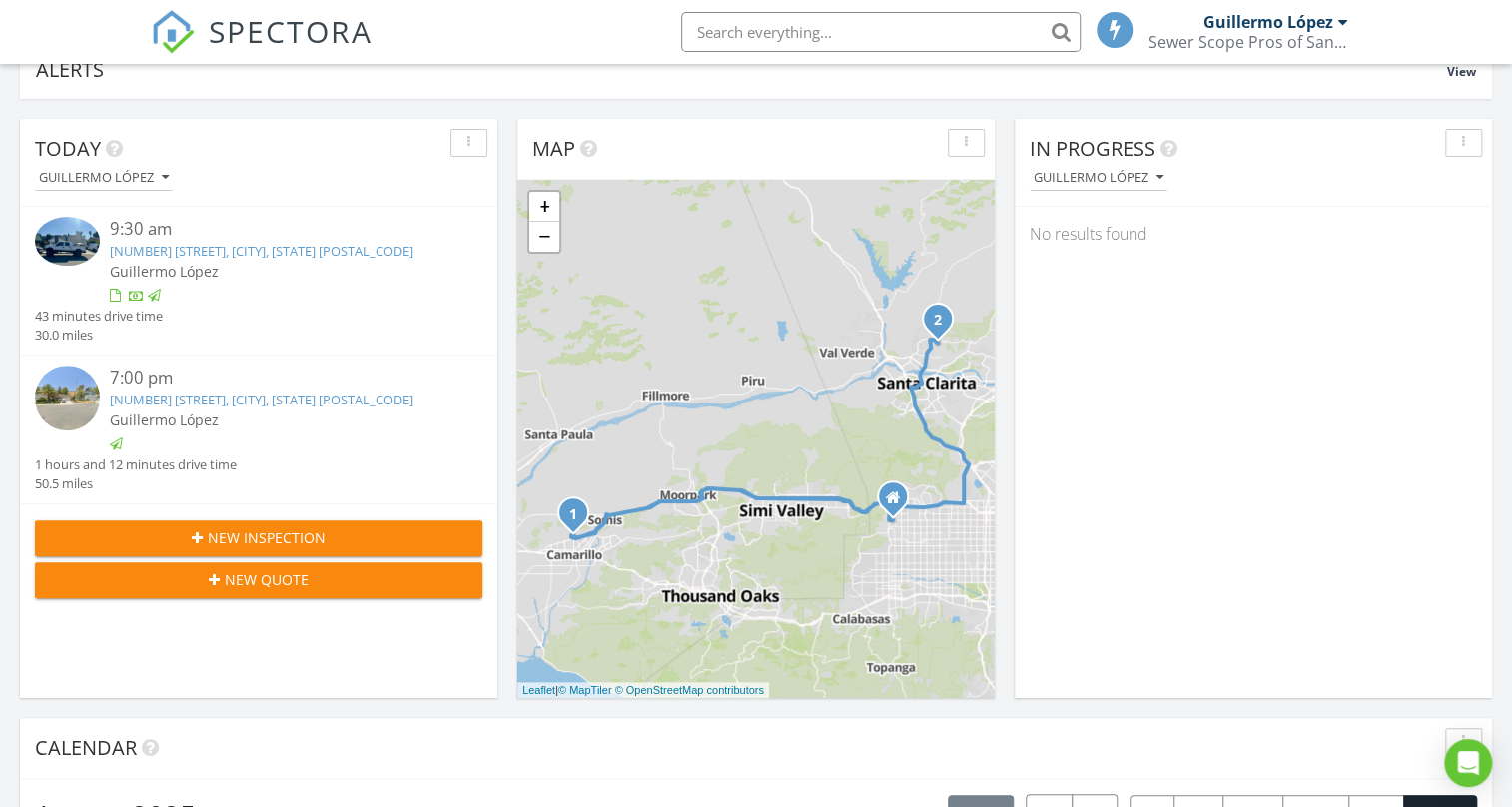click on "[NUMBER] [STREET], [CITY], [STATE] [POSTAL_CODE]" at bounding box center [262, 251] 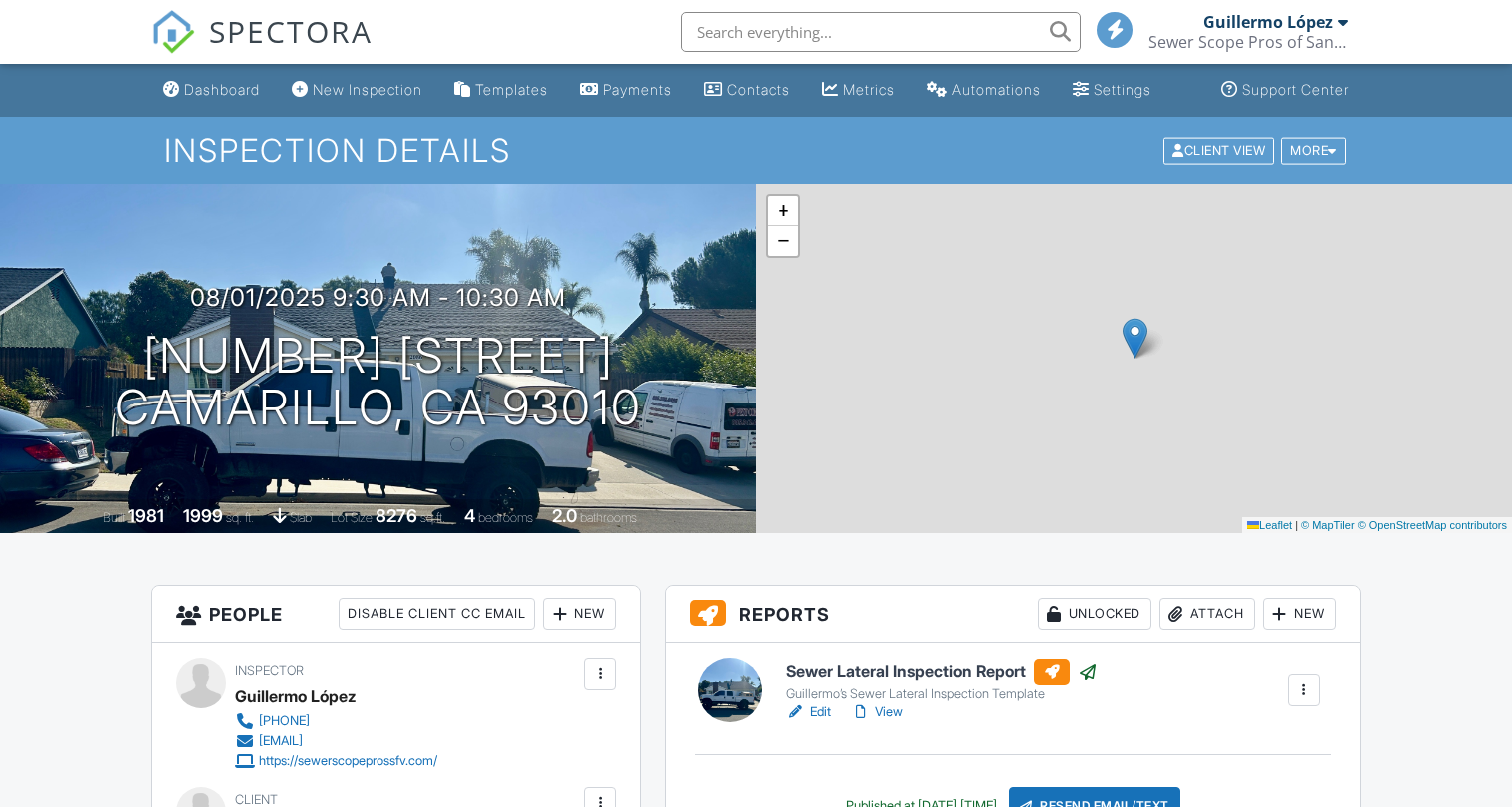 scroll, scrollTop: 0, scrollLeft: 0, axis: both 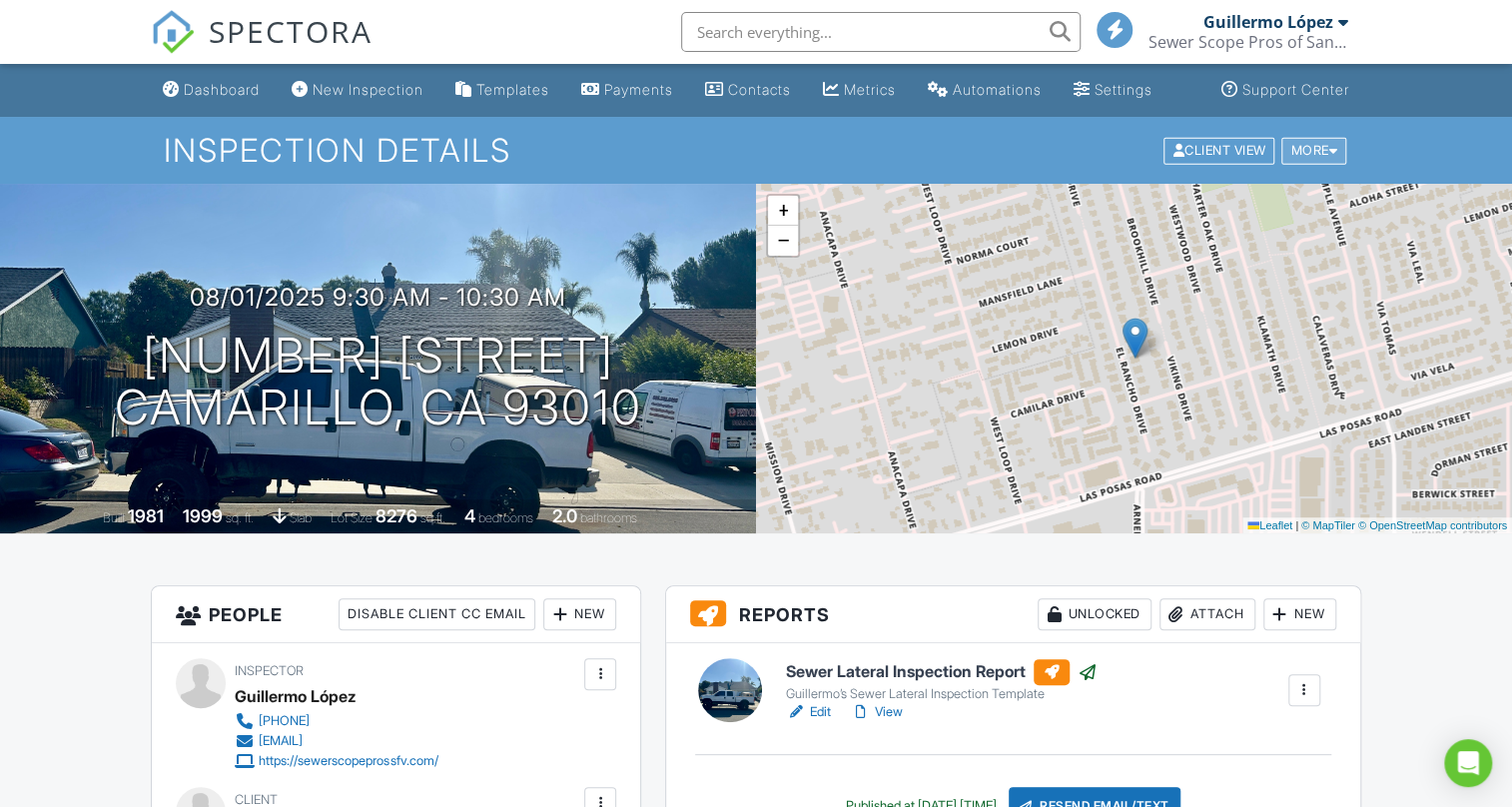 click at bounding box center [1332, 150] 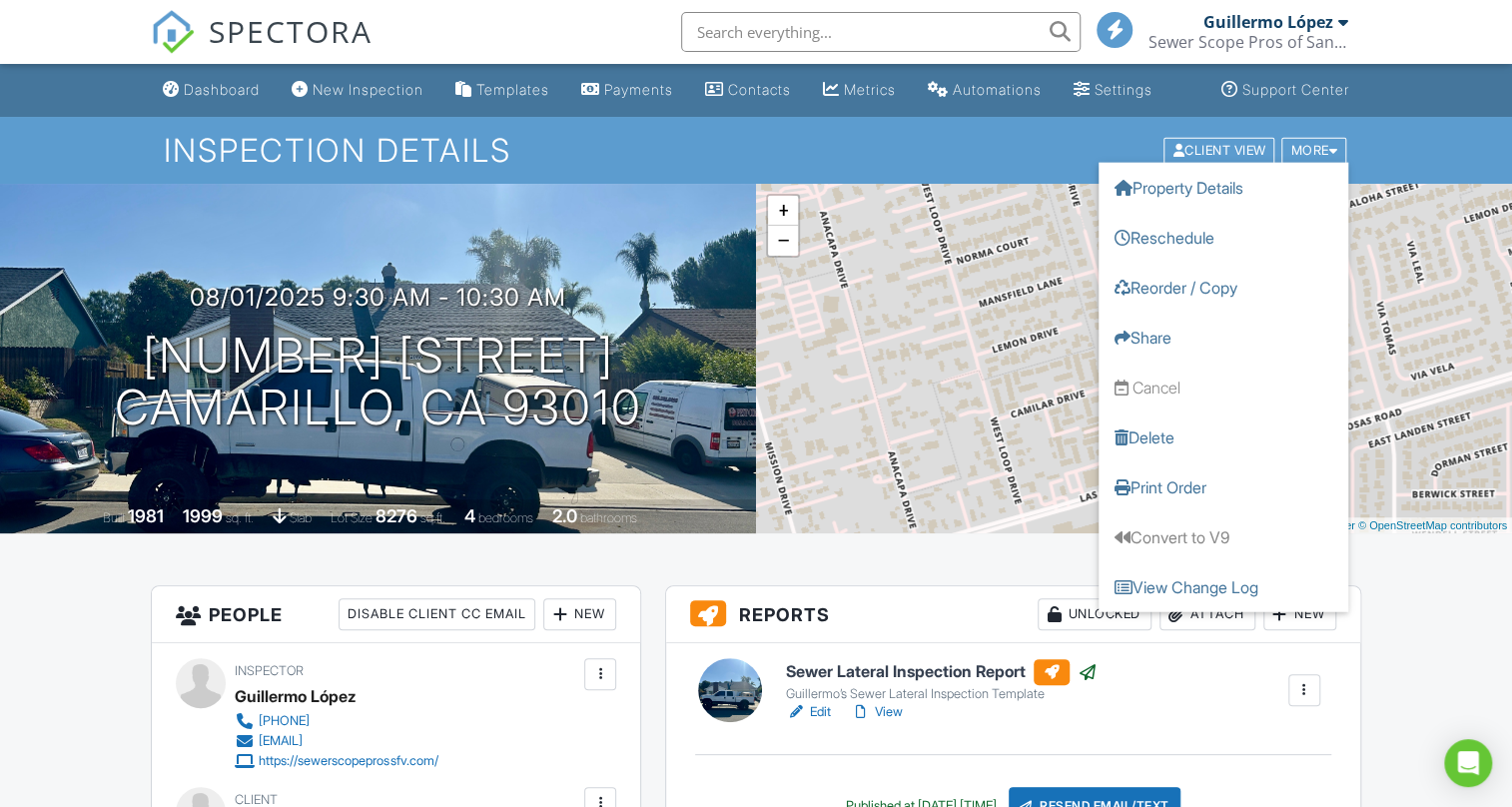 click on "Inspection Details
Client View
More
Property Details
Reschedule
Reorder / Copy
Share
Cancel
Delete
Print Order
Convert to V9
View Change Log" at bounding box center (756, 150) 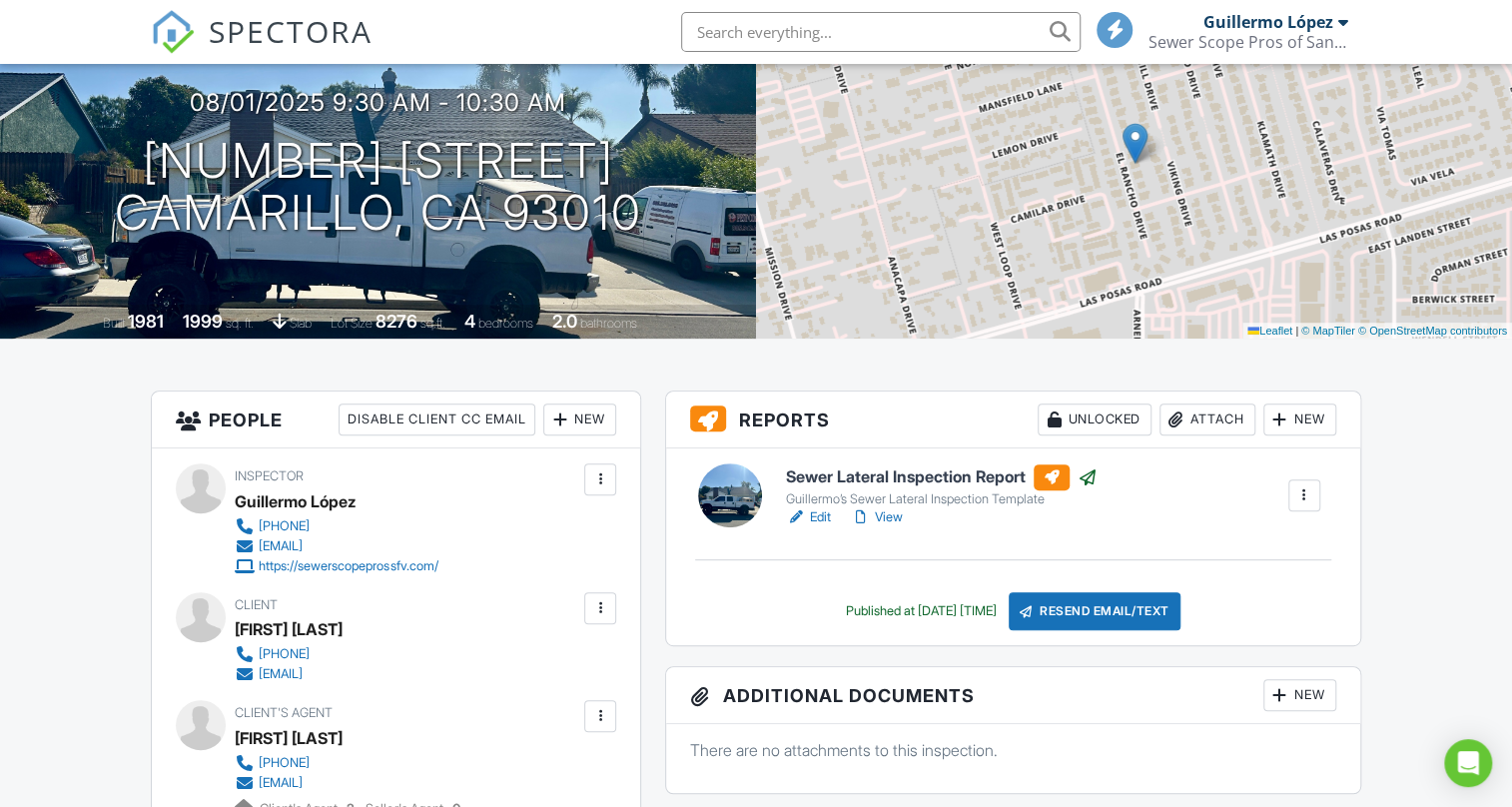 scroll, scrollTop: 363, scrollLeft: 0, axis: vertical 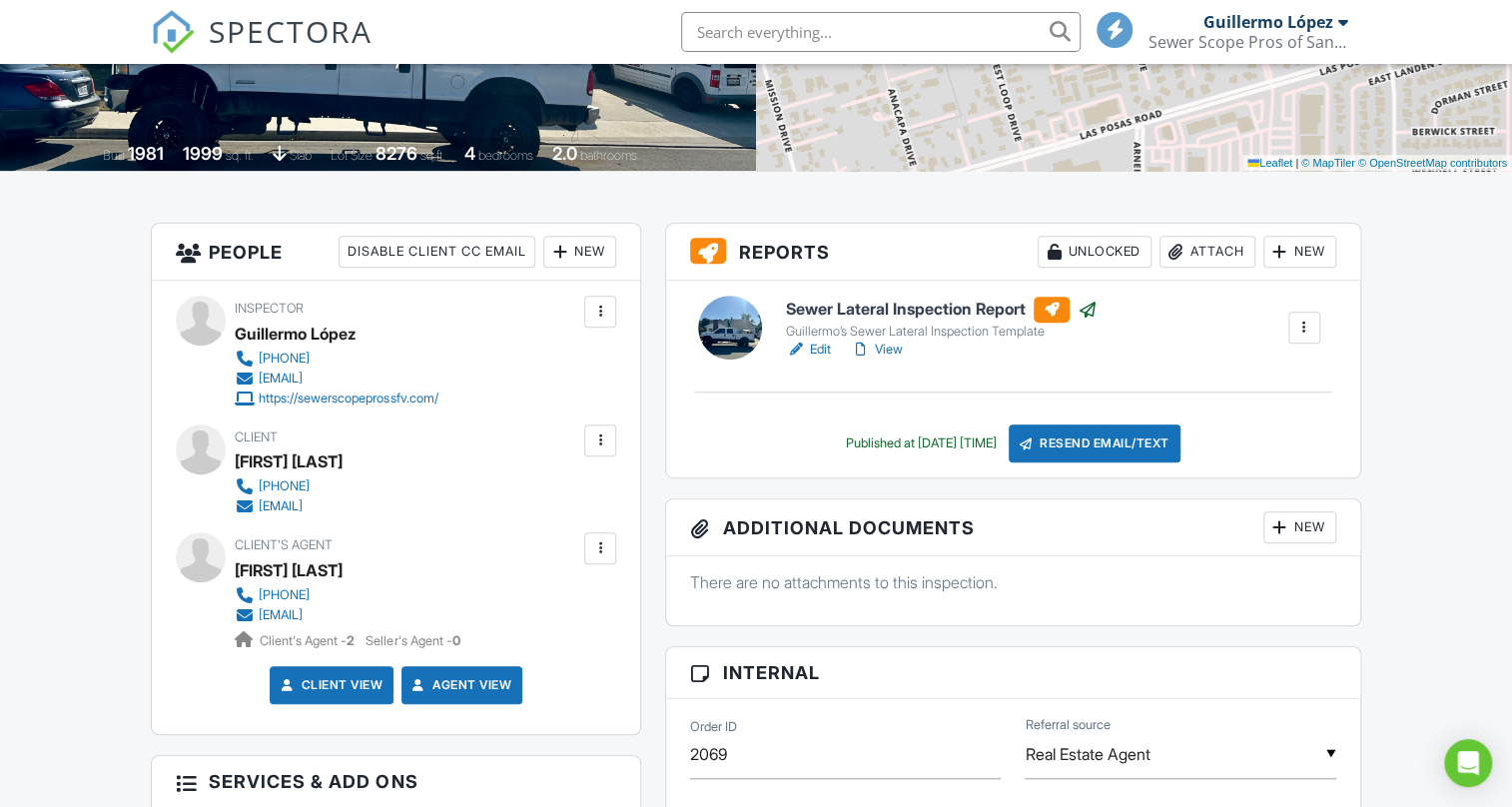 click at bounding box center [1304, 328] 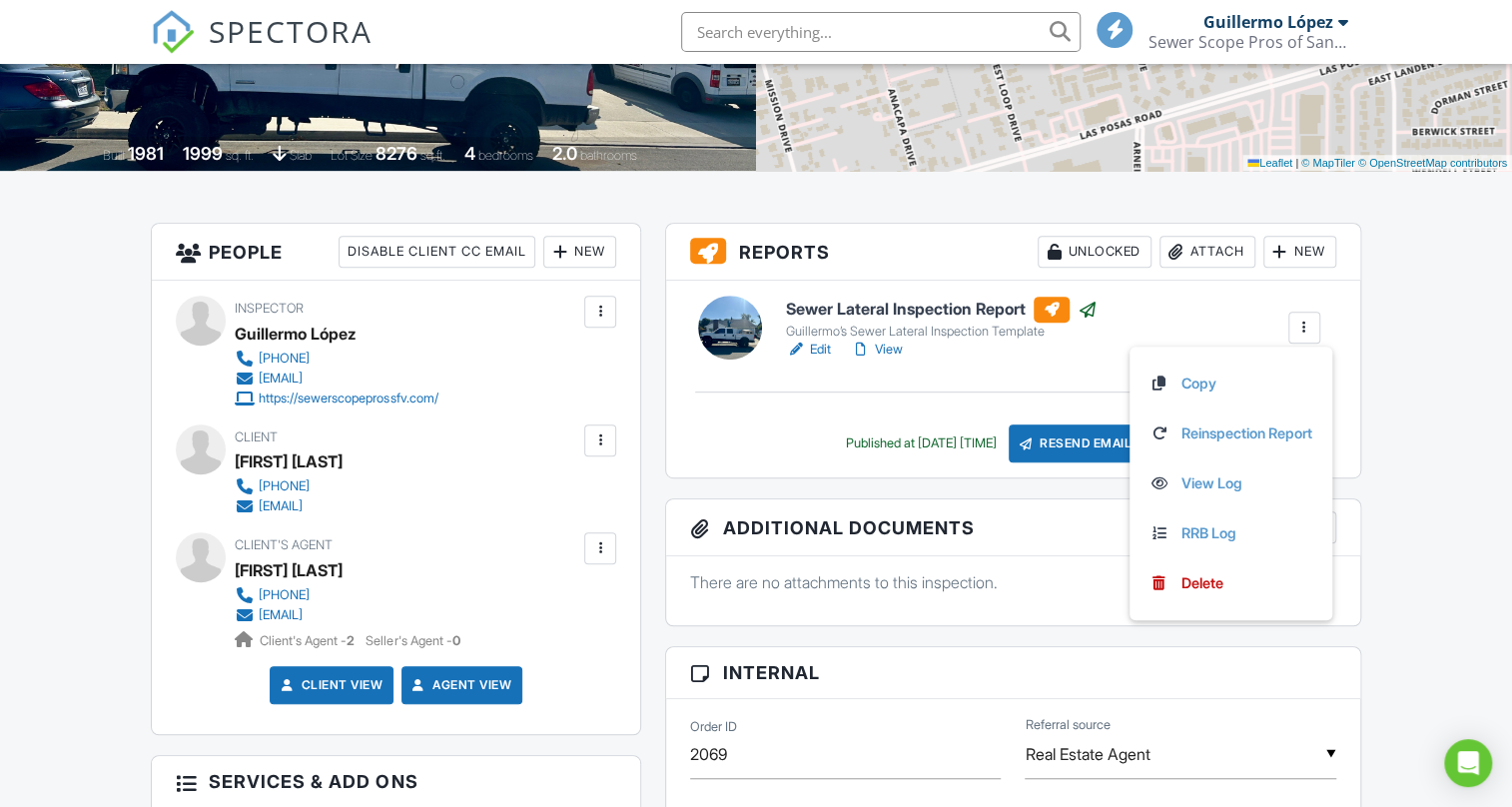 click on "Dashboard
New Inspection
Templates
Payments
Contacts
Metrics
Automations
Settings
Support Center
Inspection Details
Client View
More
Property Details
Reschedule
Reorder / Copy
Share
Cancel
Delete
Print Order
Convert to V9
View Change Log
[DATE]  9:30 am
- 10:30 am
[NUMBER] [STREET]
[CITY], [STATE] [POSTAL_CODE]
Built
1981
1999
sq. ft.
slab
Lot Size
8276
sq.ft.
4
bedrooms
2.0
bathrooms
+ −  Leaflet   |   © MapTiler   © OpenStreetMap contributors
All emails and texts are disabled for this inspection!
Turn on emails and texts
Turn on and Requeue Notifications
Reports
Unlocked
Attach
New
Edit" at bounding box center (756, 1360) 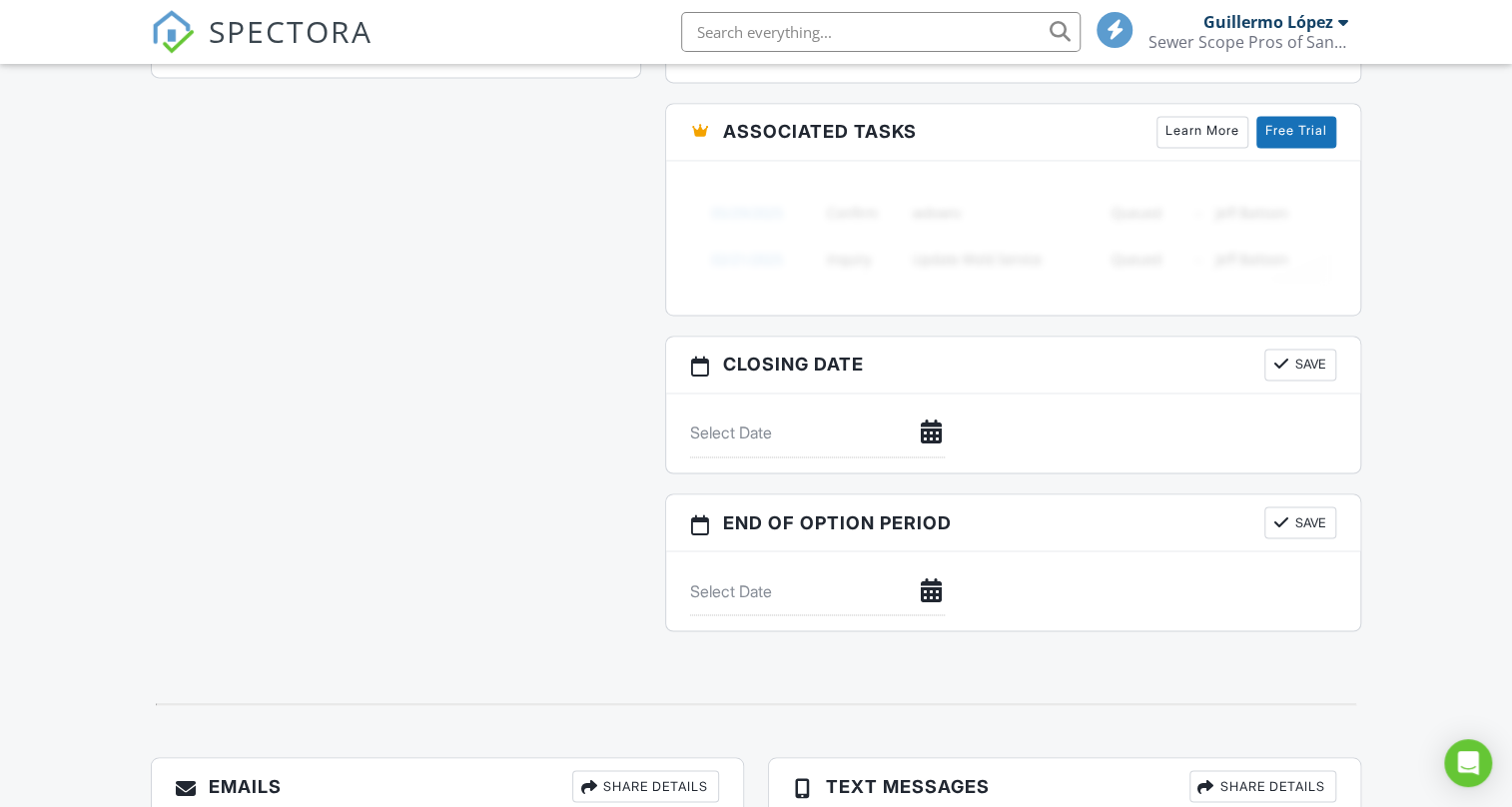 scroll, scrollTop: 0, scrollLeft: 0, axis: both 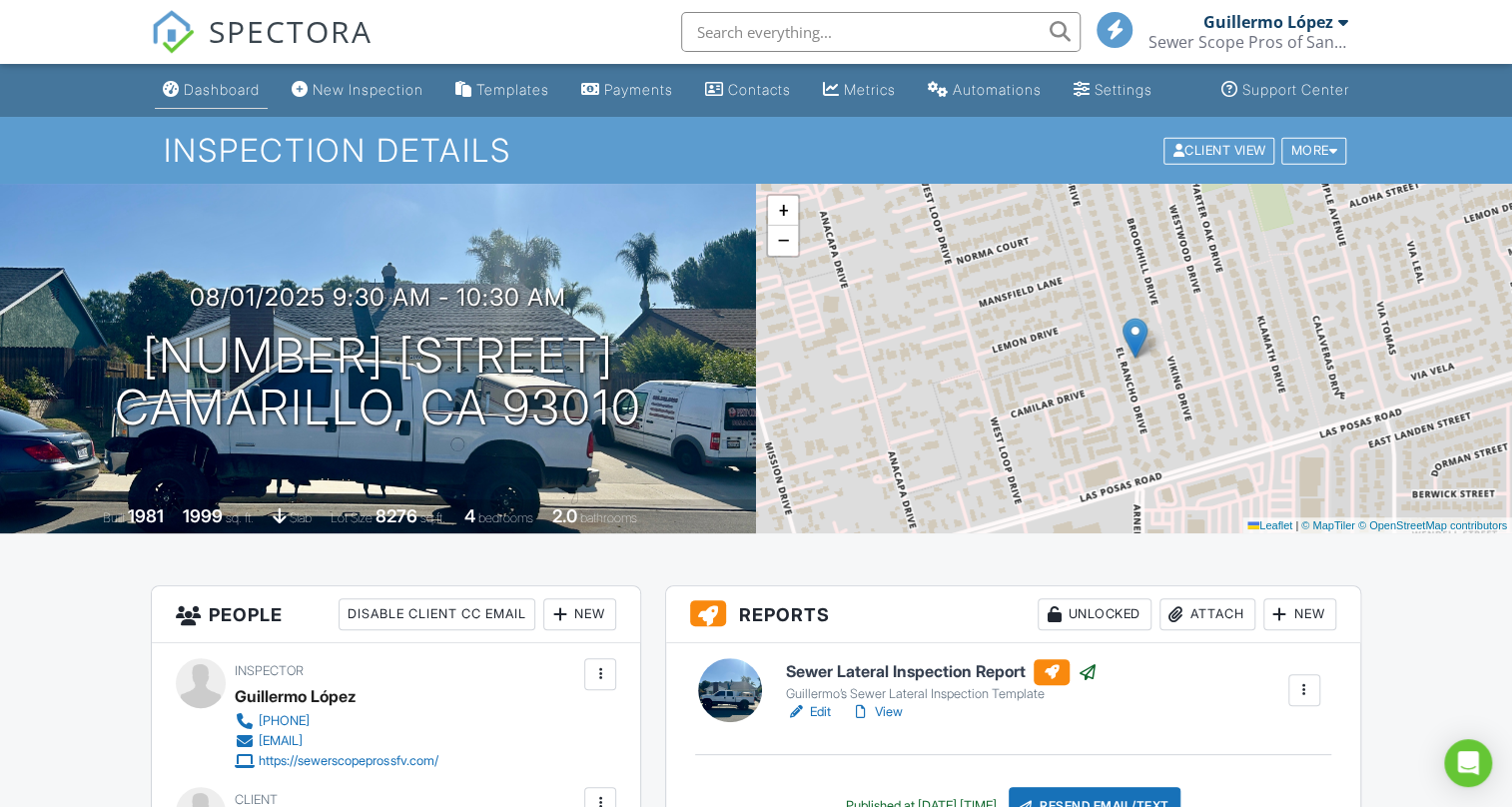 click on "Dashboard" at bounding box center [211, 90] 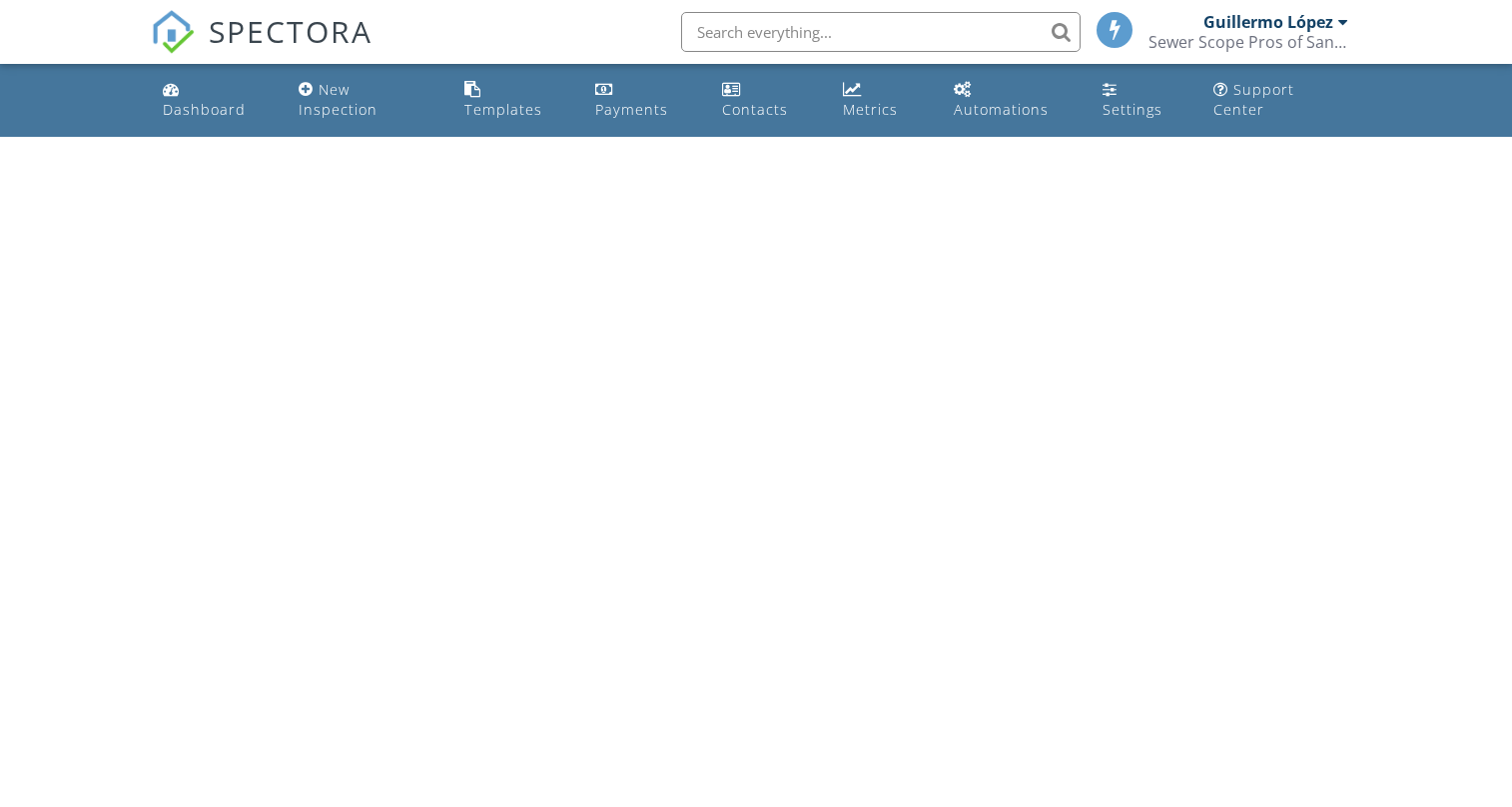 scroll, scrollTop: 0, scrollLeft: 0, axis: both 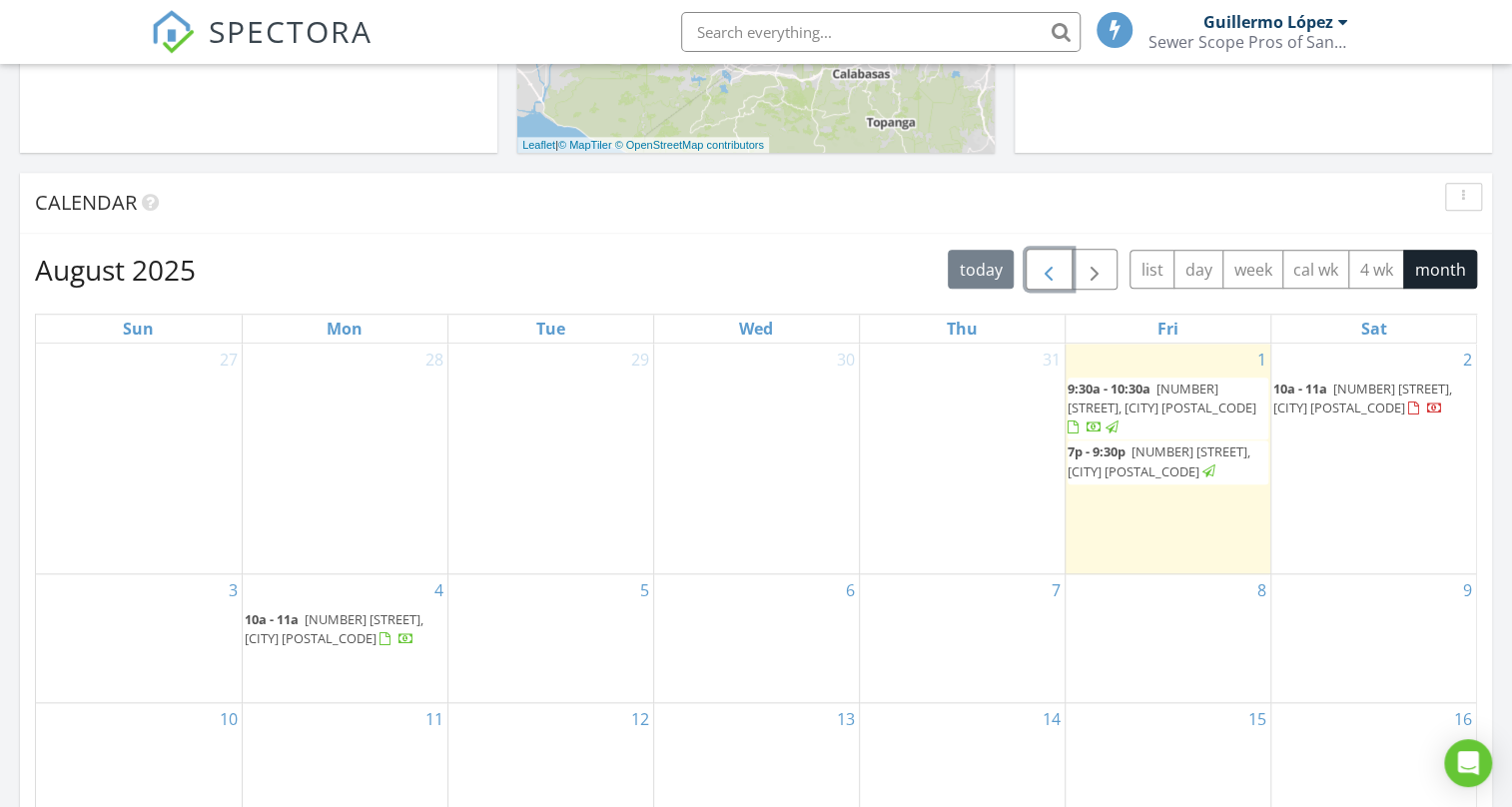 click at bounding box center (1049, 270) 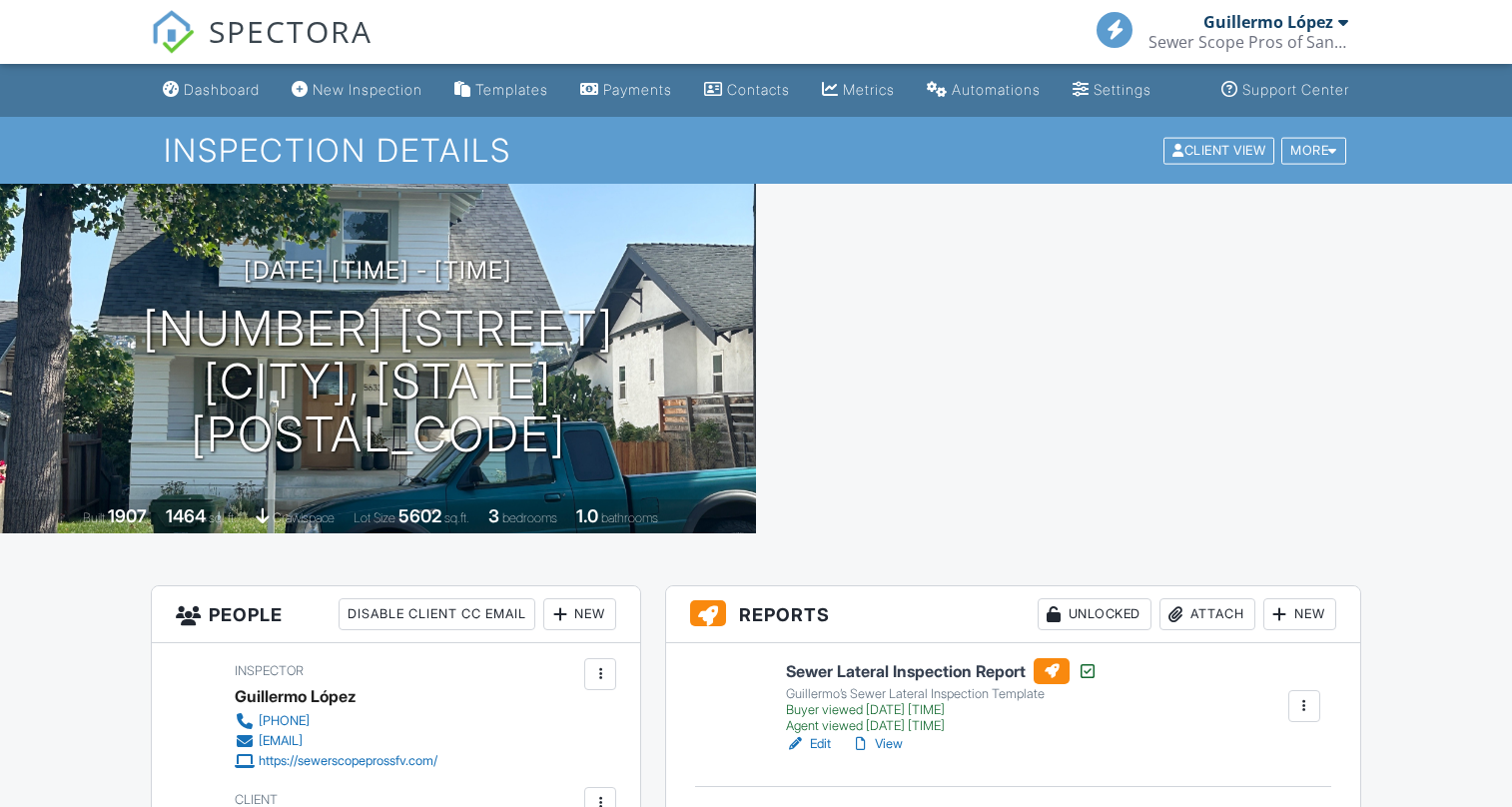 scroll, scrollTop: 0, scrollLeft: 0, axis: both 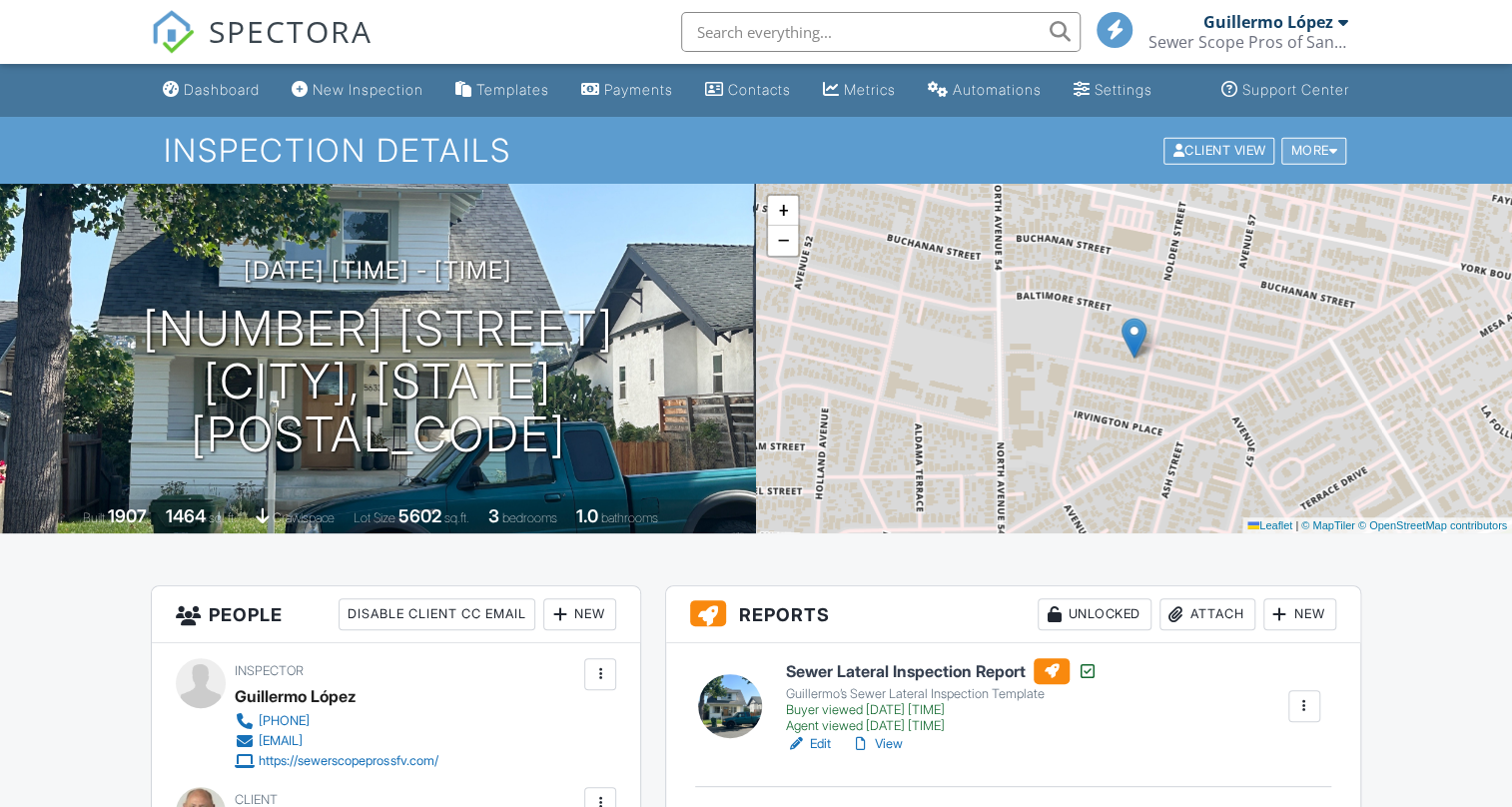 click on "More" at bounding box center [1313, 150] 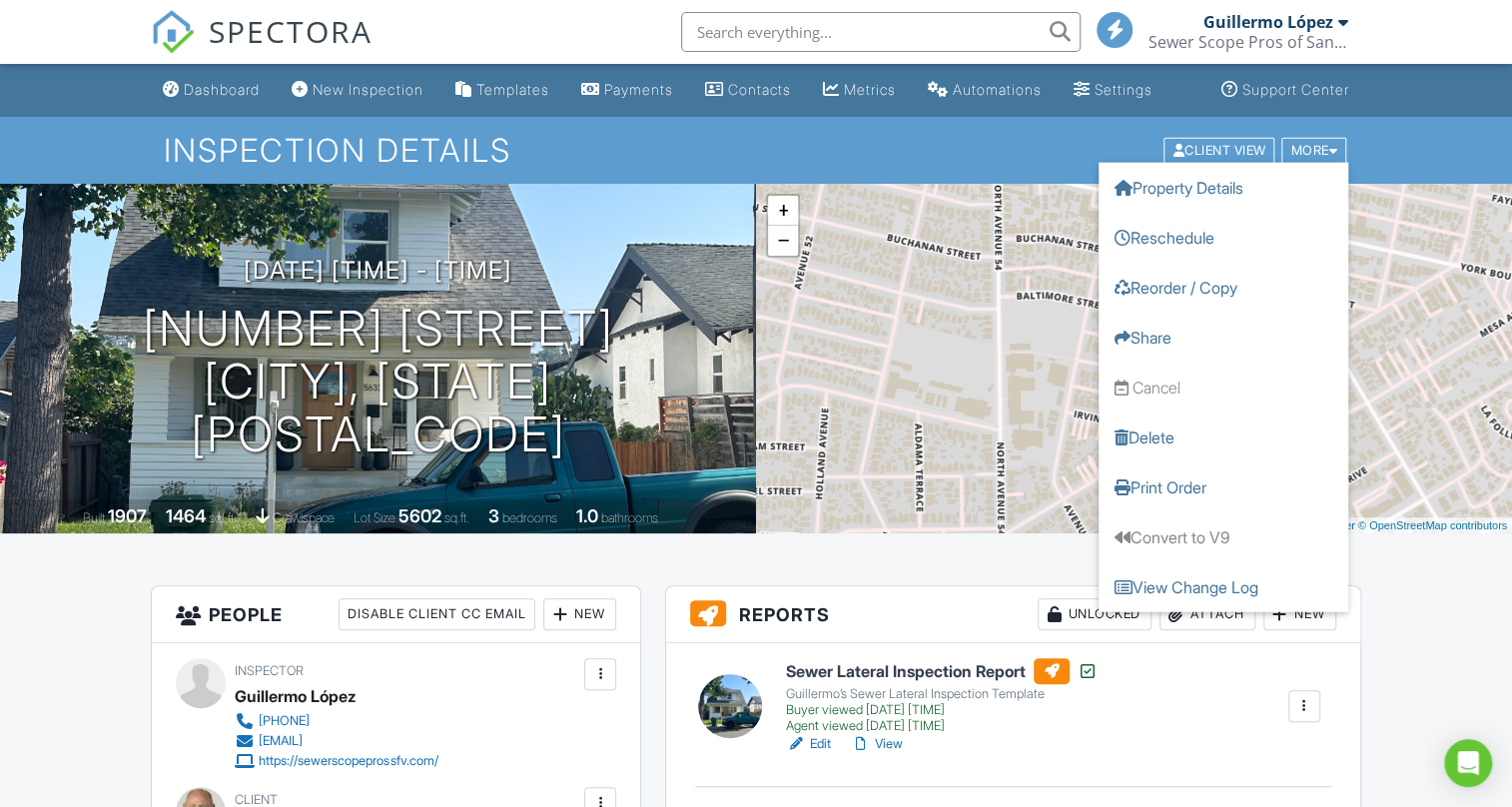 click on "Inspection Details
Client View
More
Property Details
Reschedule
Reorder / Copy
Share
Cancel
Delete
Print Order
Convert to V9
View Change Log" at bounding box center (756, 150) 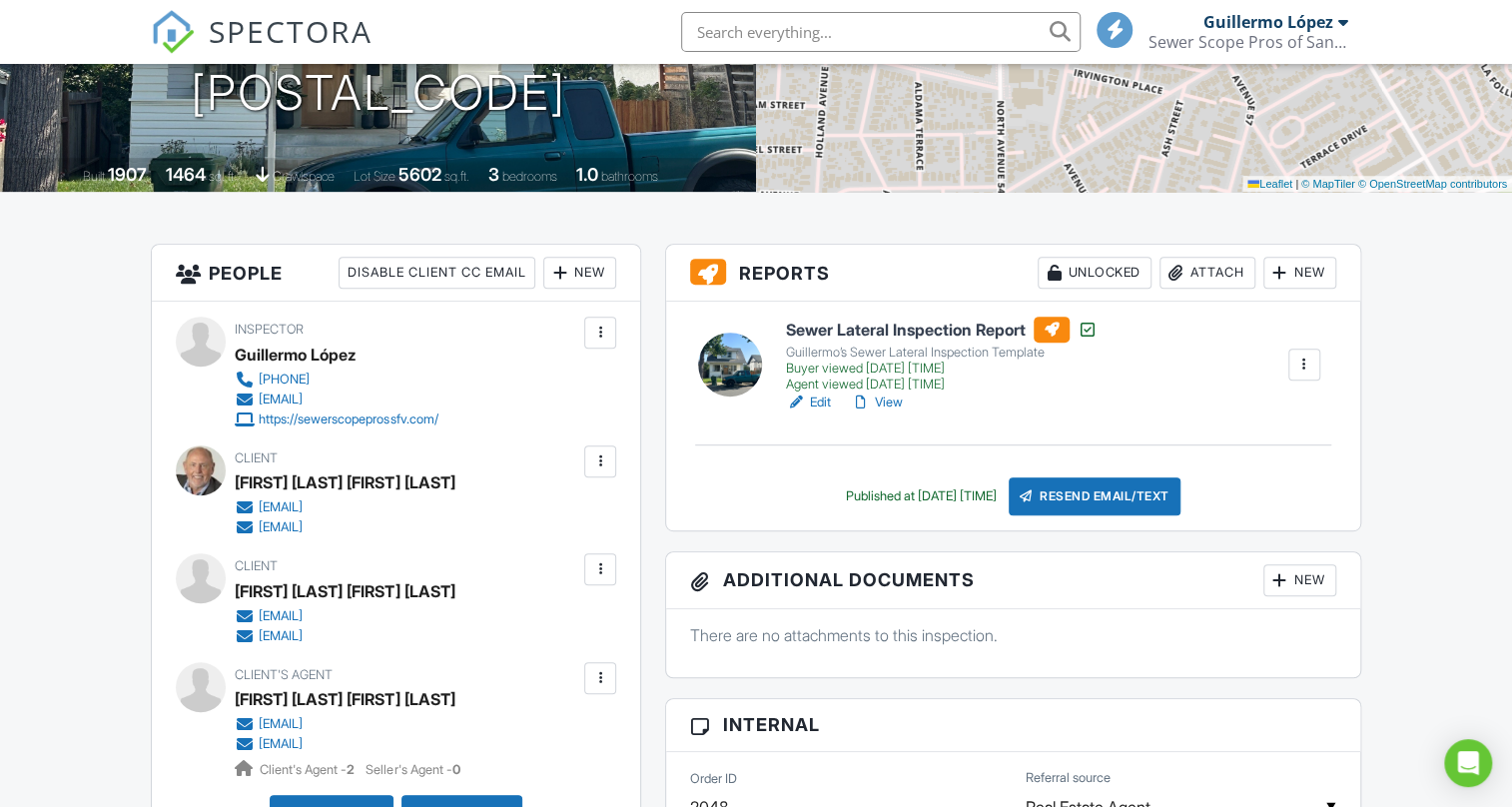 scroll, scrollTop: 363, scrollLeft: 0, axis: vertical 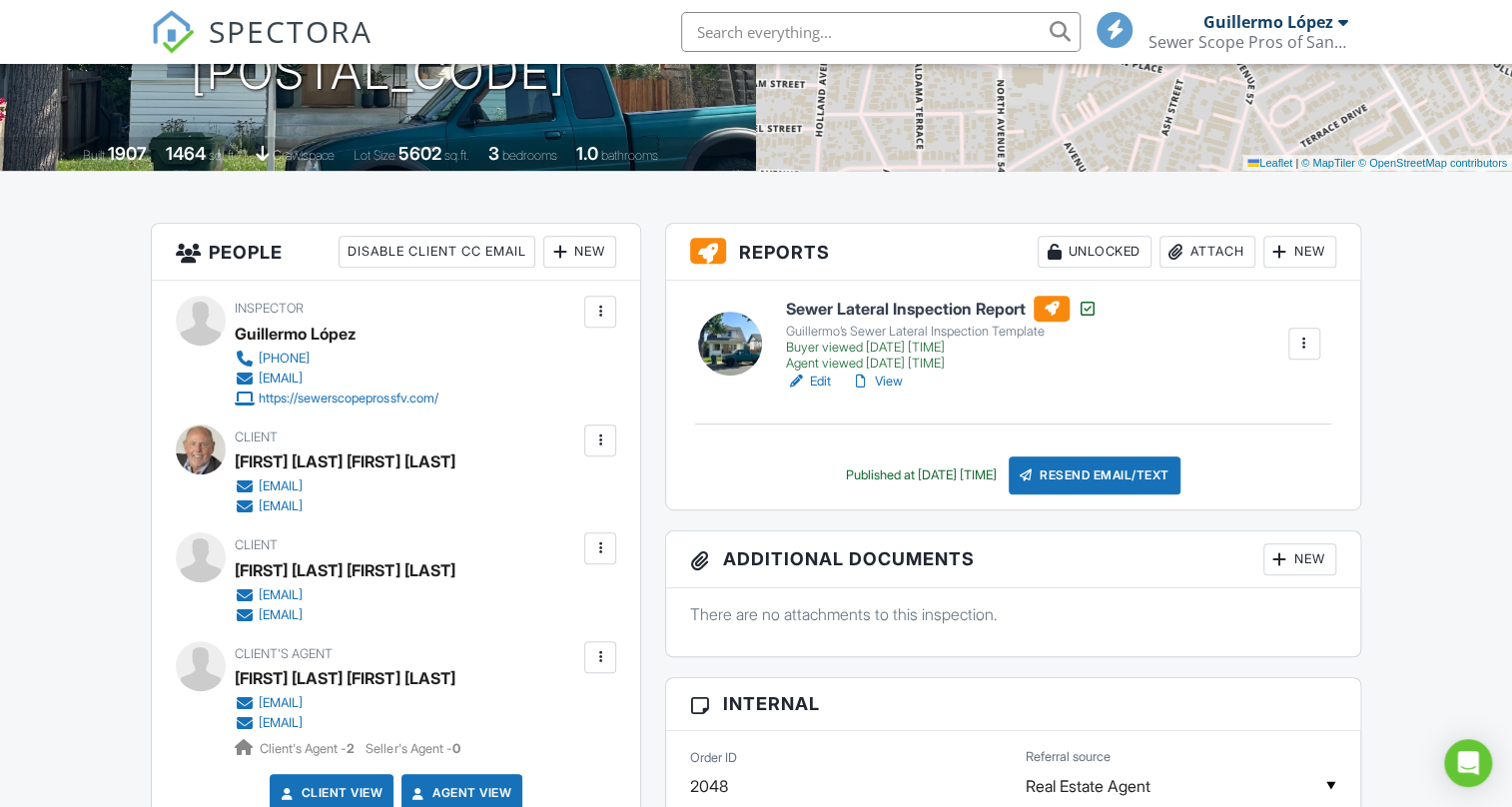 click on "New" at bounding box center [1299, 252] 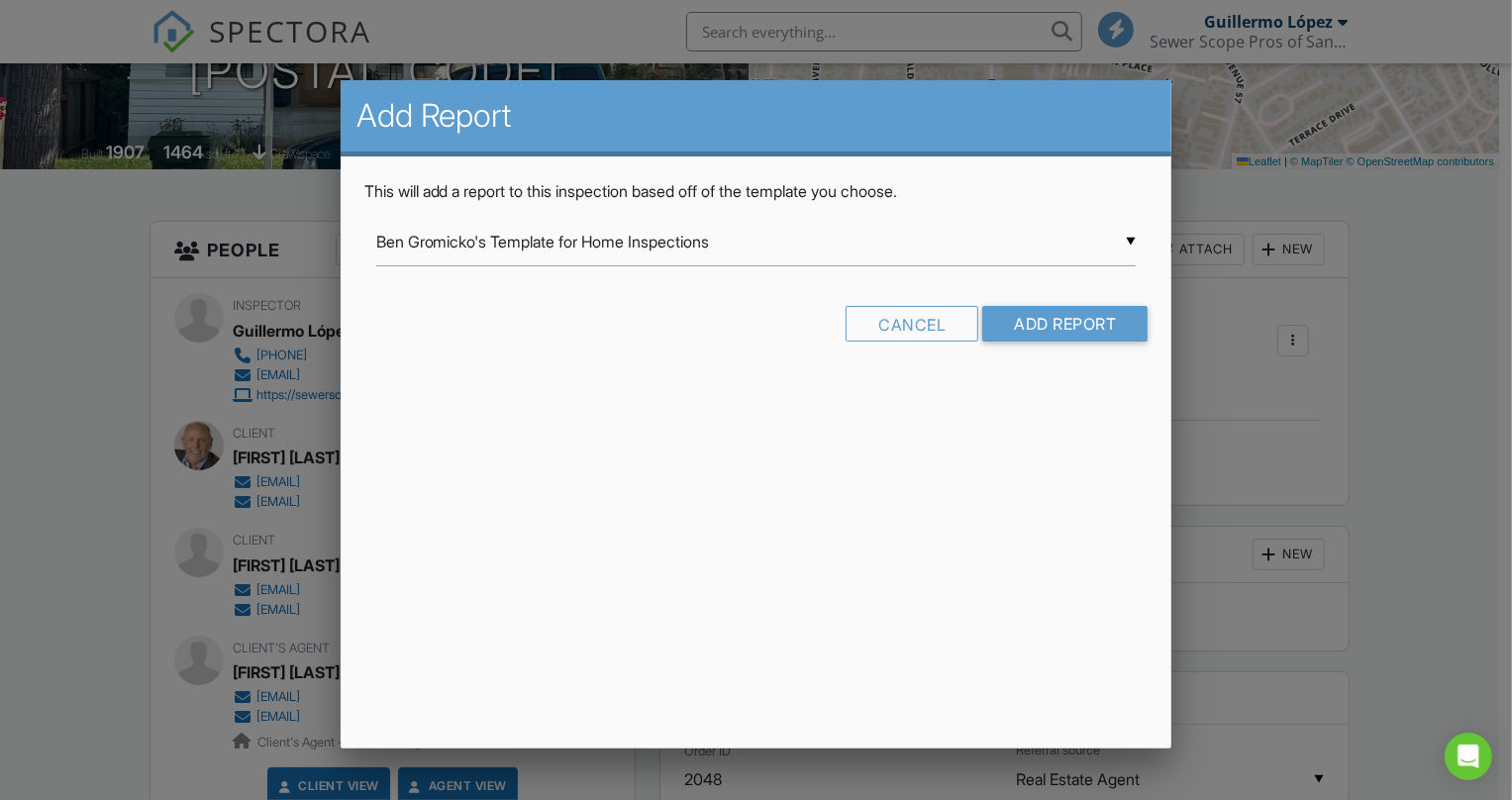 click at bounding box center [756, 401] 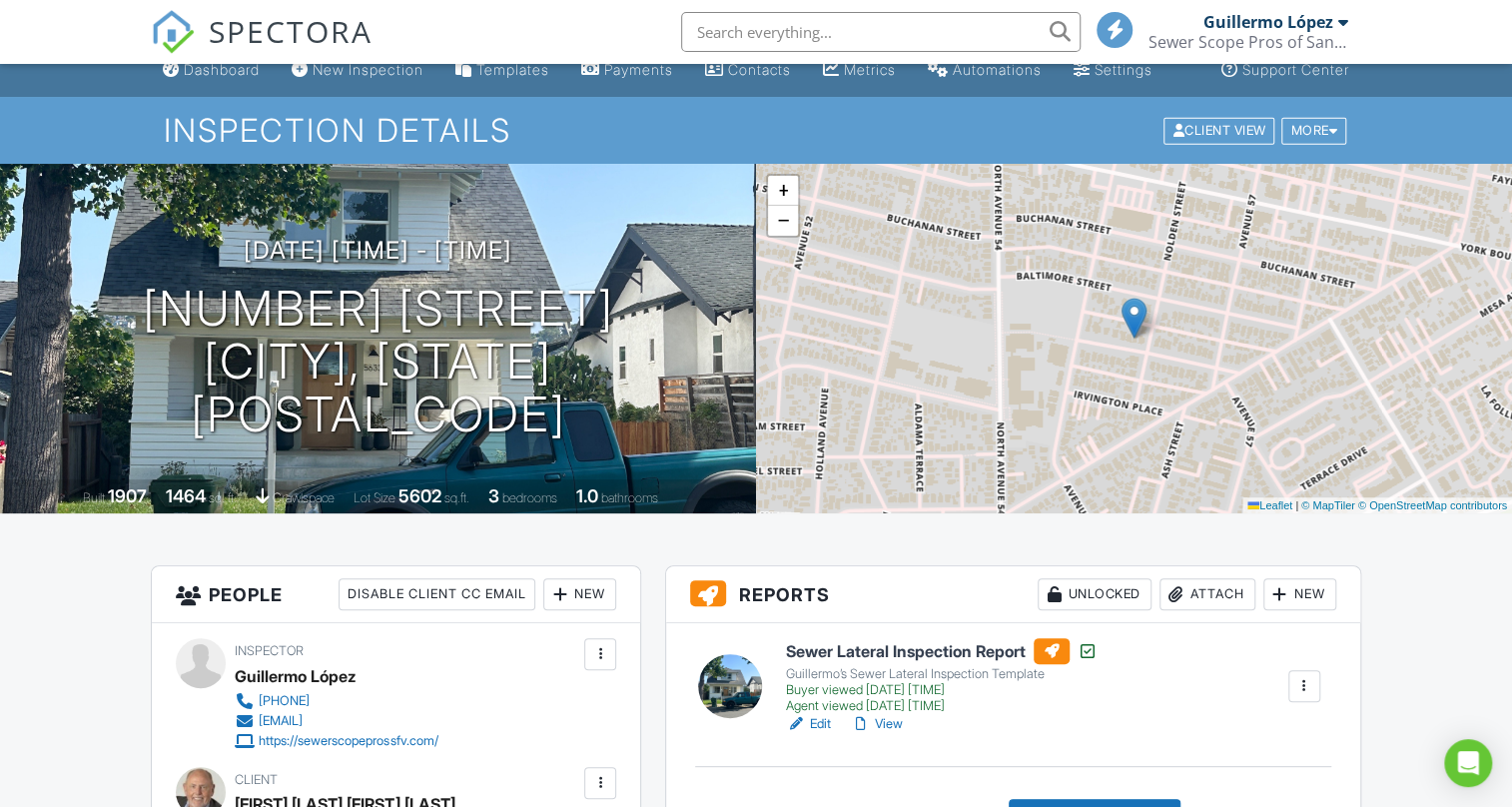 scroll, scrollTop: 0, scrollLeft: 0, axis: both 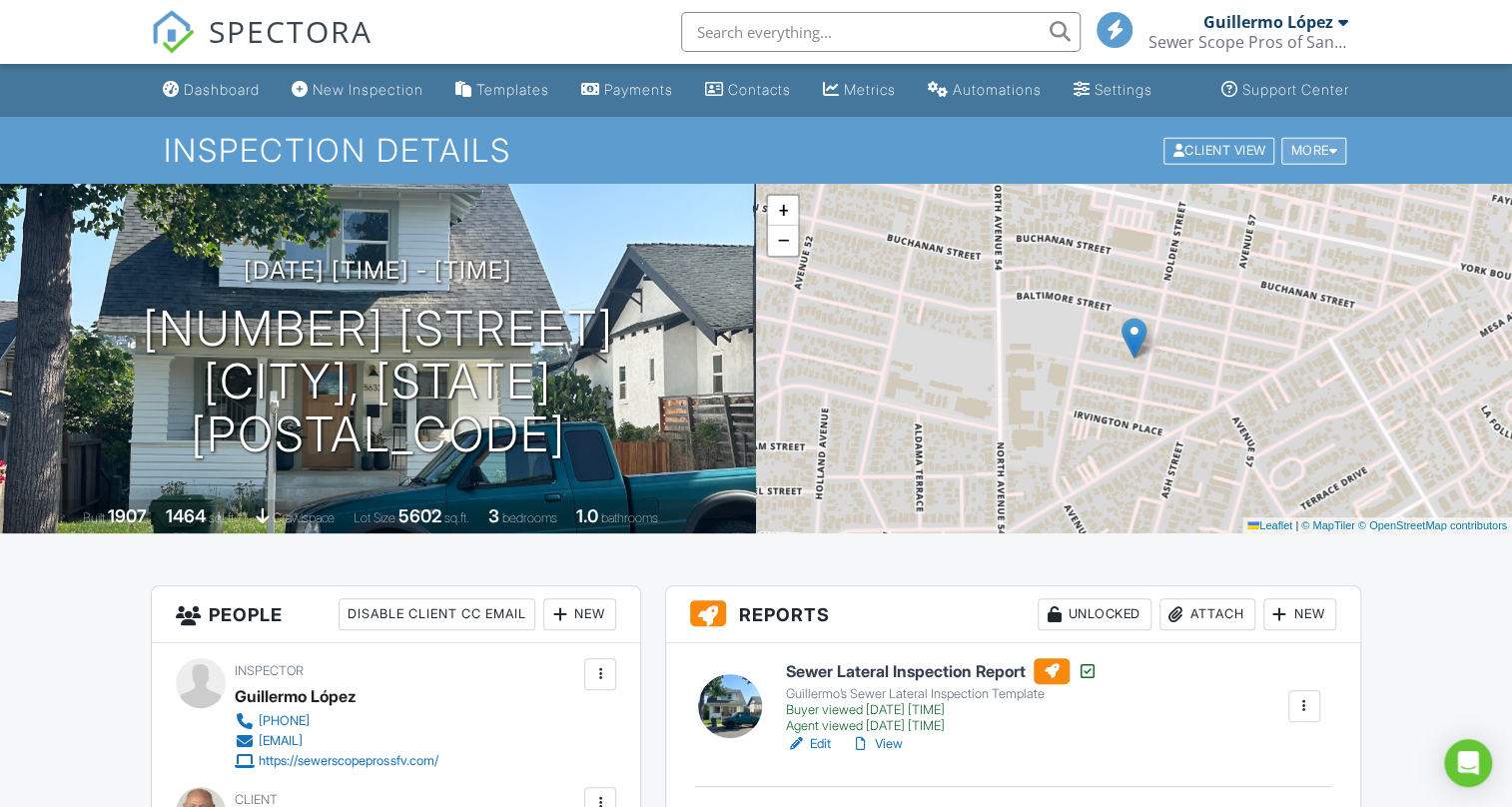 click on "More" at bounding box center (1313, 150) 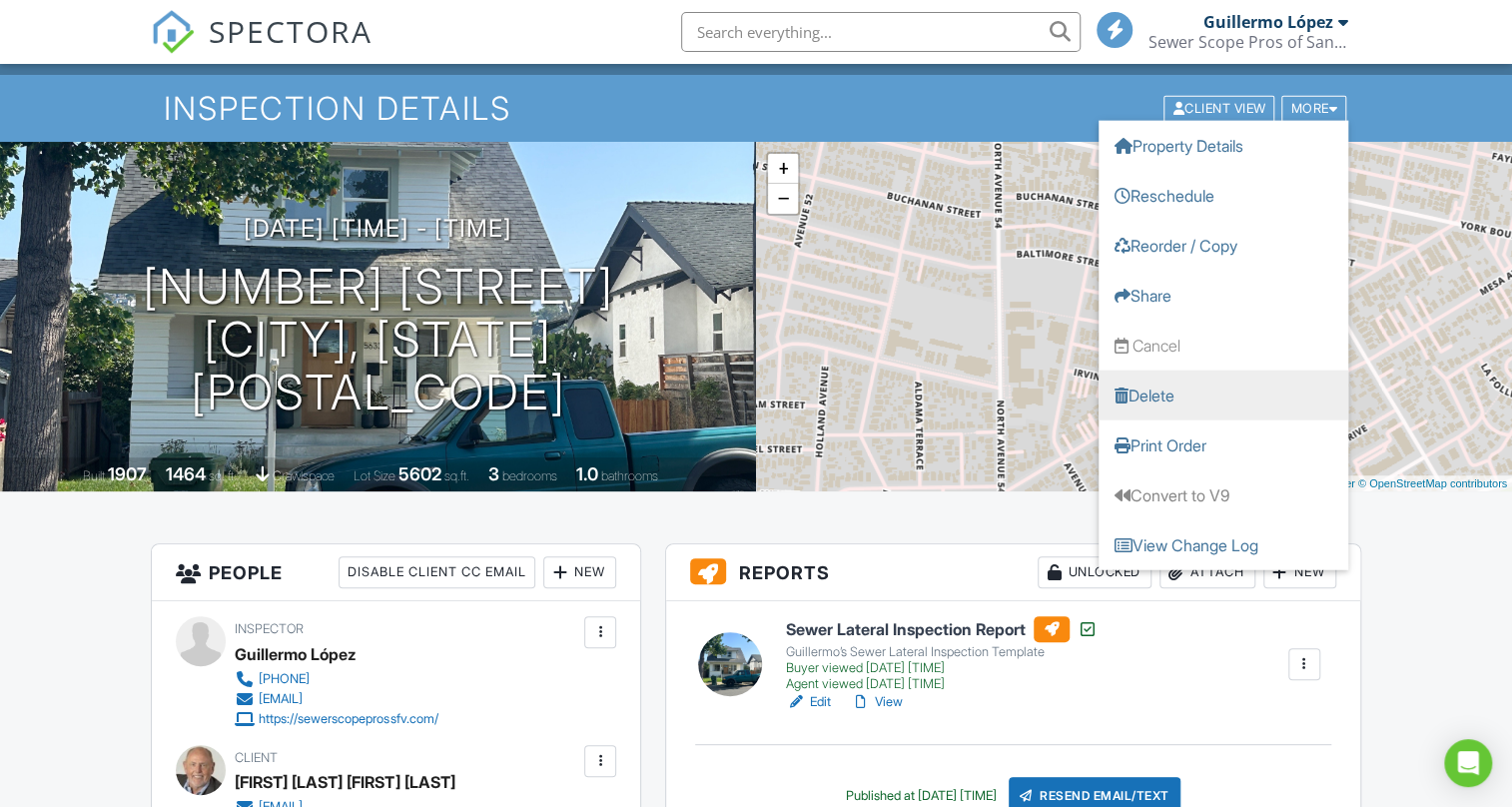 scroll, scrollTop: 120, scrollLeft: 0, axis: vertical 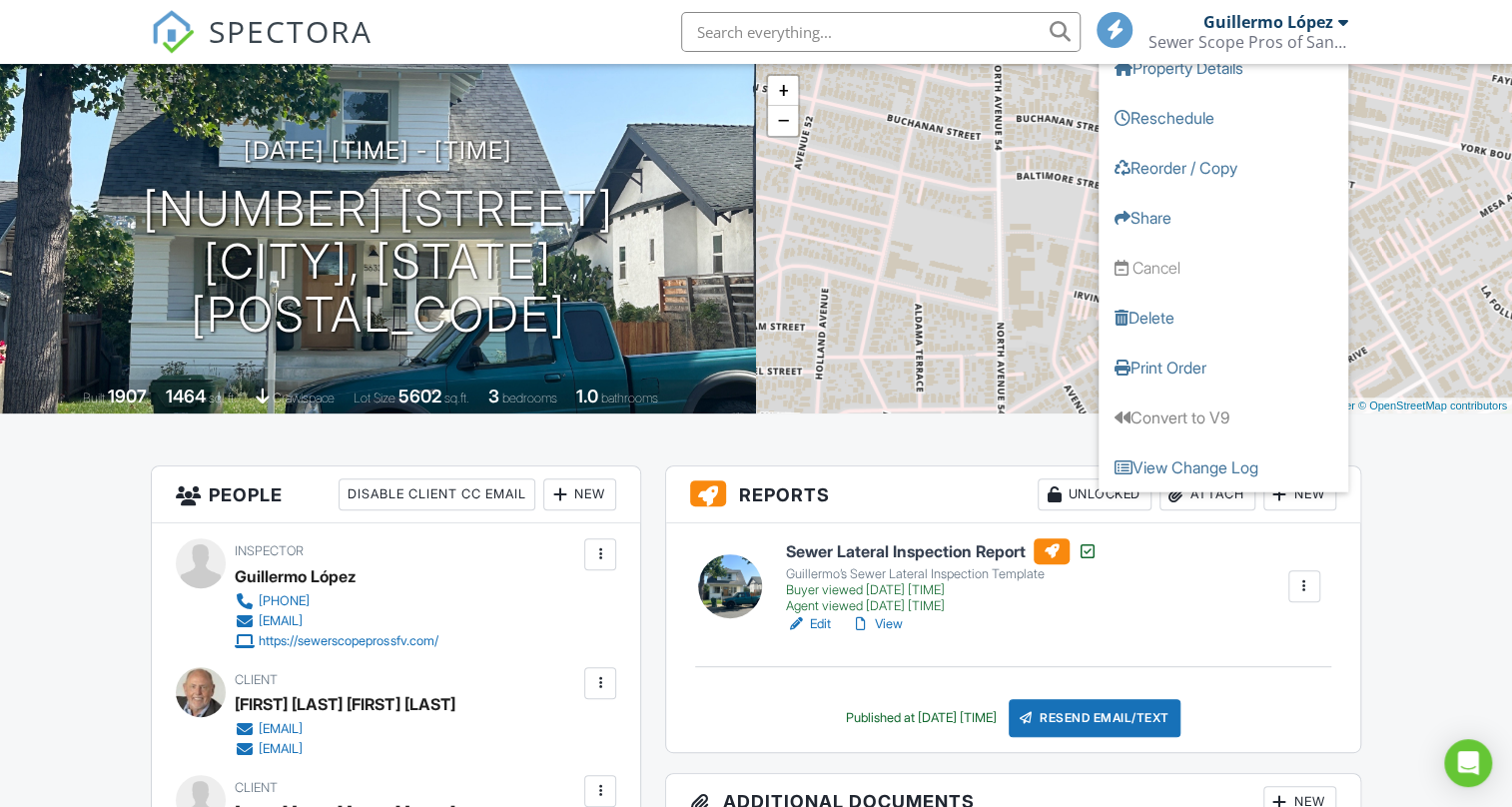 click on "Dashboard
New Inspection
Templates
Payments
Contacts
Metrics
Automations
Settings
Support Center
Inspection Details
Client View
More
Property Details
Reschedule
Reorder / Copy
Share
Cancel
Delete
Print Order
Convert to V9
View Change Log
[DATE] [TIME]
- [TIME]
[NUMBER] [STREET]
[CITY], [STATE] [POSTAL_CODE]
Built
1907
1464
sq. ft.
crawlspace
Lot Size
5602
sq.ft.
3
bedrooms
1.0
bathrooms
+ −  Leaflet   |   © MapTiler   © OpenStreetMap contributors
All emails and texts are disabled for this inspection!
Turn on emails and texts
Turn on and Requeue Notifications
Reports
Unlocked
Attach
New
Edit" at bounding box center [756, 1873] 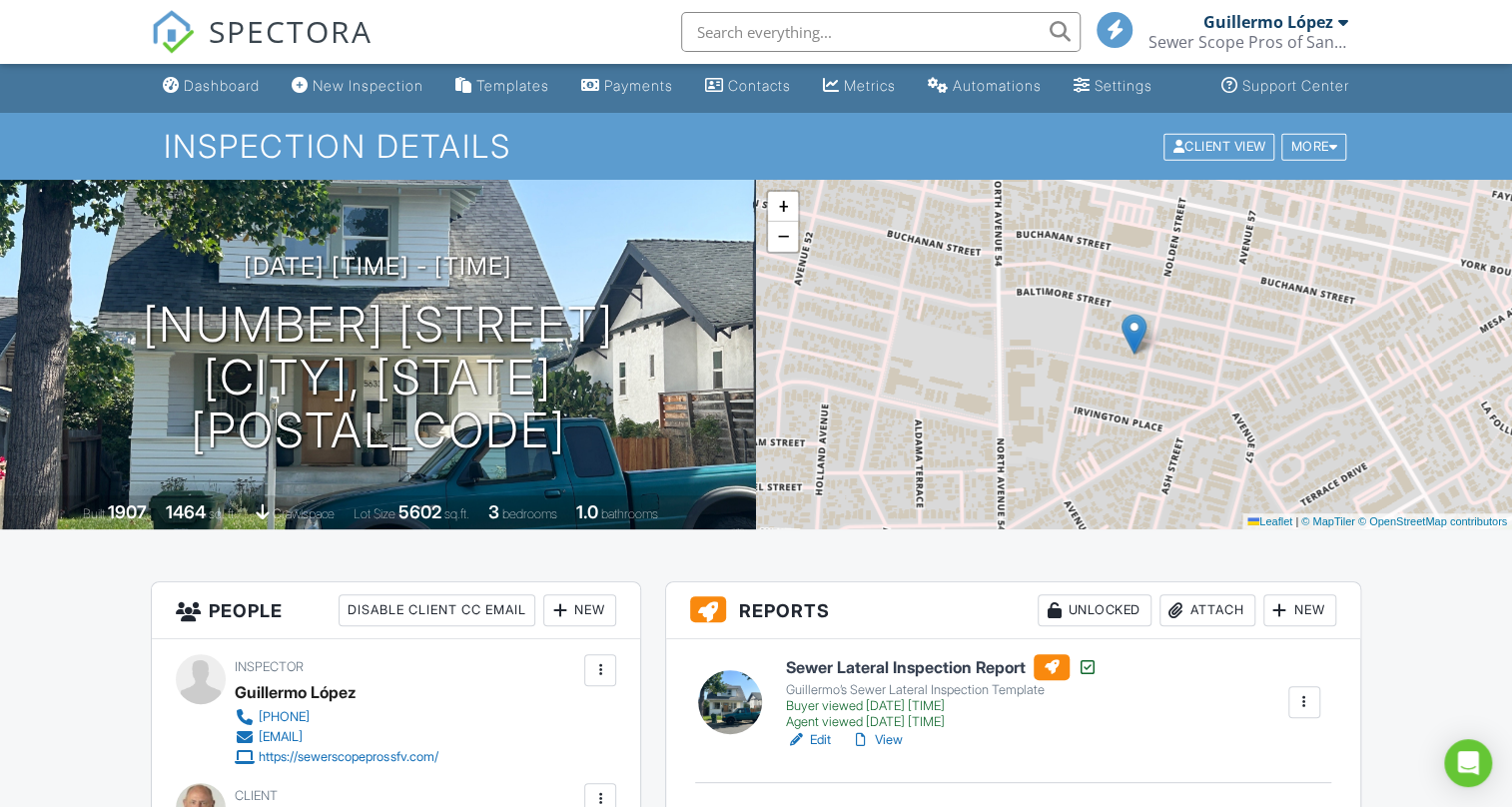 scroll, scrollTop: 0, scrollLeft: 0, axis: both 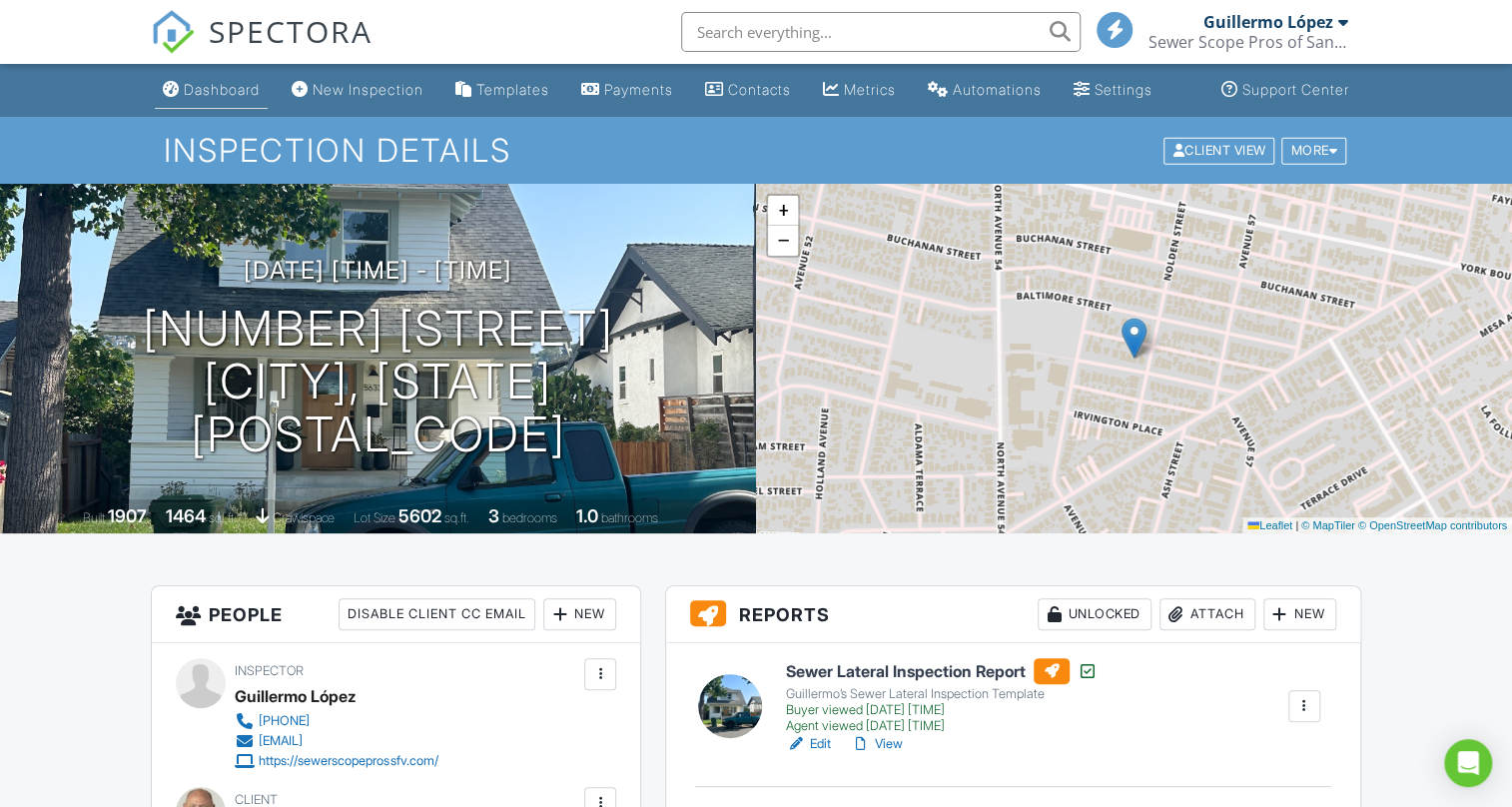 click on "Dashboard" at bounding box center (222, 89) 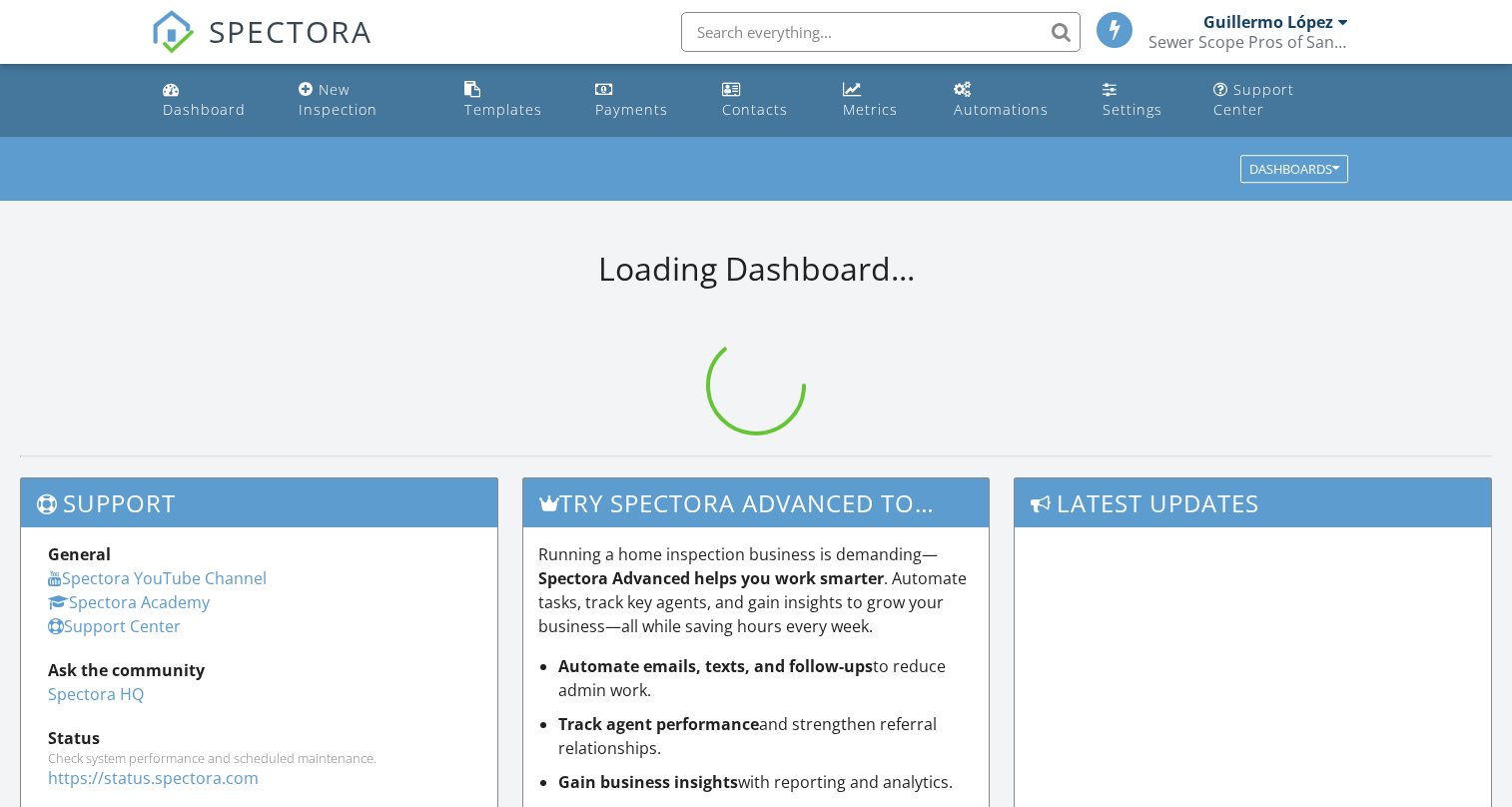 scroll, scrollTop: 0, scrollLeft: 0, axis: both 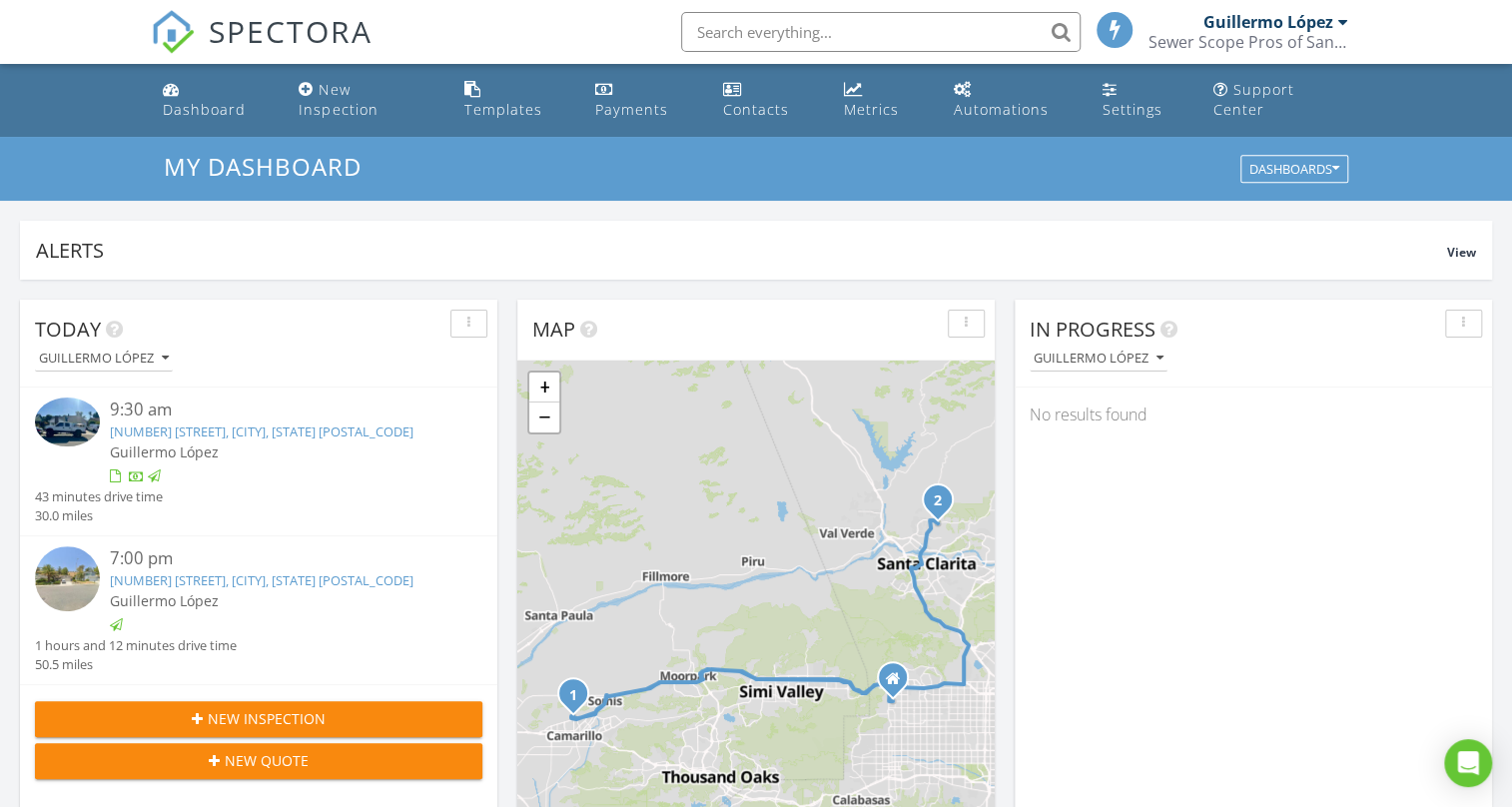 click on "27951 Sycamore Creek Dr, Santa Clarita, CA 91354" at bounding box center (262, 580) 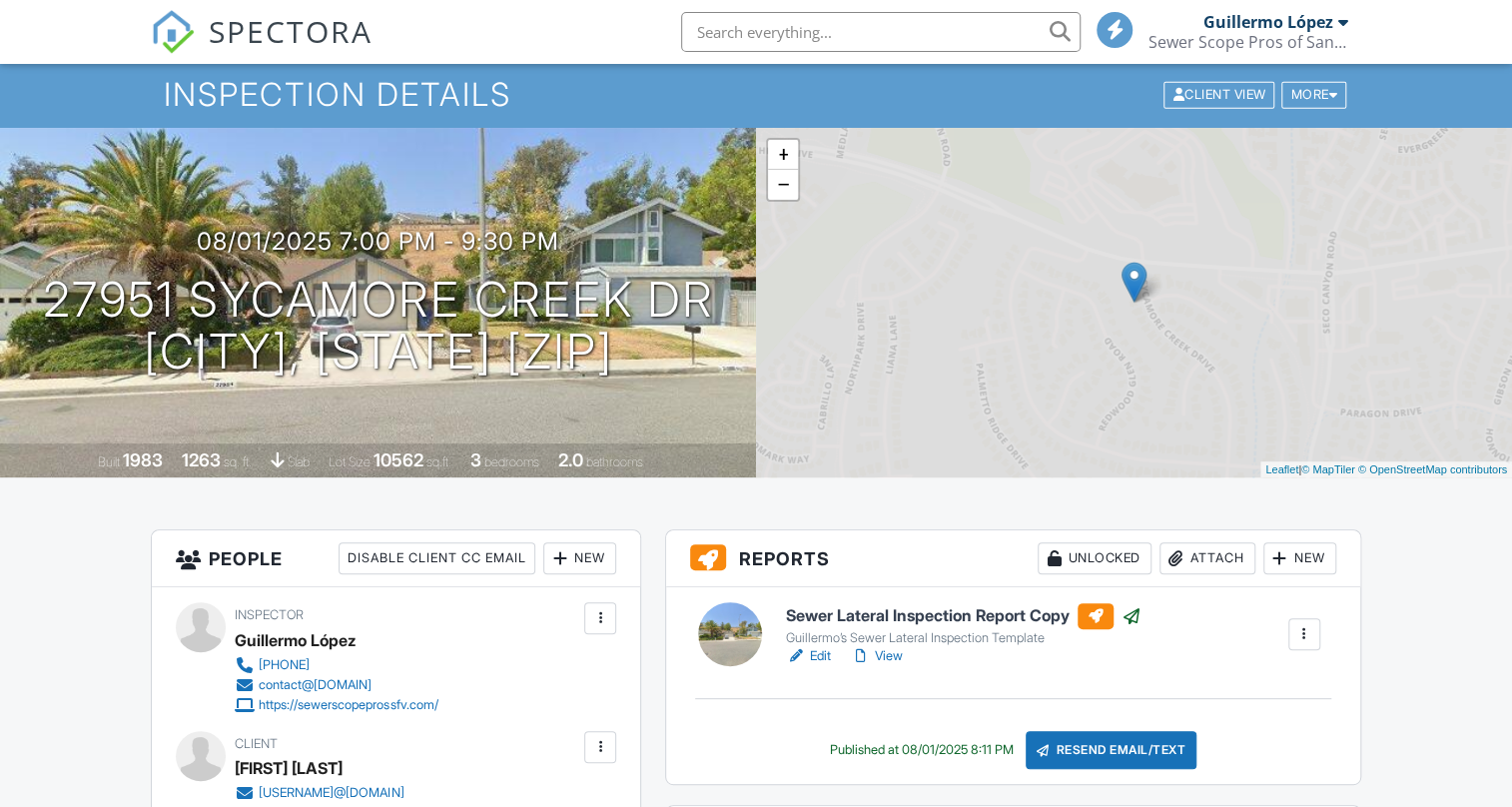 scroll, scrollTop: 181, scrollLeft: 0, axis: vertical 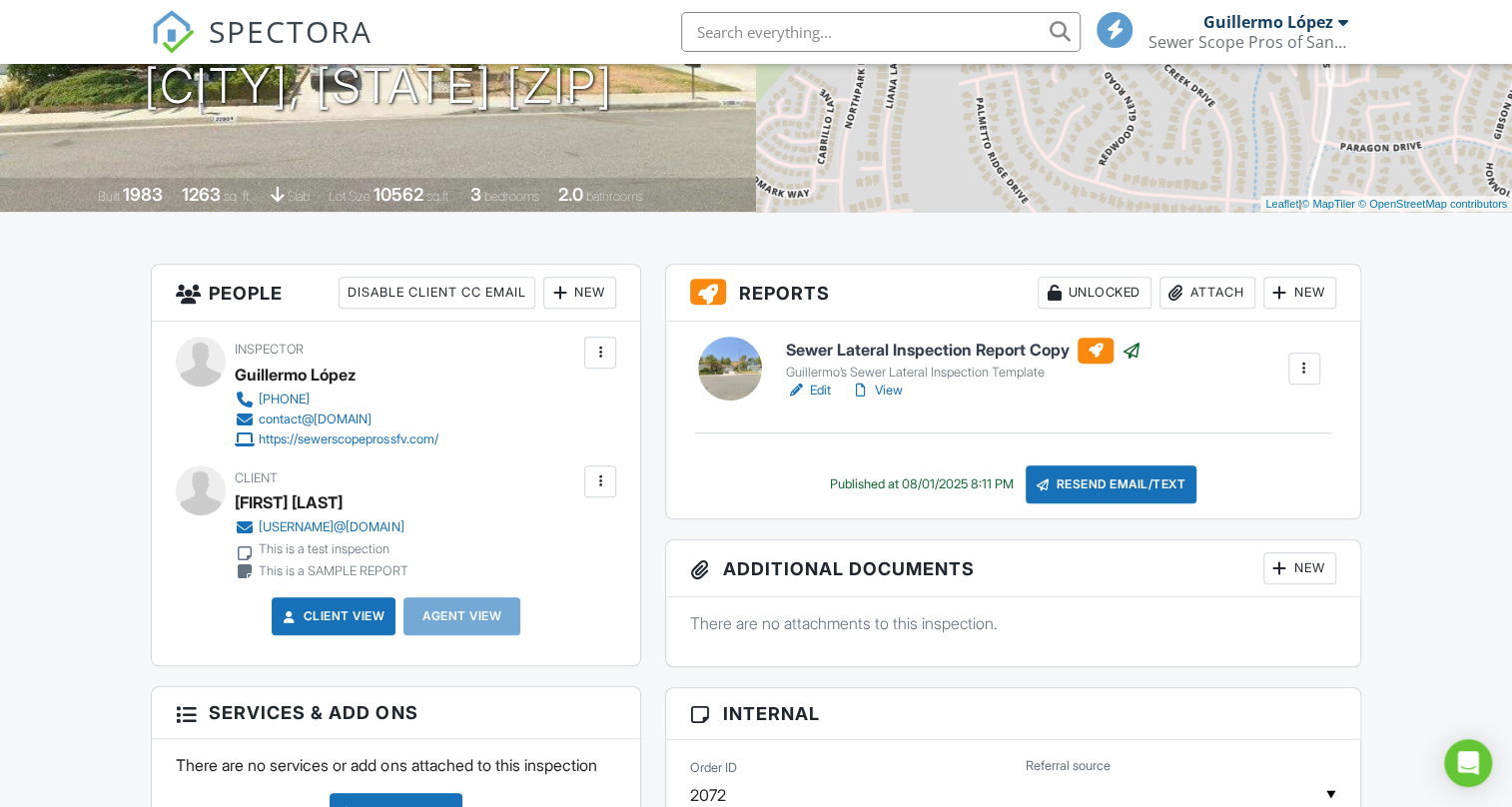 click on "Sewer Lateral Inspection Report Copy" at bounding box center (964, 351) 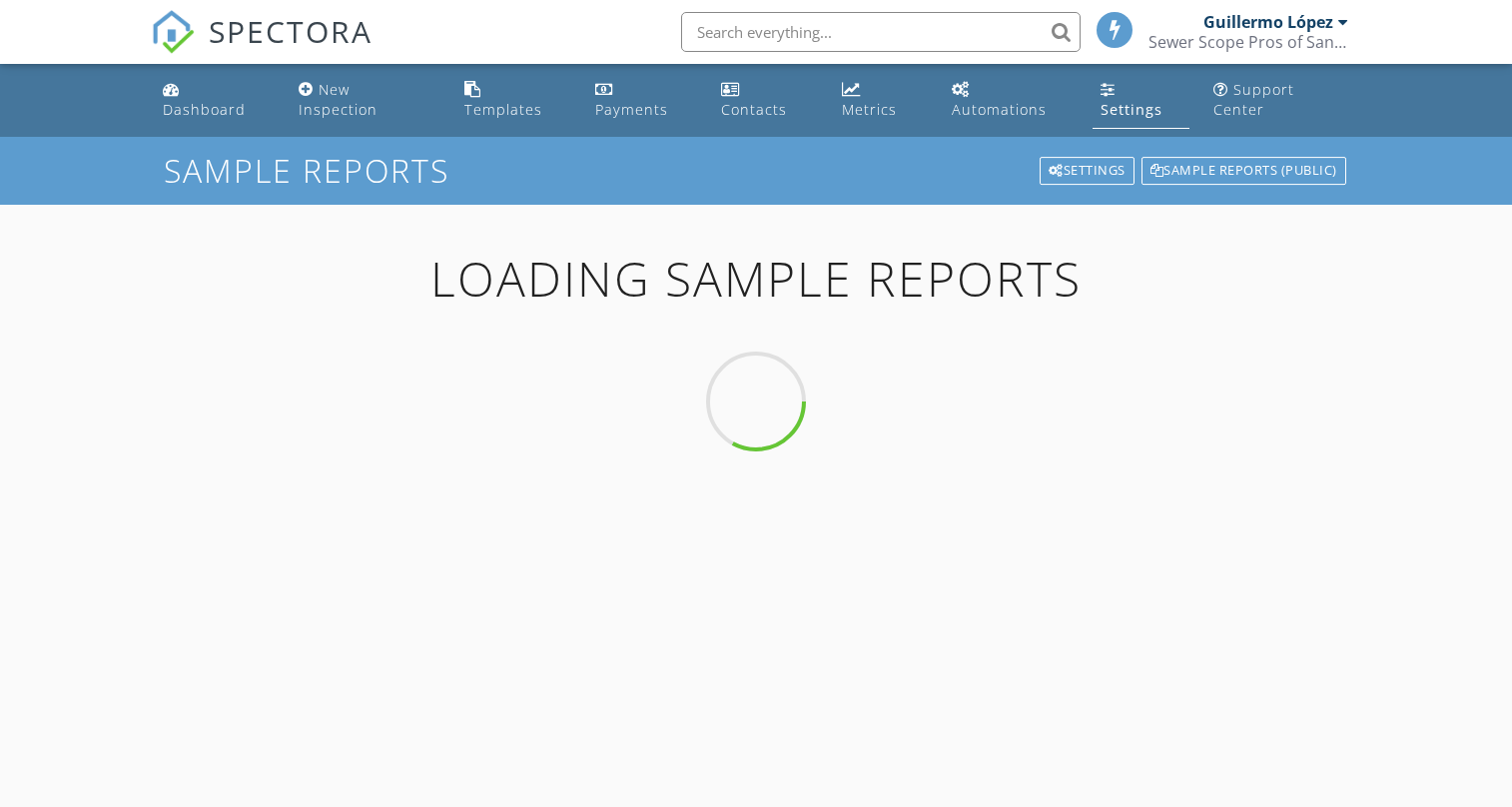 scroll, scrollTop: 0, scrollLeft: 0, axis: both 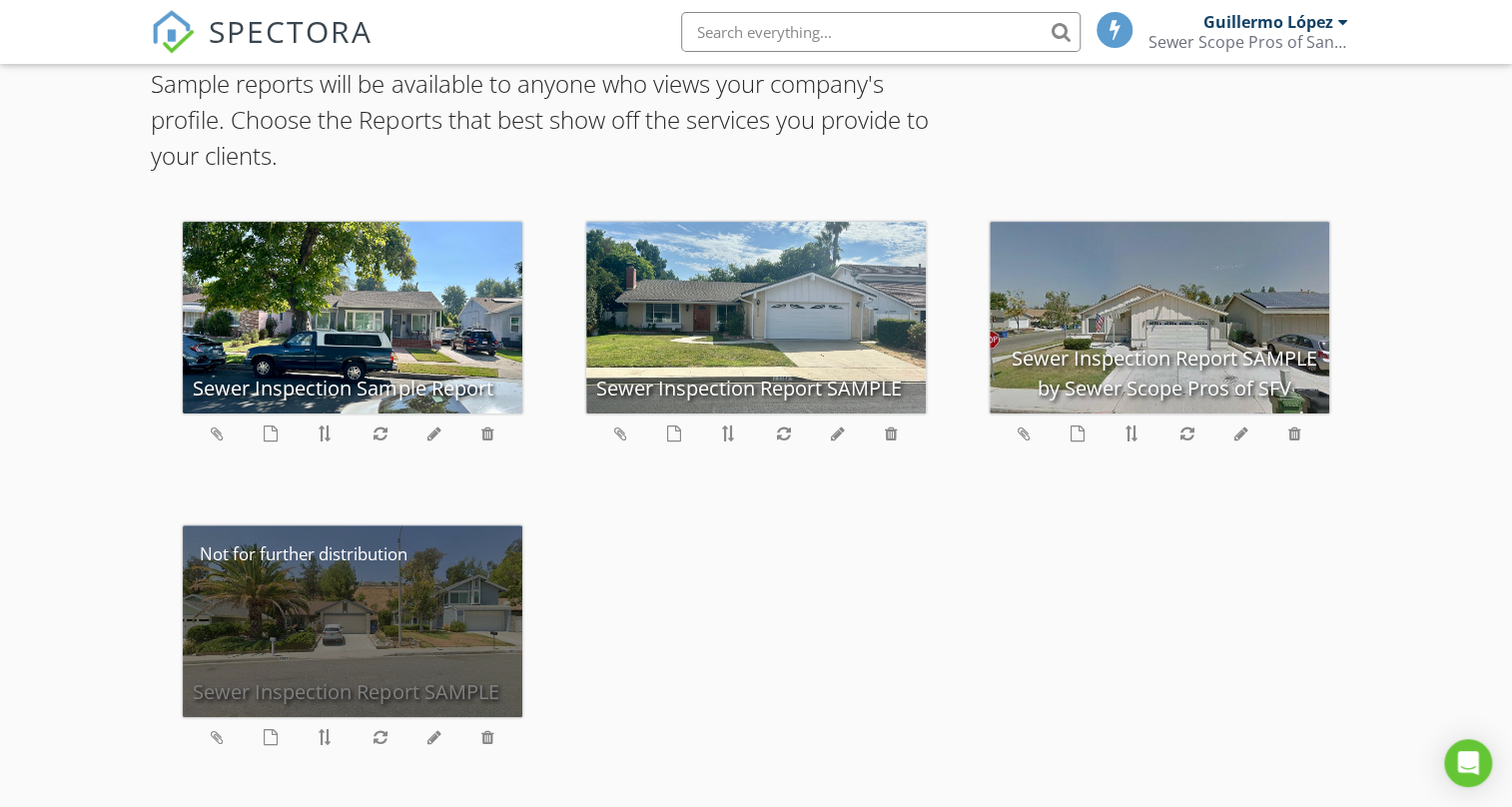 click on "Sewer Inspection Report SAMPLE" at bounding box center (353, 621) 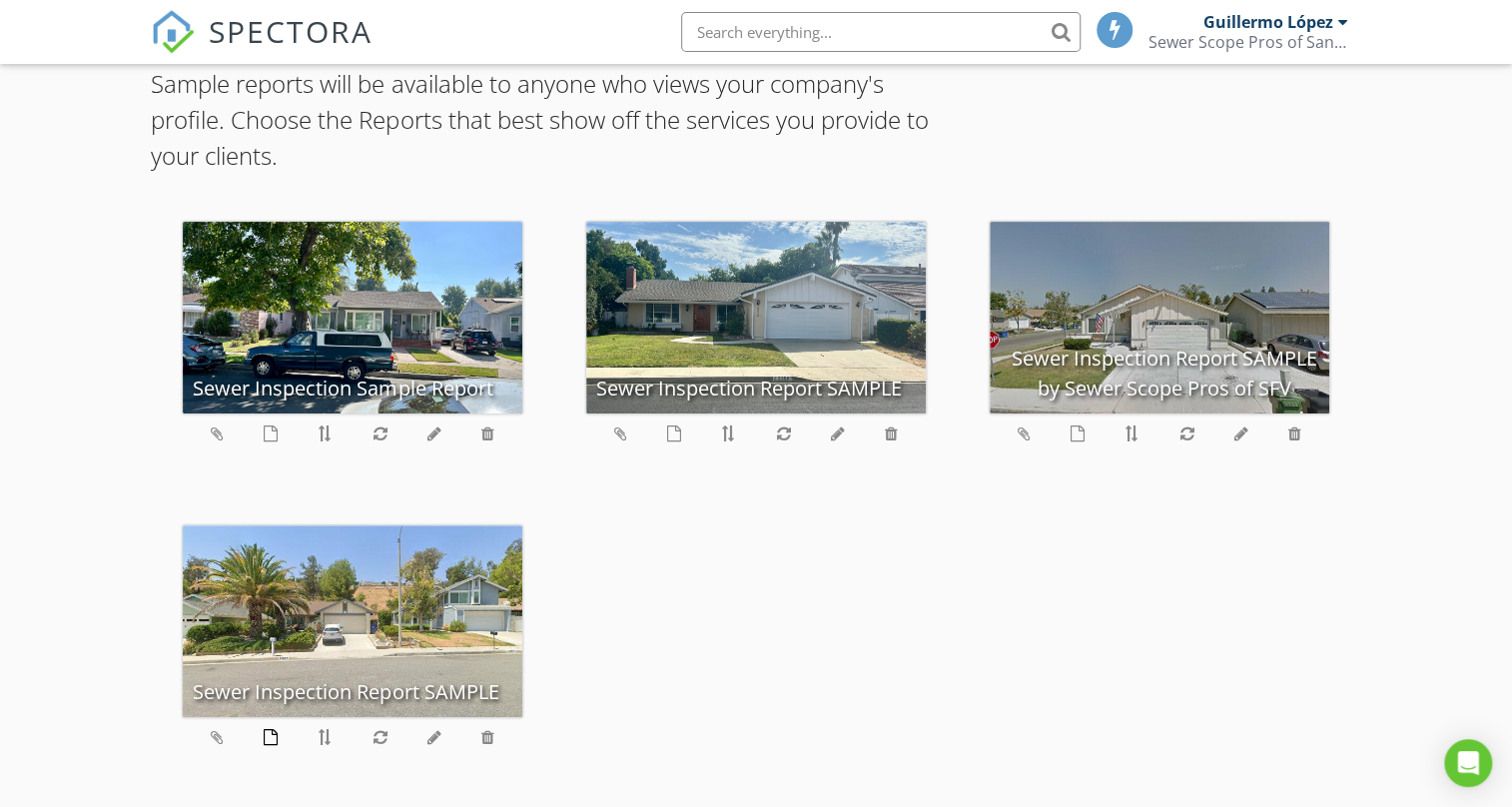 click at bounding box center (271, 737) 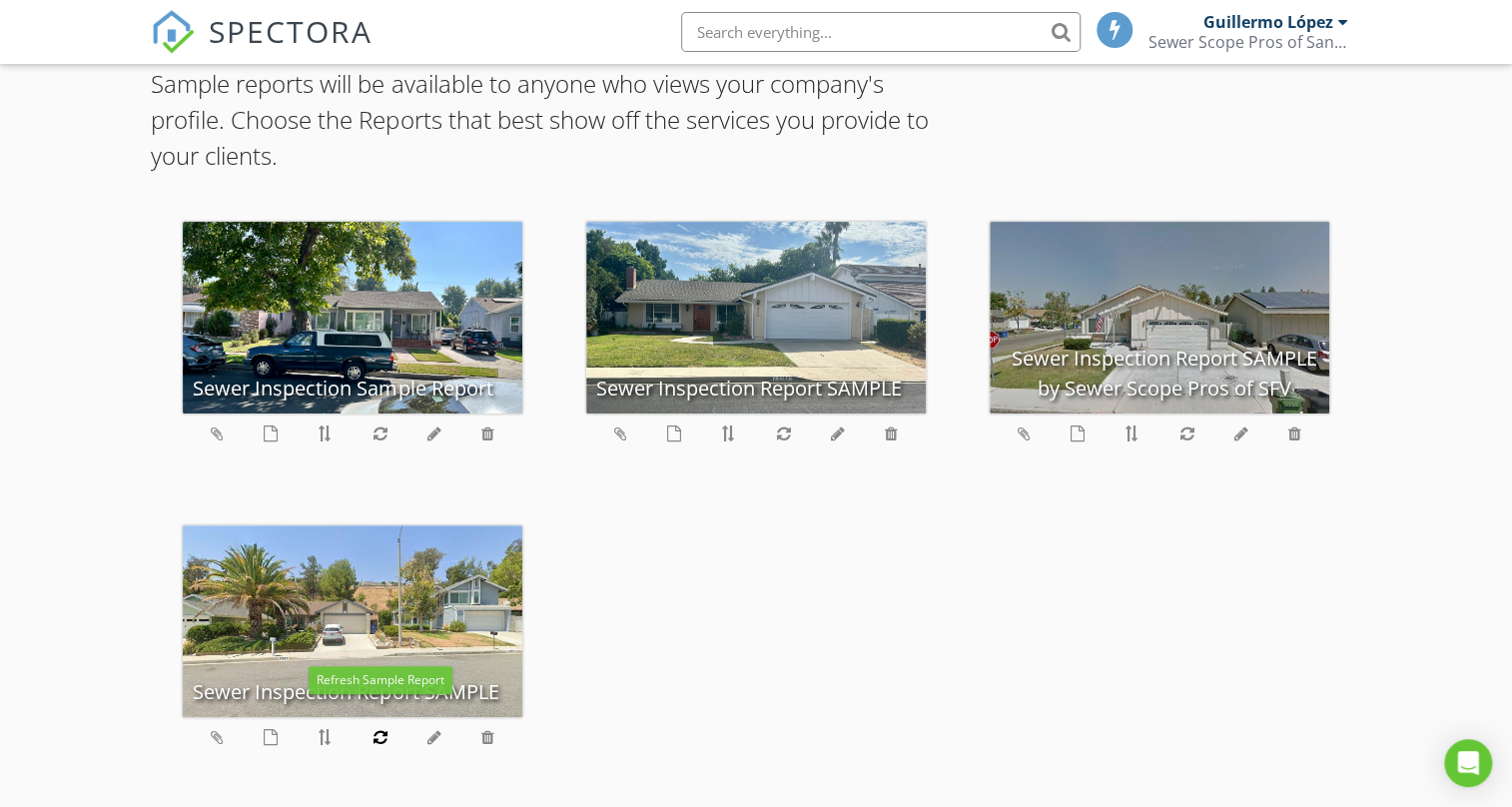 click at bounding box center [380, 737] 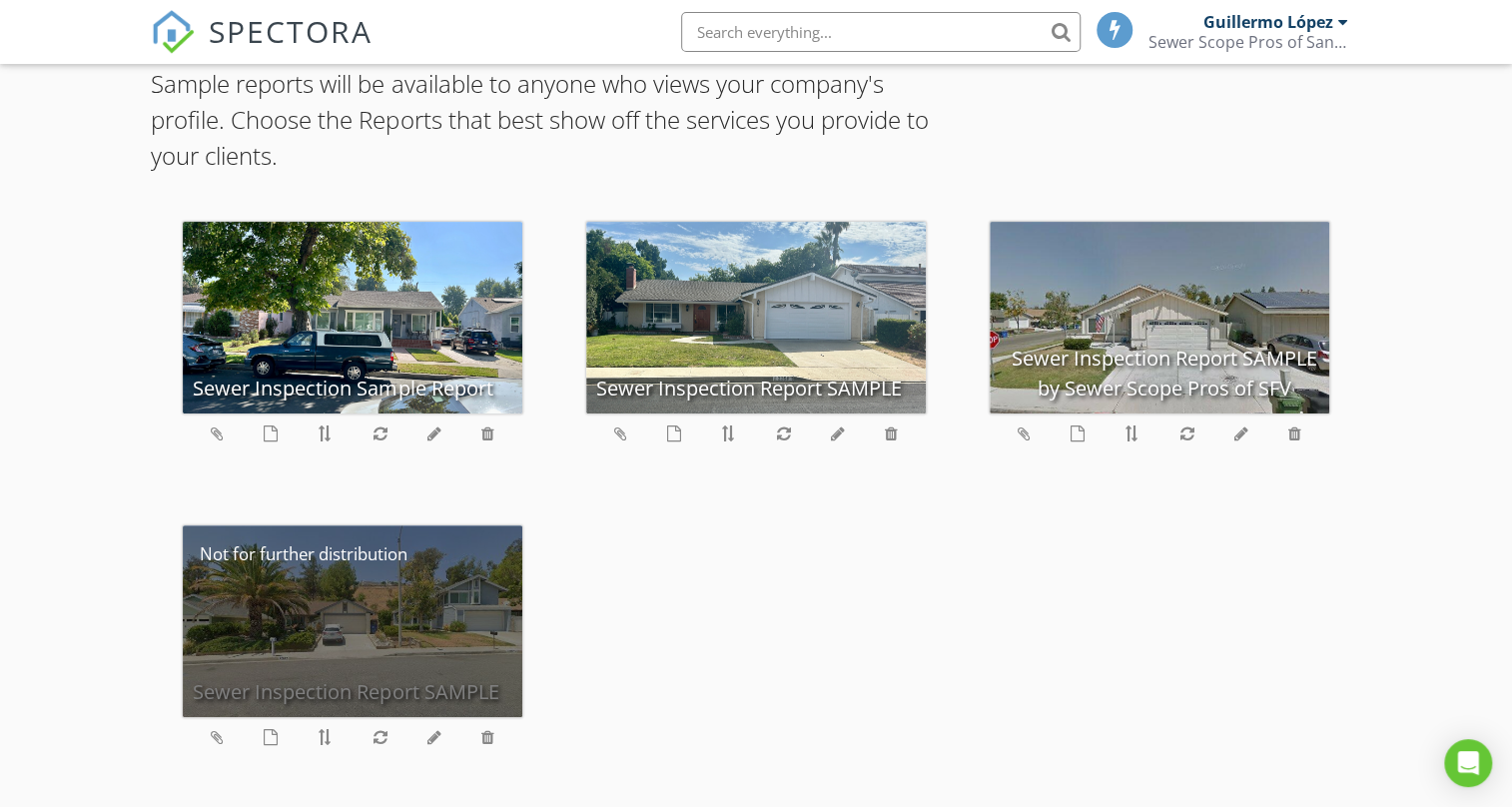 click on "Sewer Inspection Report SAMPLE" at bounding box center [353, 621] 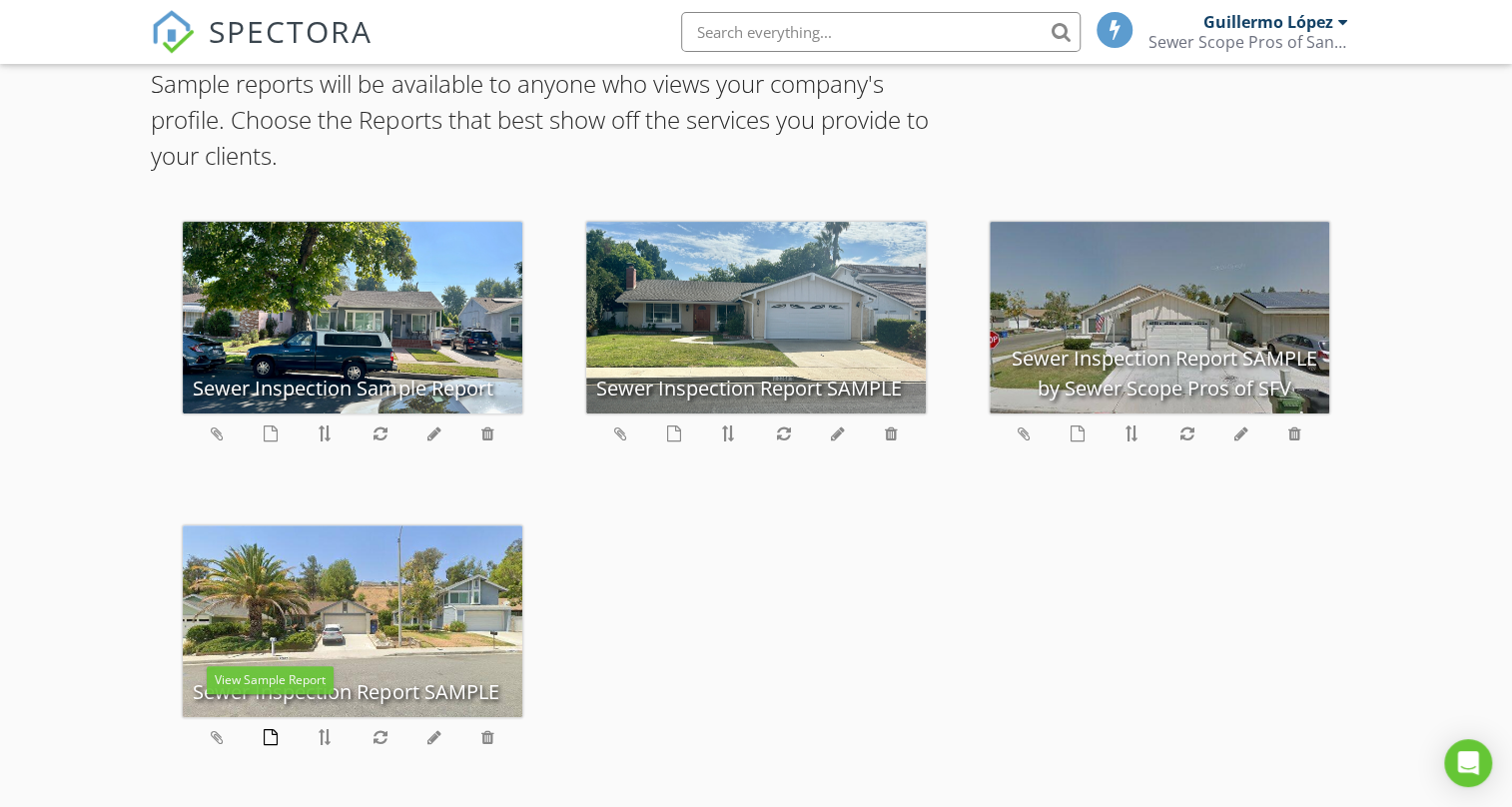 click at bounding box center [271, 737] 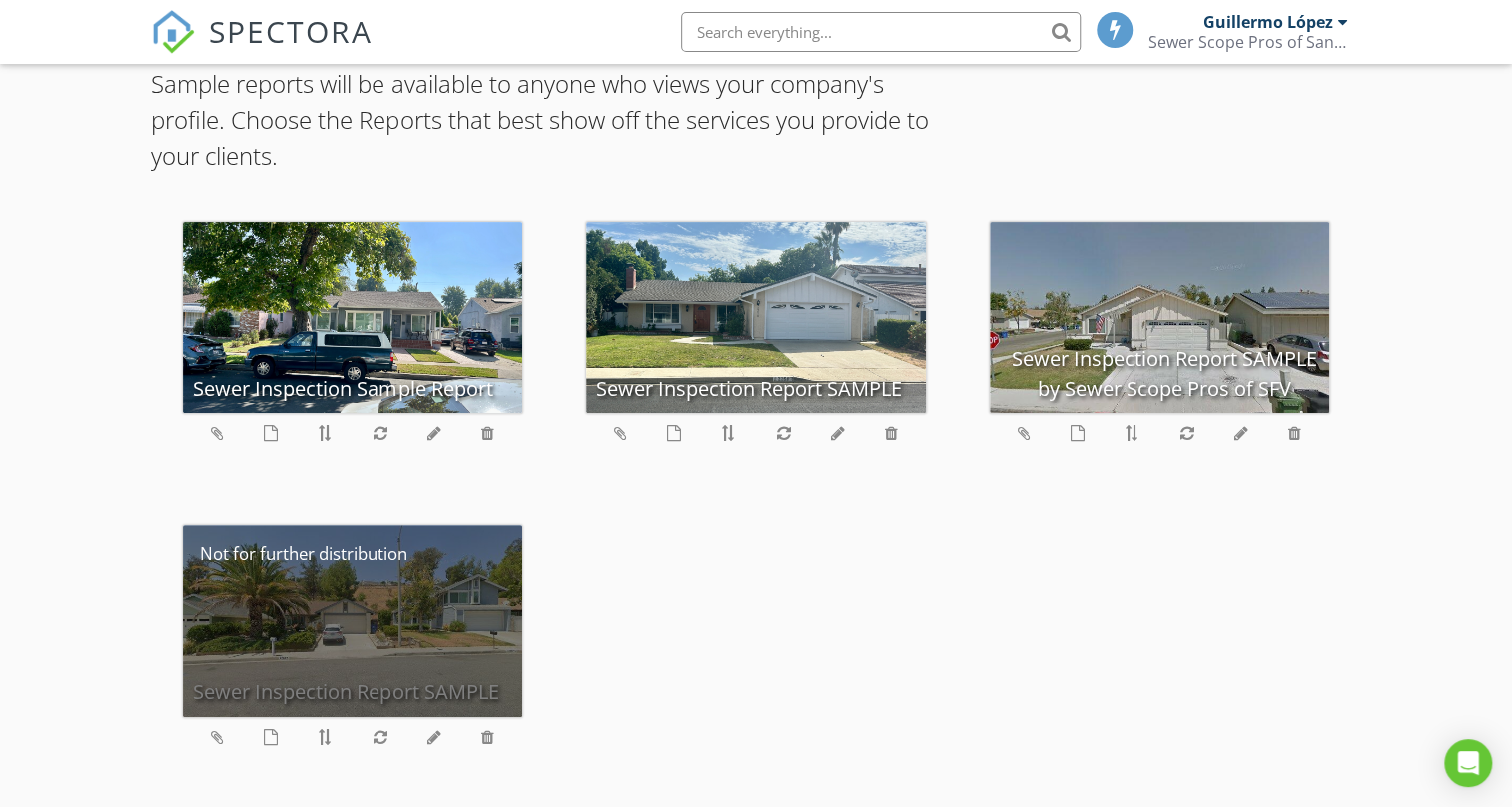 click on "Sewer Inspection Report SAMPLE" at bounding box center (353, 621) 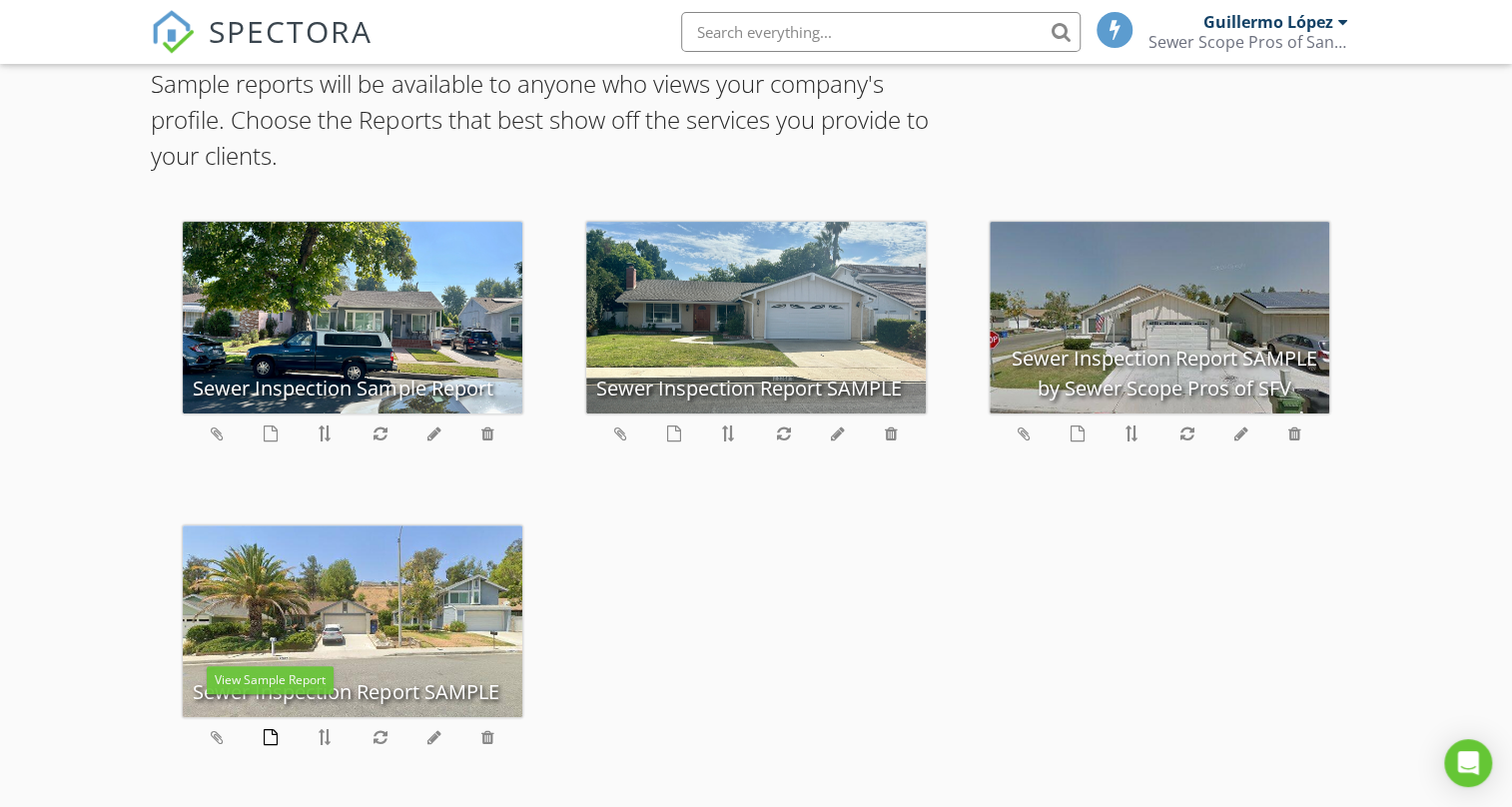 click at bounding box center (271, 737) 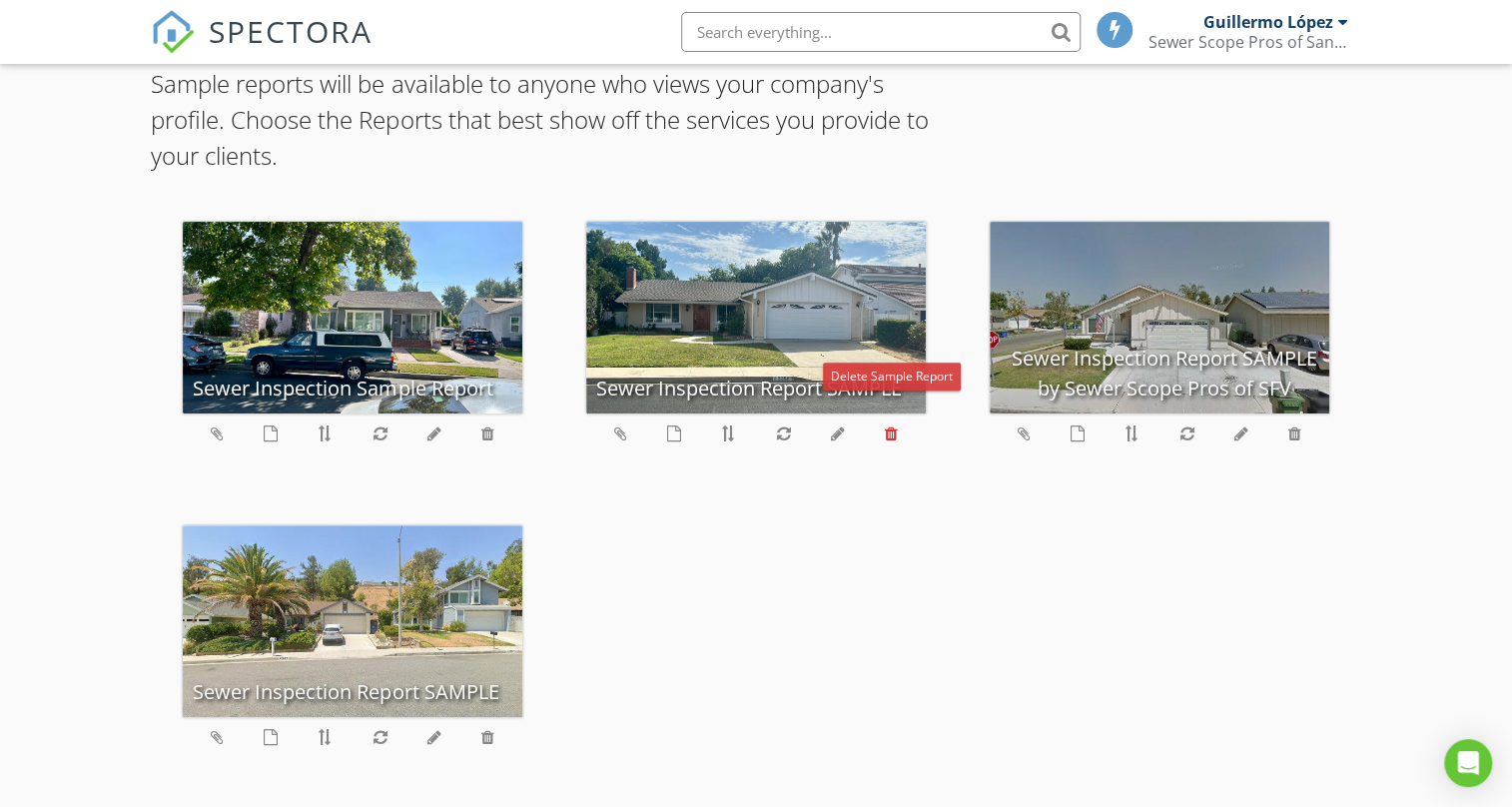 click at bounding box center [891, 433] 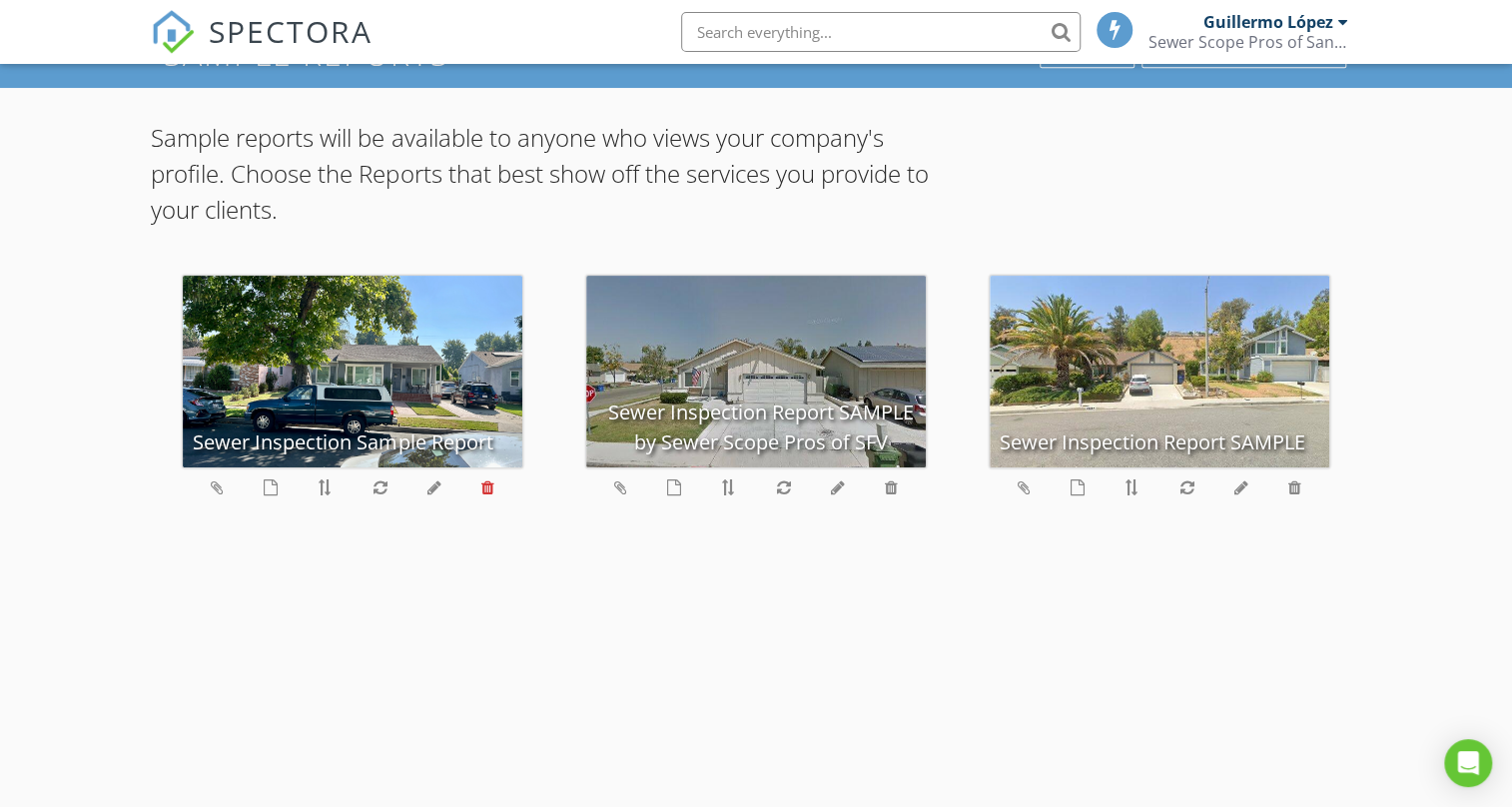 click at bounding box center (487, 487) 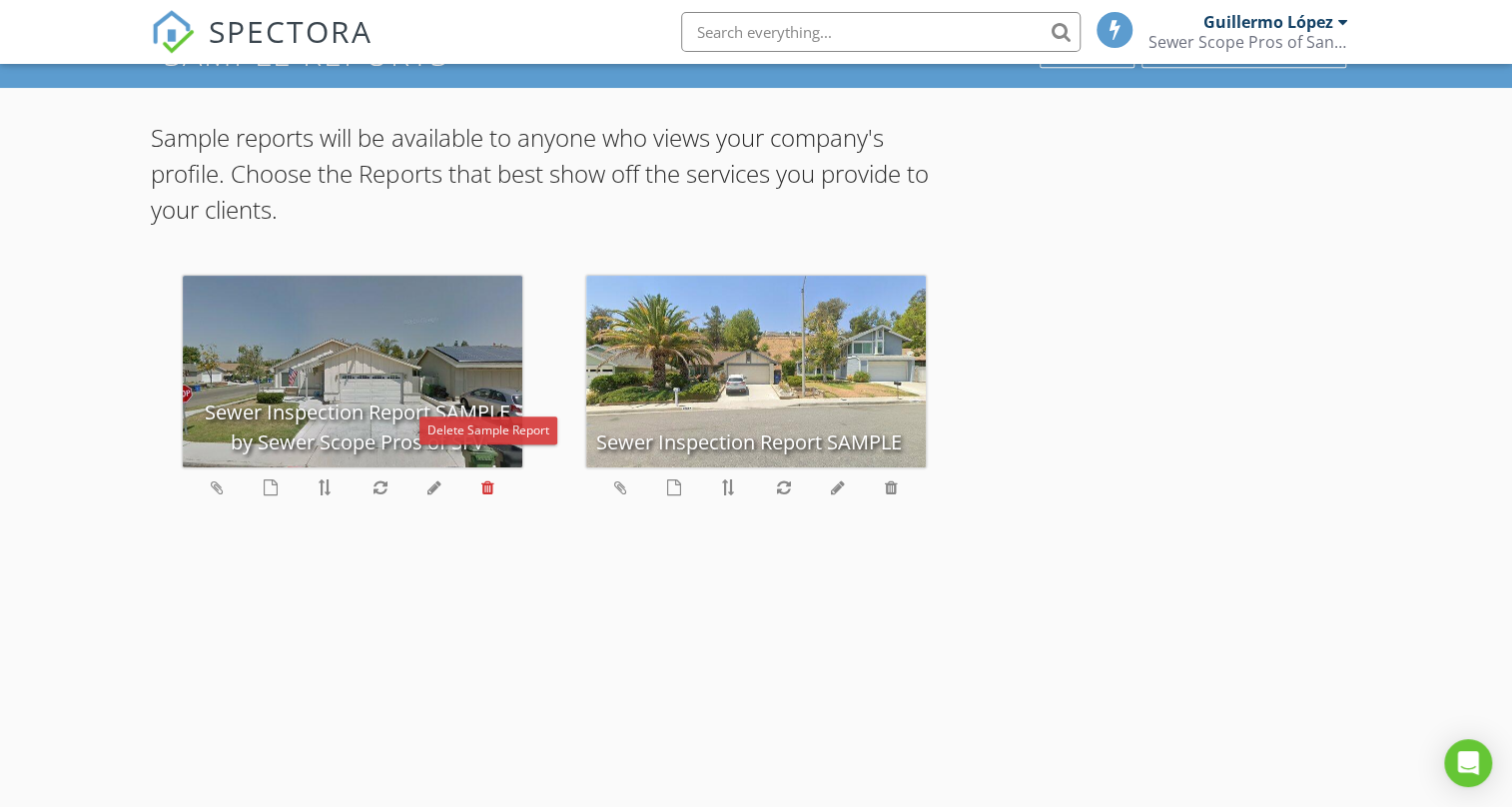click at bounding box center [487, 487] 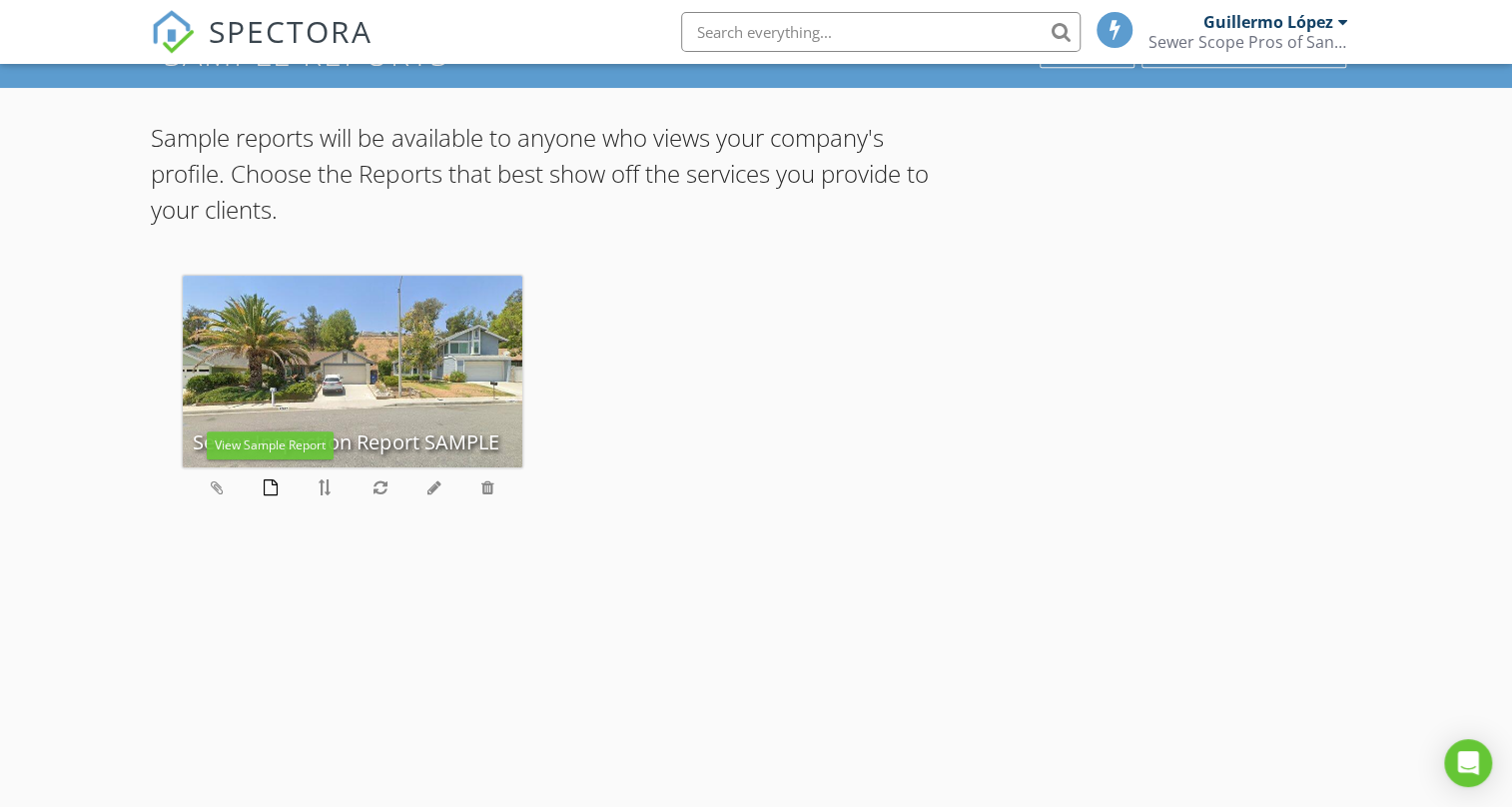 click at bounding box center [271, 487] 